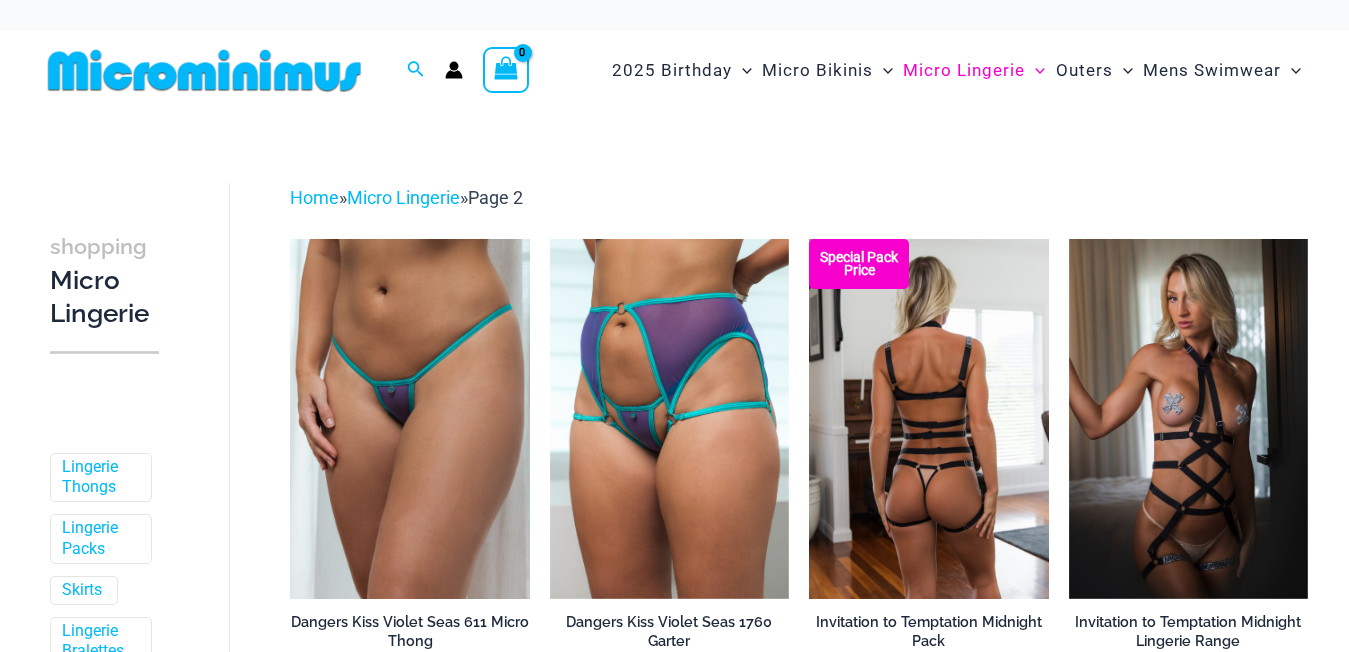 scroll, scrollTop: 280, scrollLeft: 0, axis: vertical 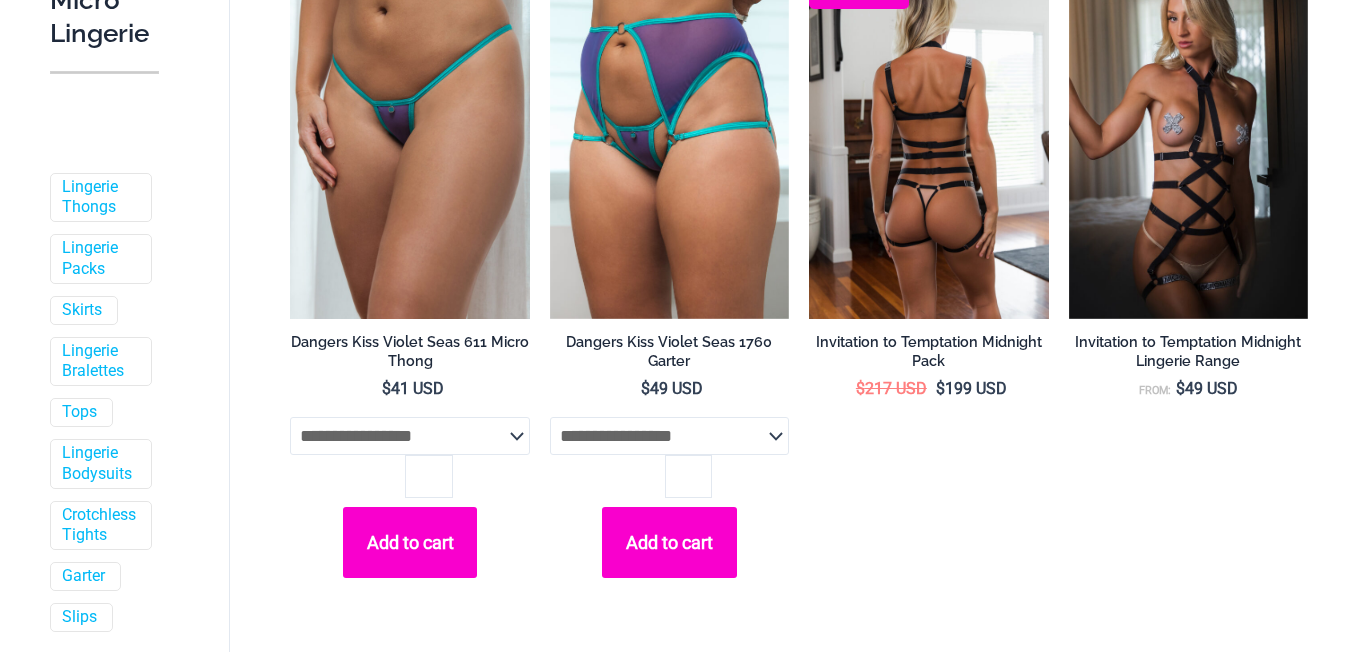 click at bounding box center [928, 138] 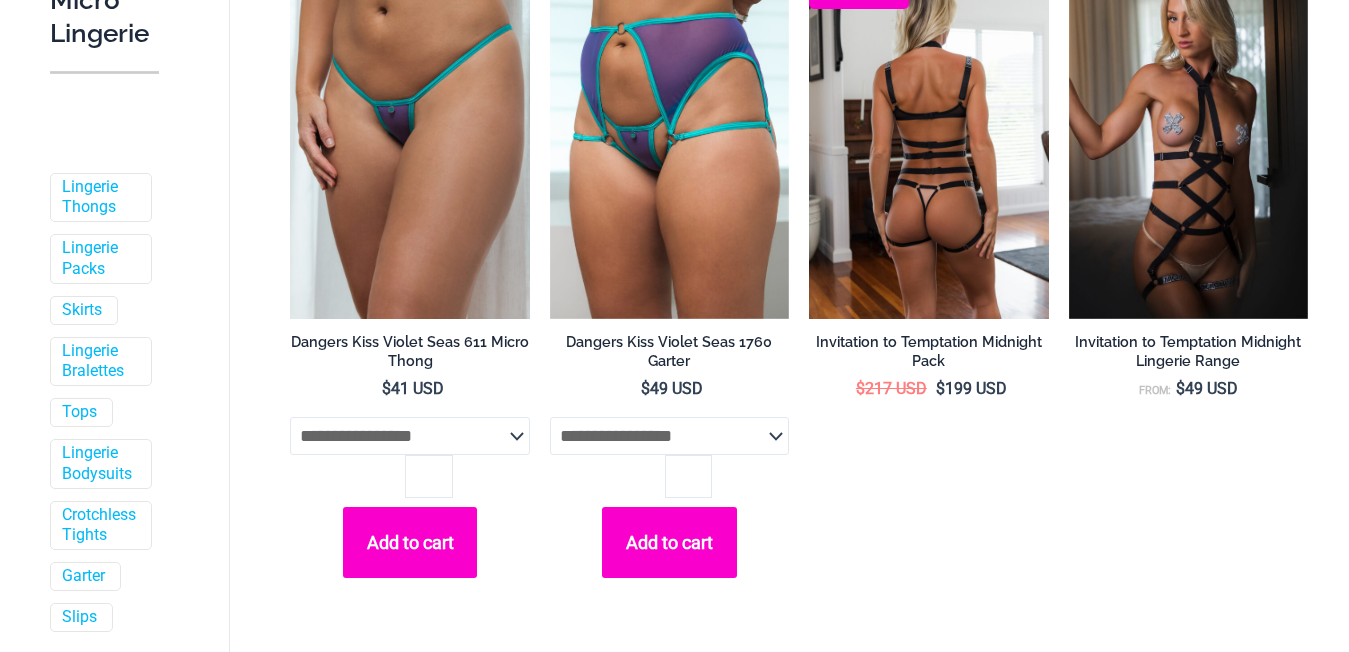 scroll, scrollTop: 280, scrollLeft: 0, axis: vertical 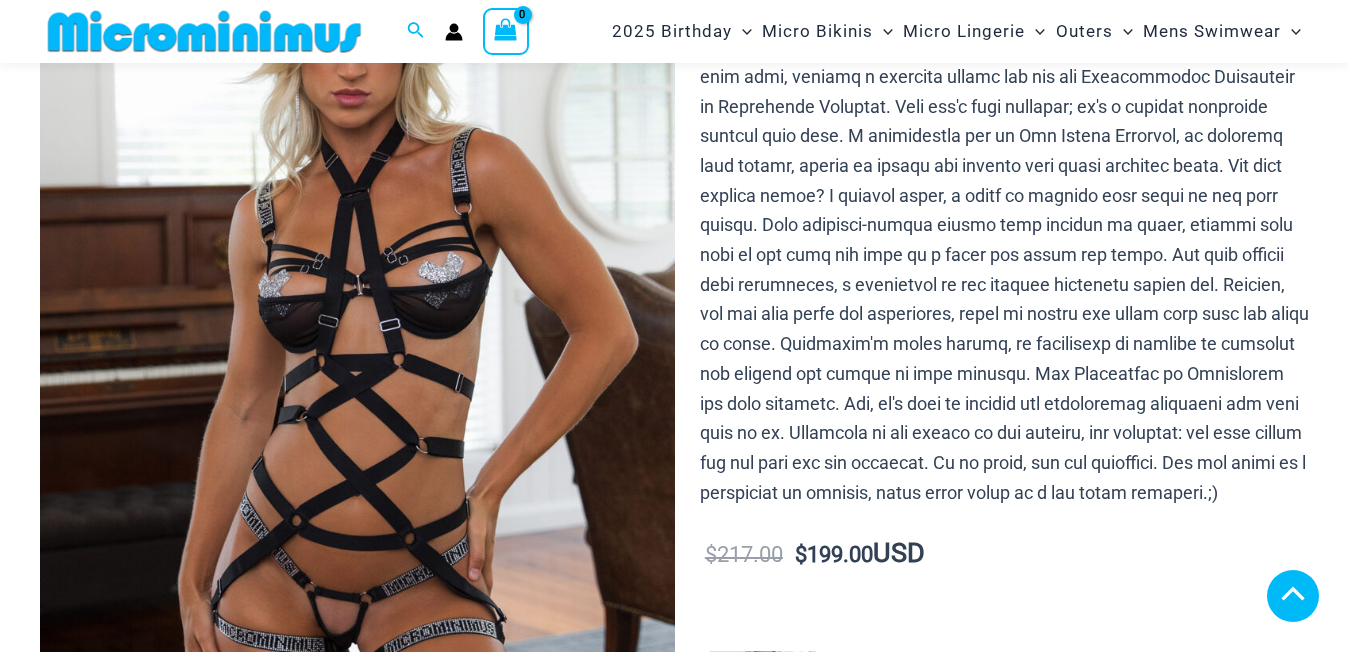 click 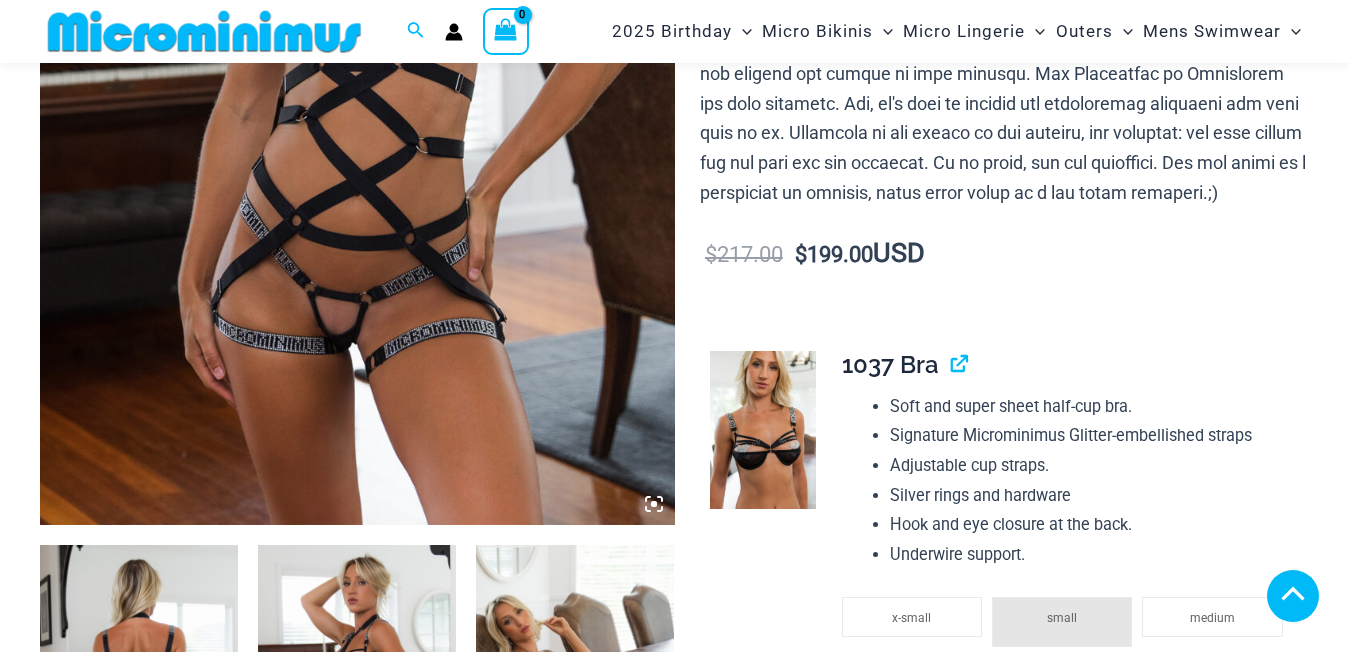 click 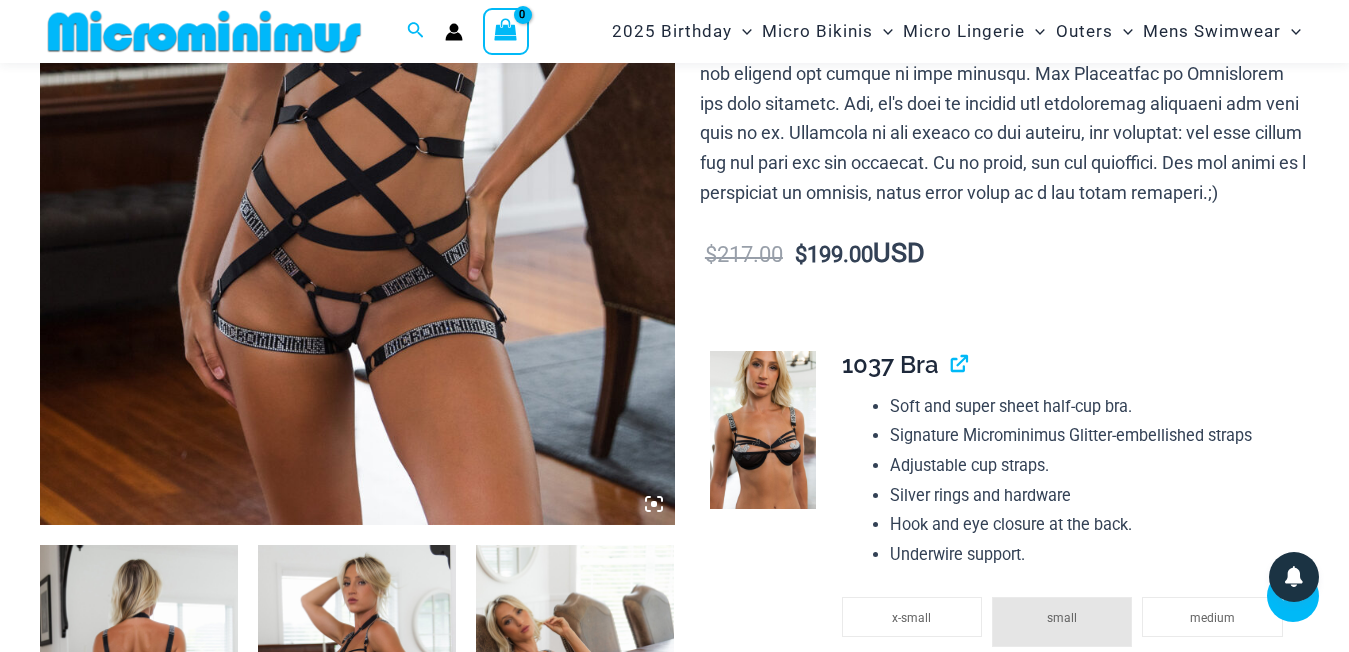 click 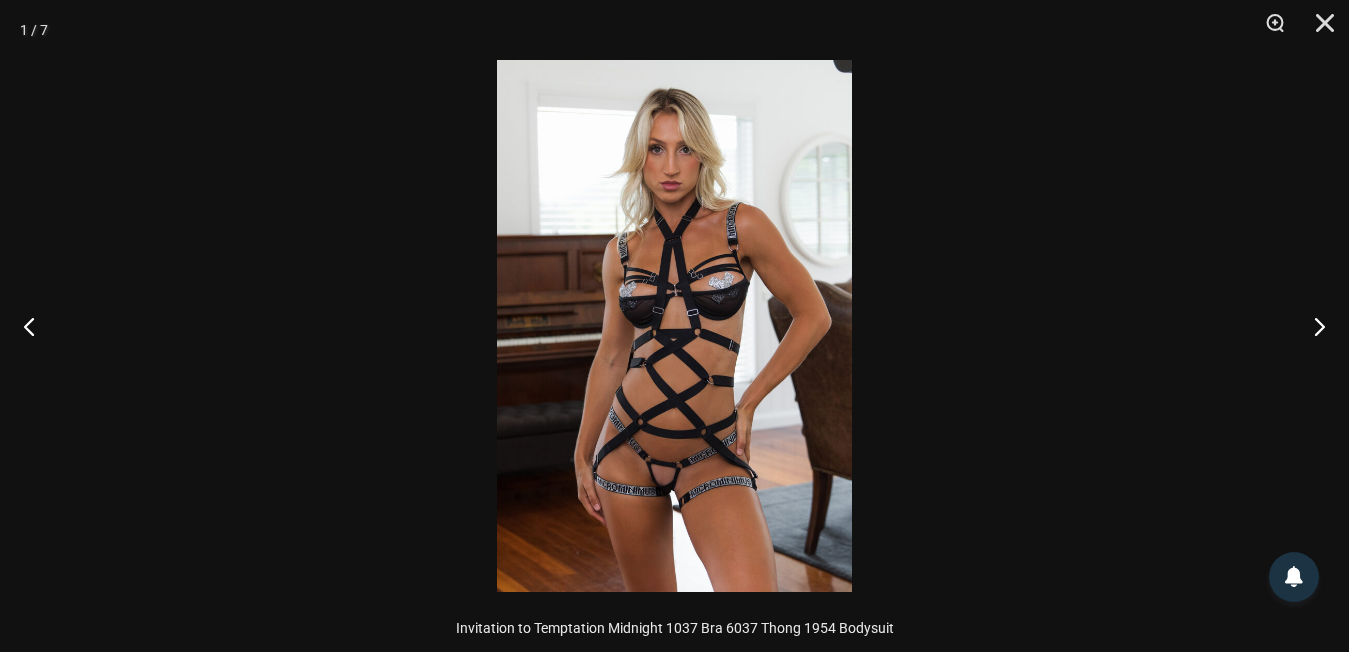 click at bounding box center [674, 326] 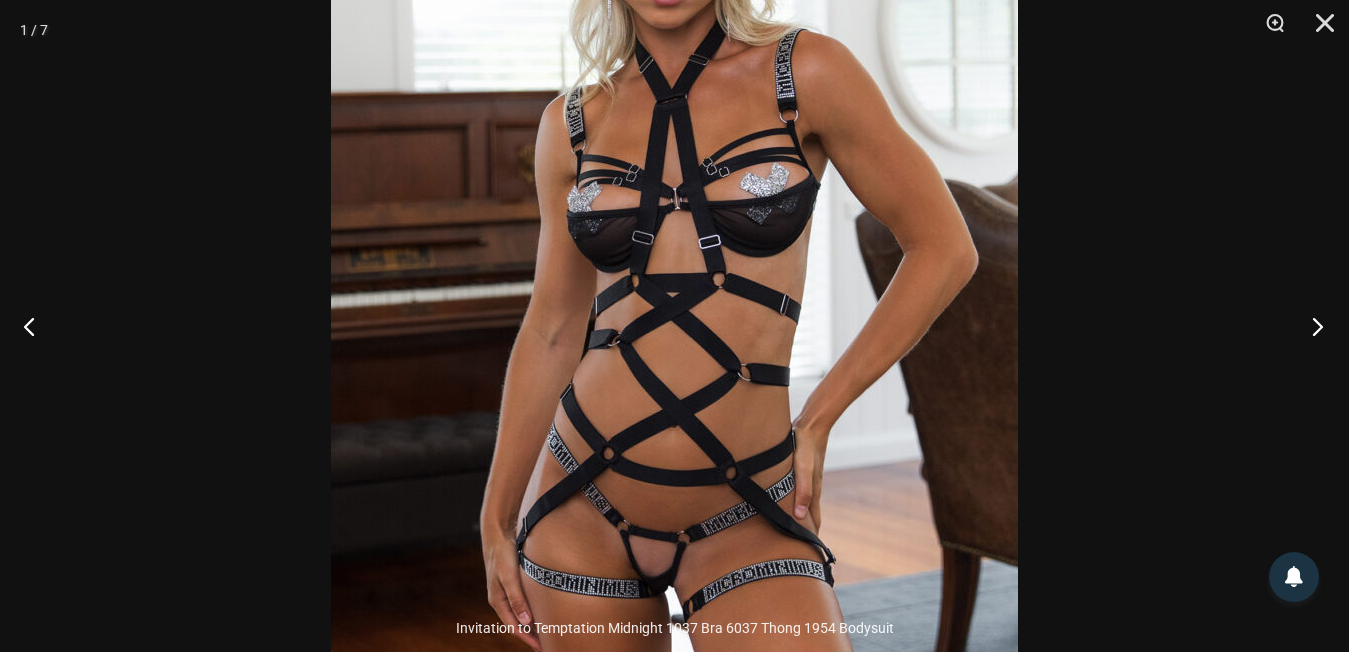 click at bounding box center [1311, 326] 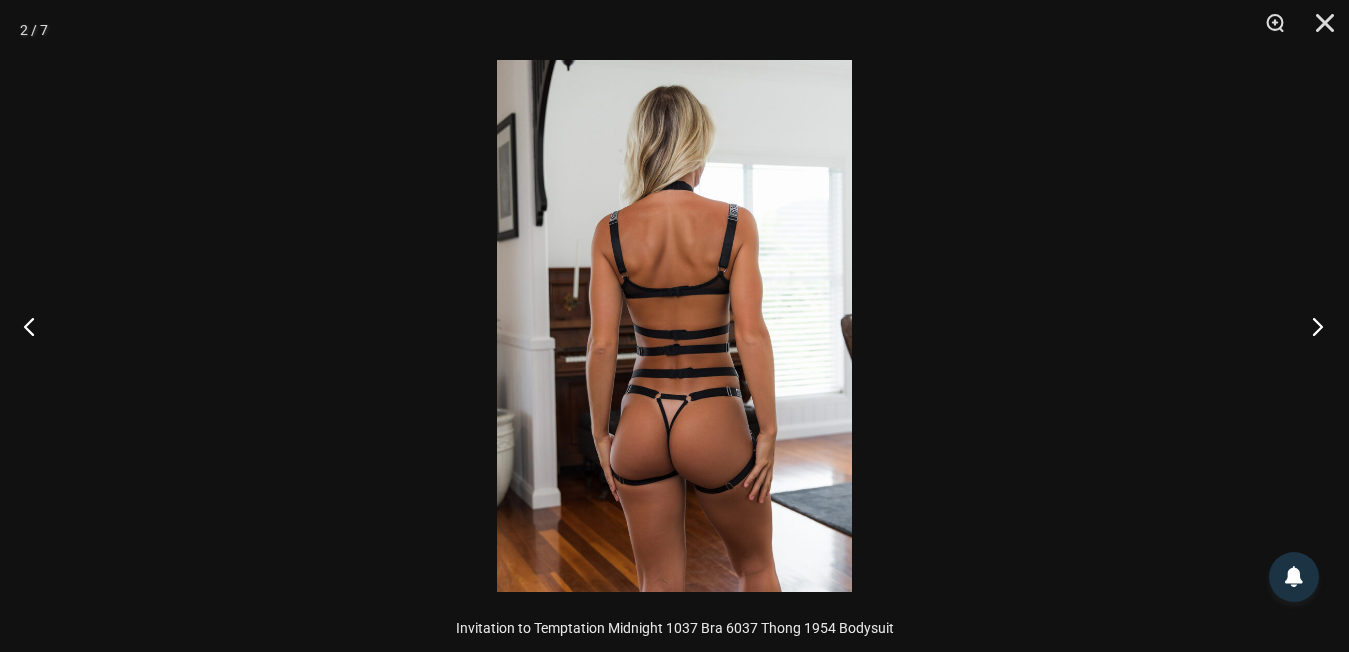 click at bounding box center (1311, 326) 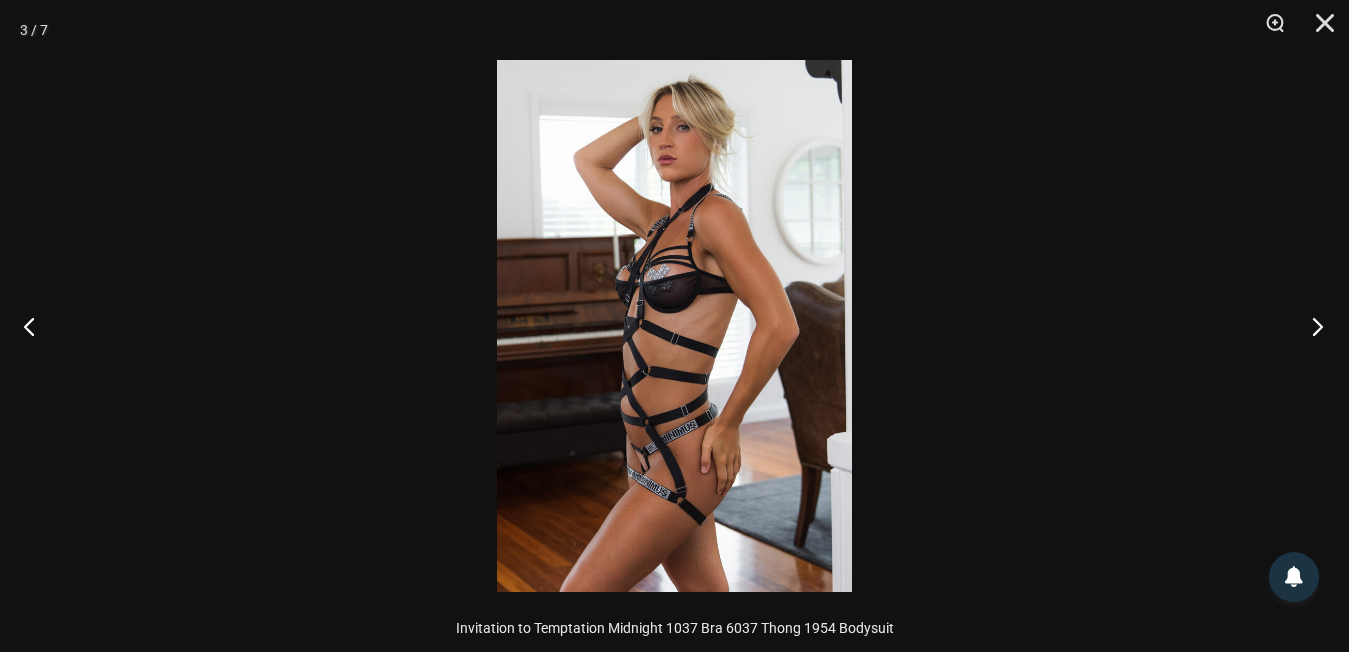 click at bounding box center [1311, 326] 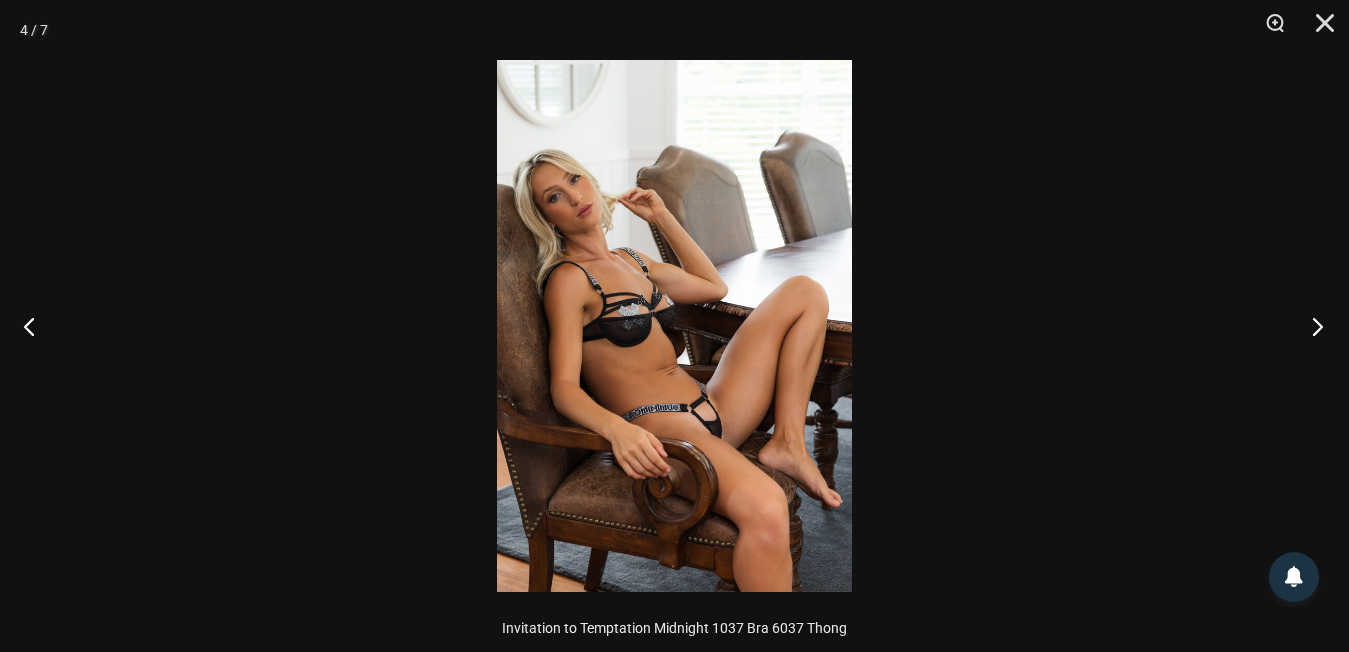 click at bounding box center [1311, 326] 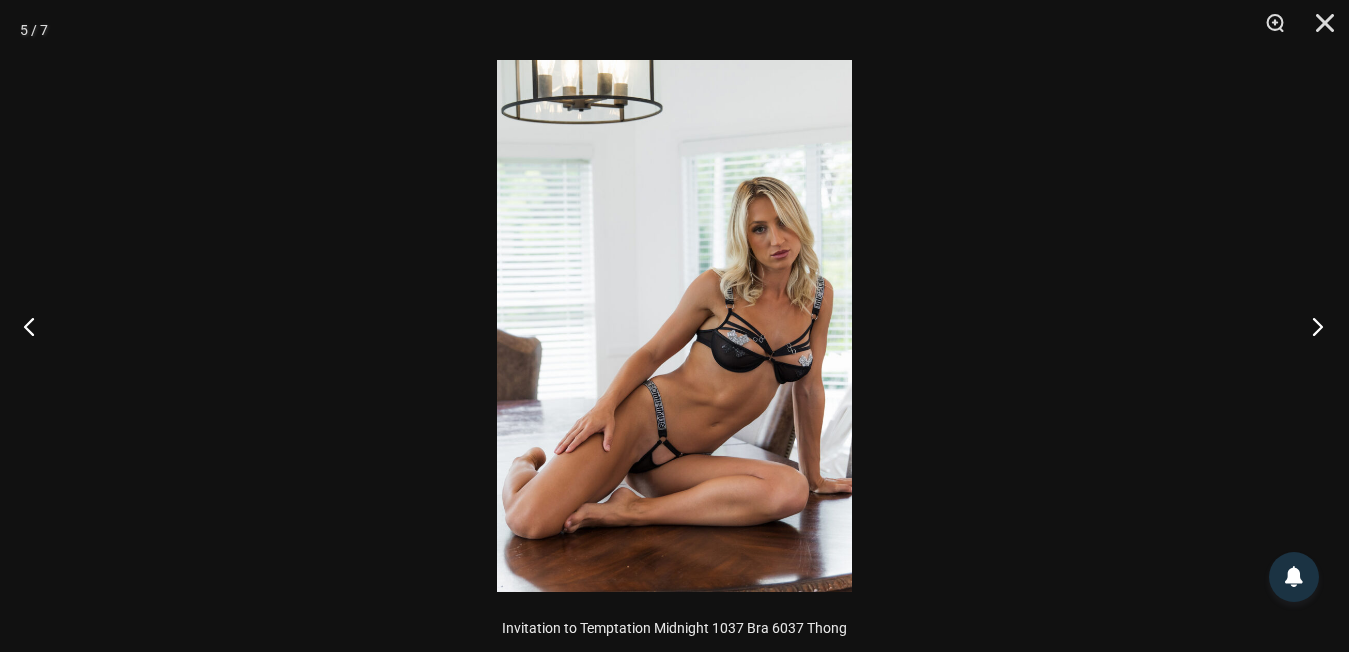 click at bounding box center (1311, 326) 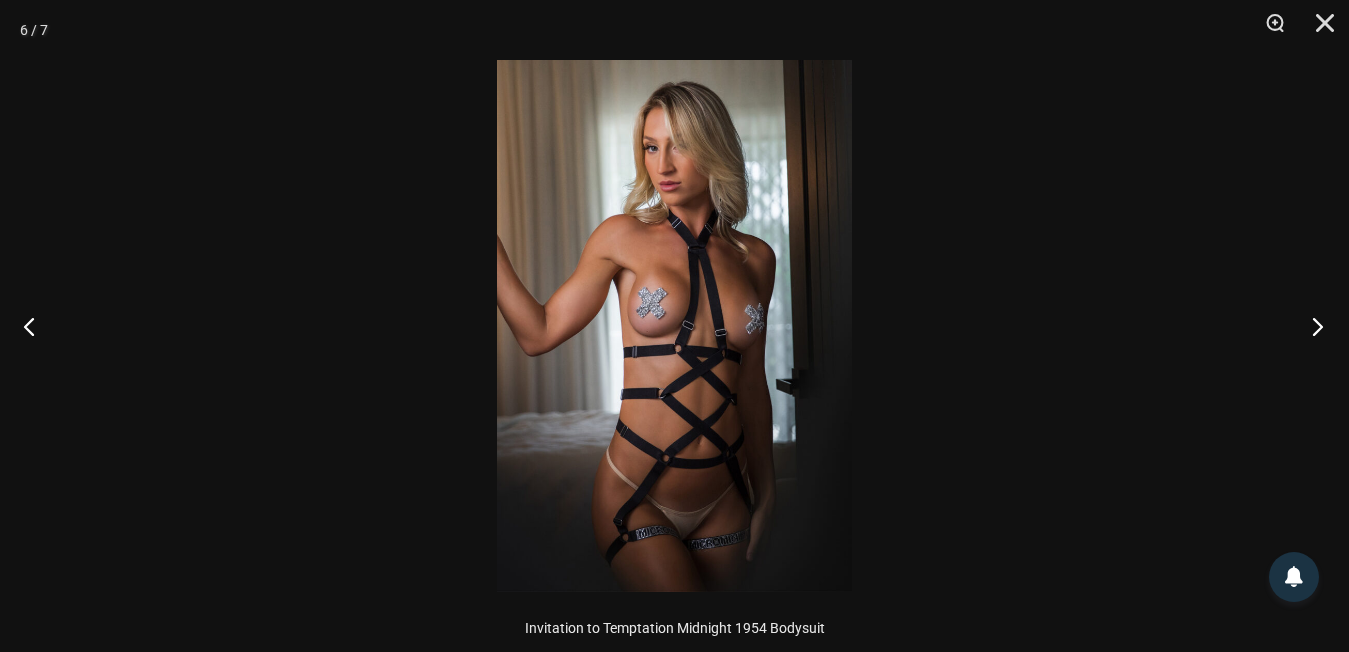 click at bounding box center [1311, 326] 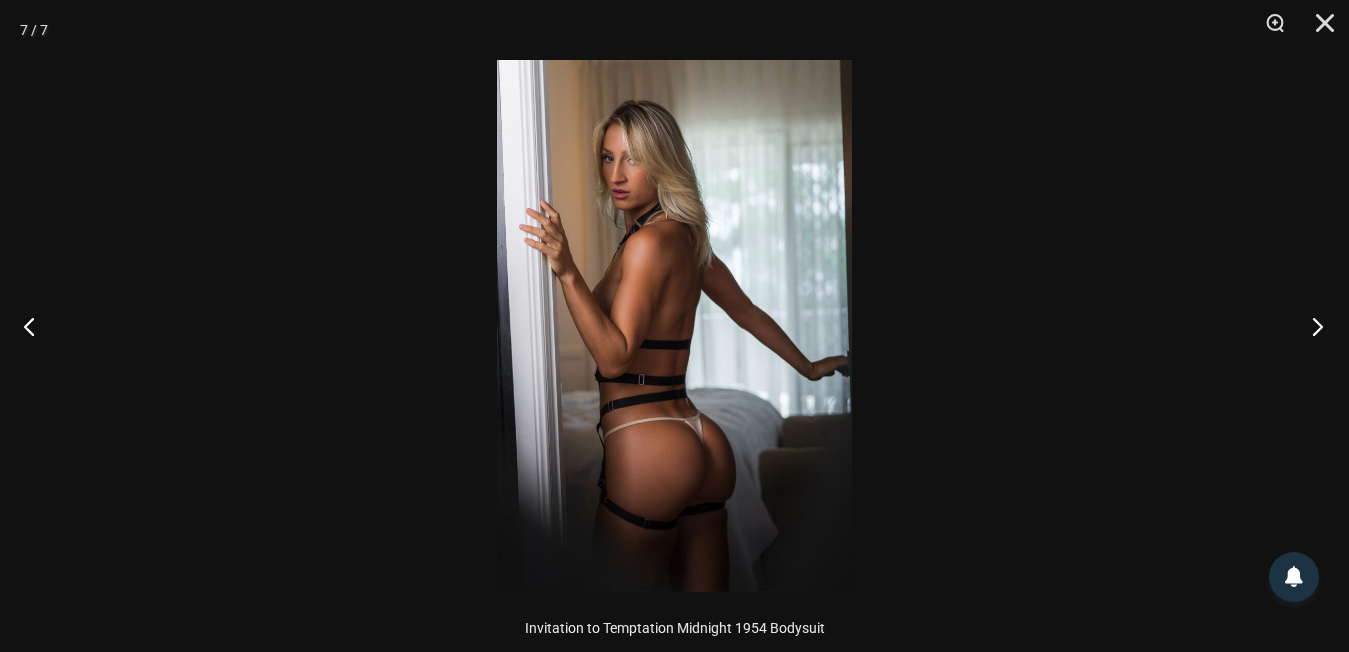 click at bounding box center [1311, 326] 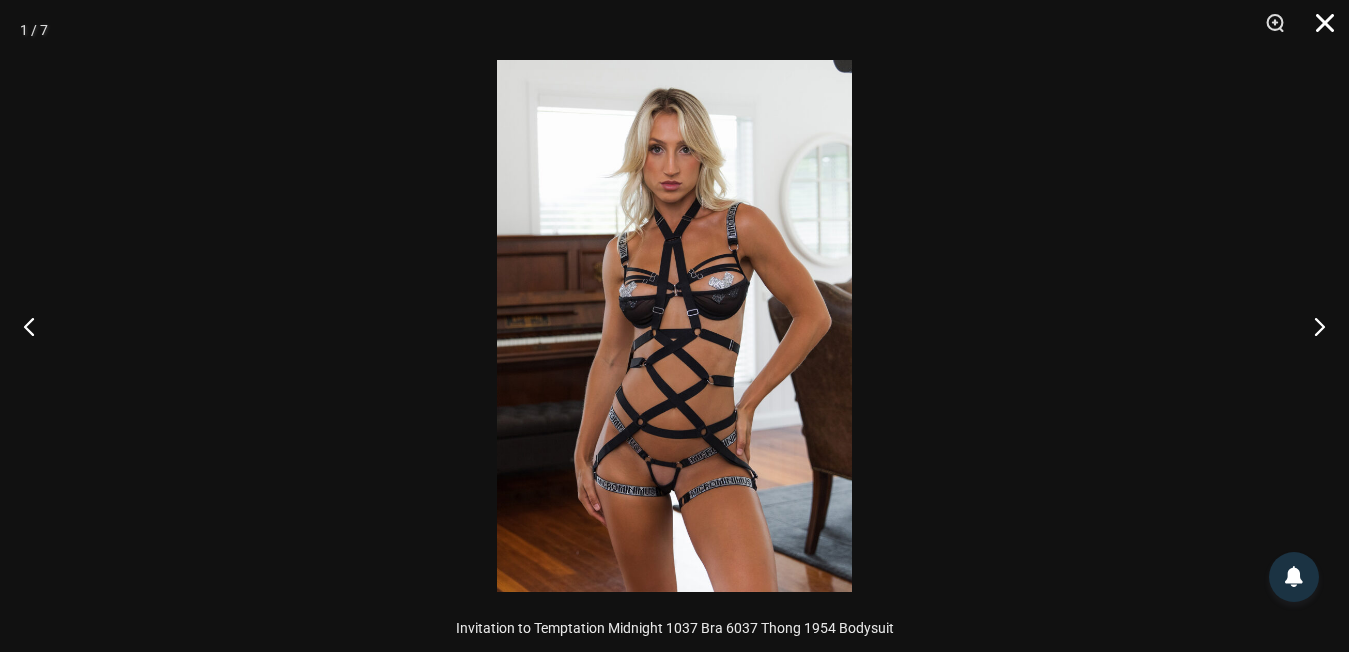 click at bounding box center (1318, 30) 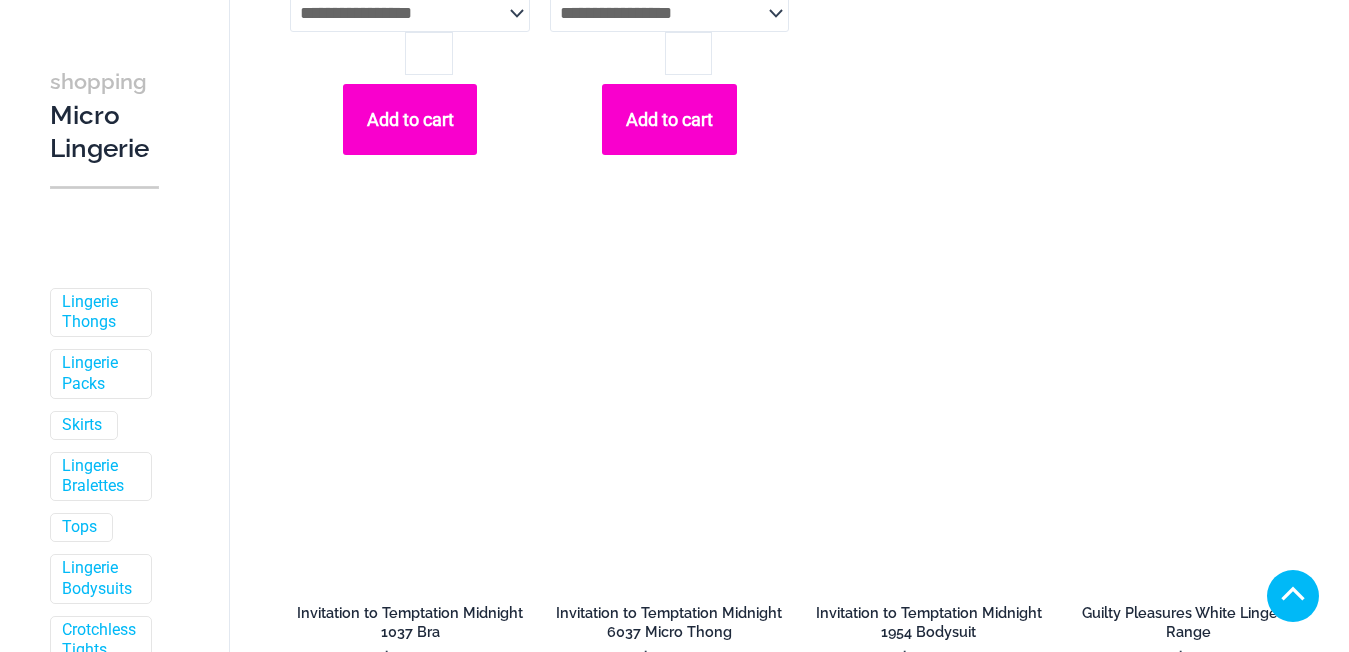 scroll, scrollTop: 787, scrollLeft: 0, axis: vertical 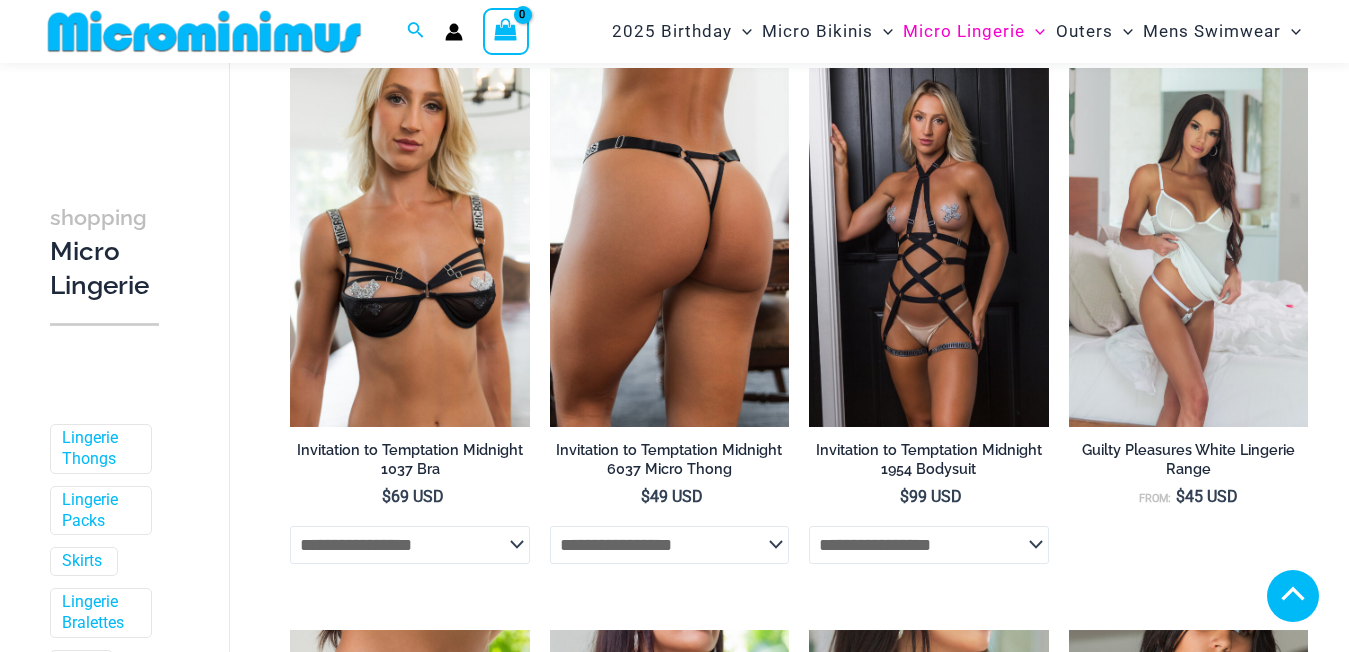 click at bounding box center [669, 247] 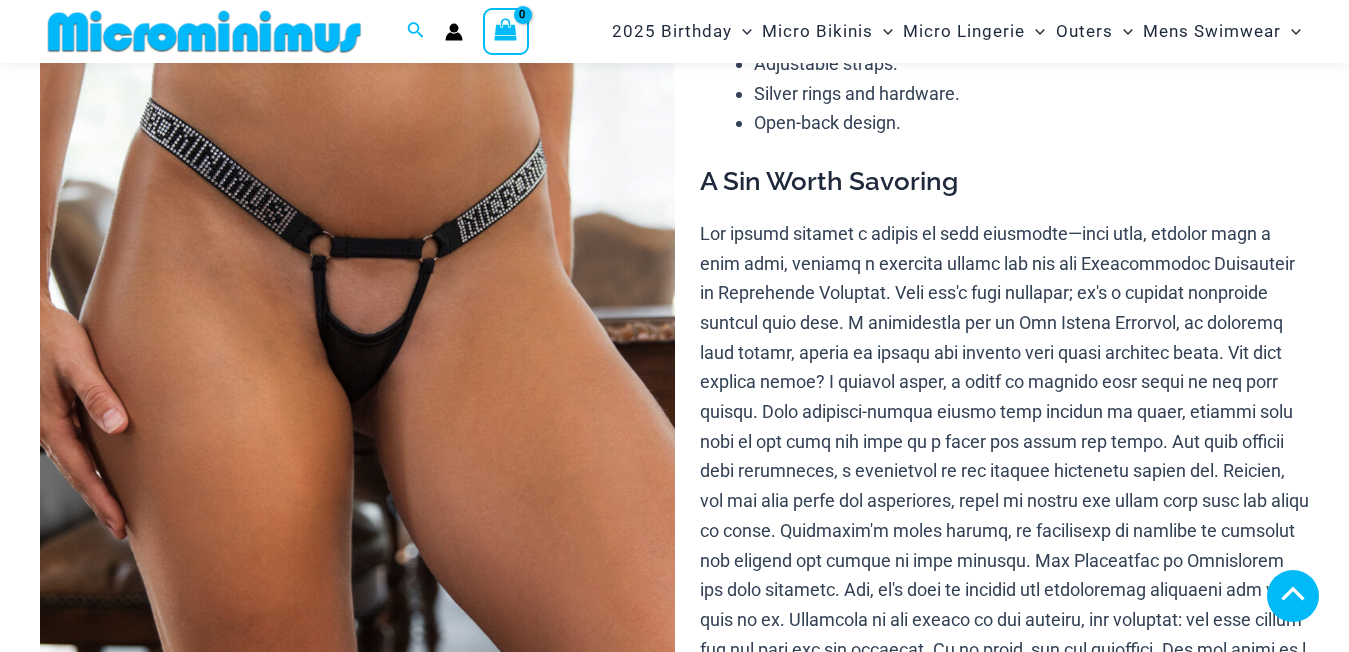 scroll, scrollTop: 978, scrollLeft: 0, axis: vertical 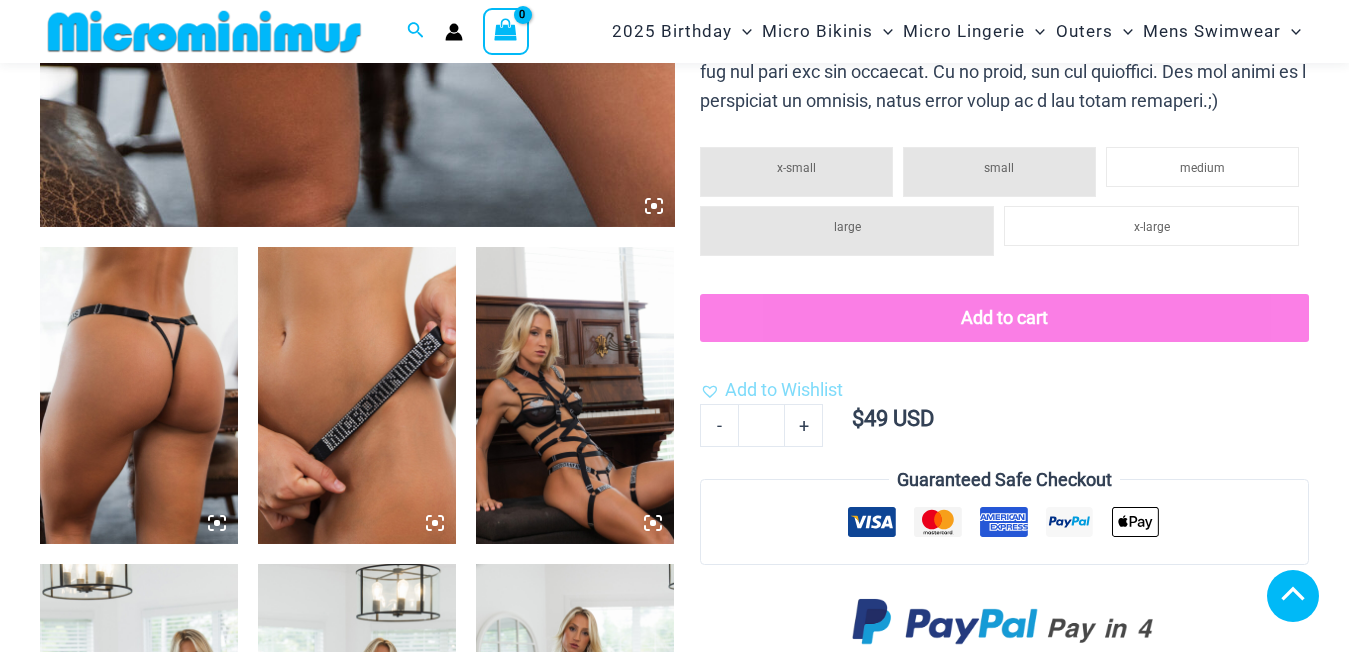 click 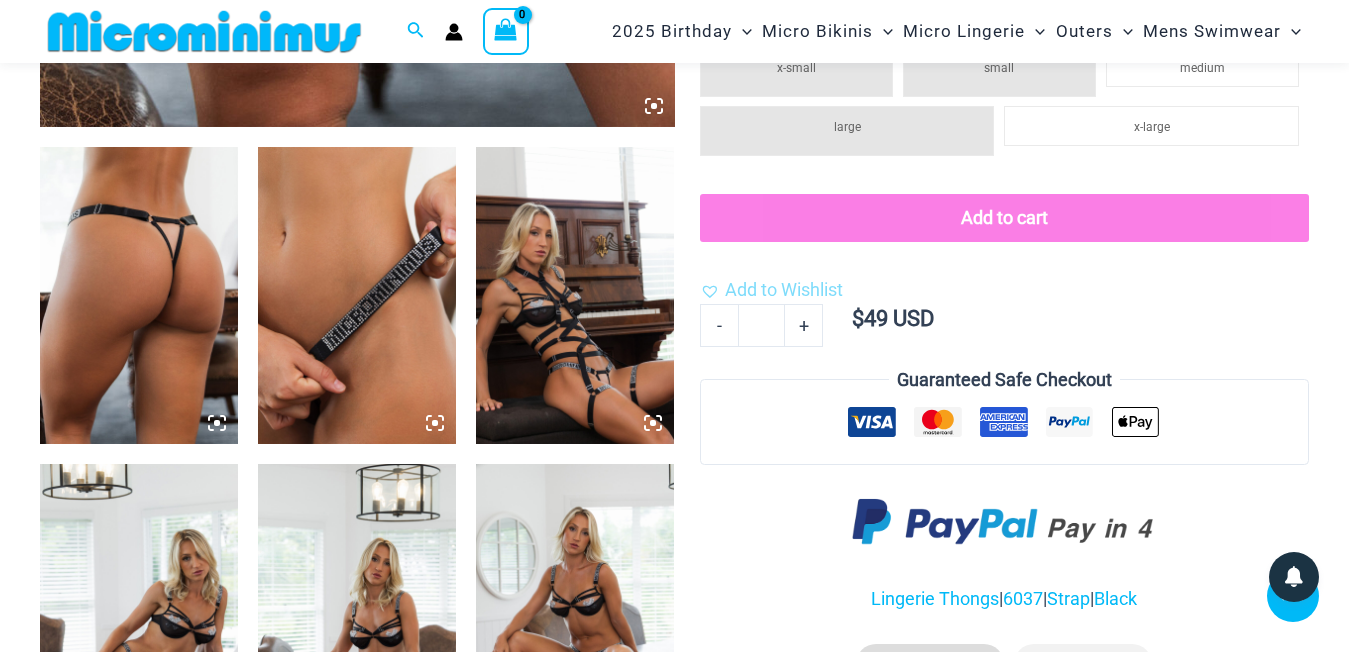 scroll, scrollTop: 1066, scrollLeft: 0, axis: vertical 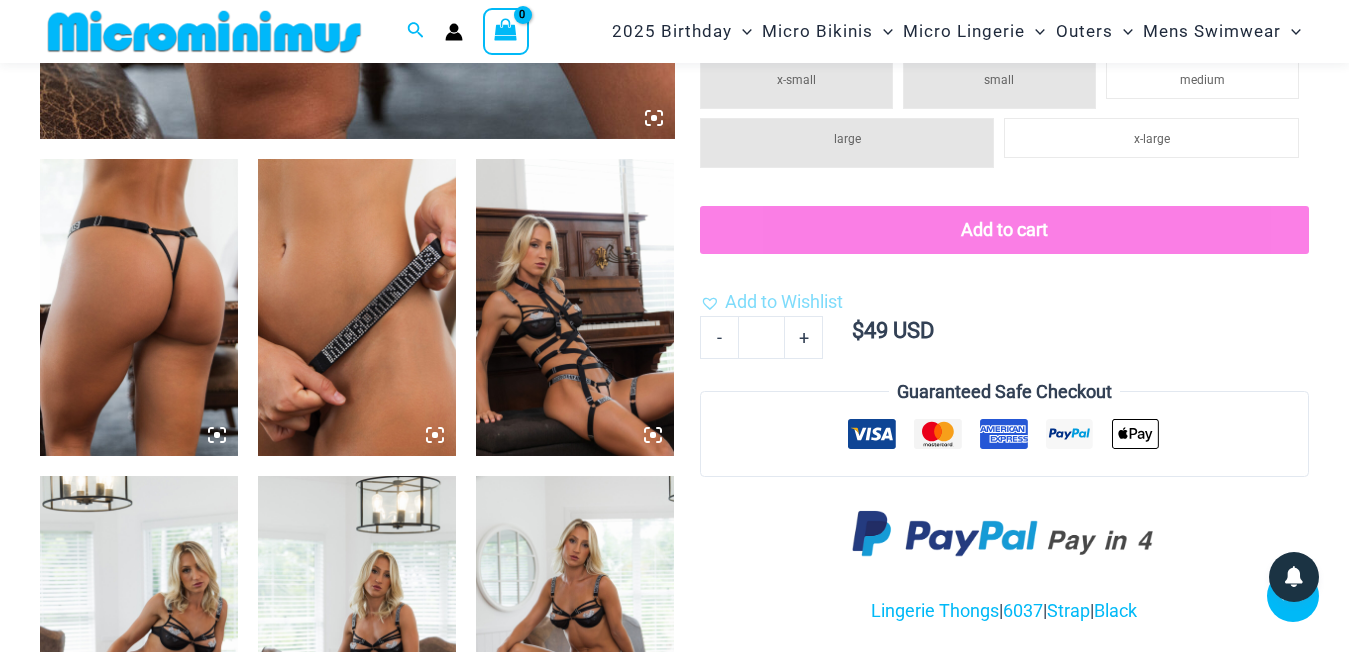 click 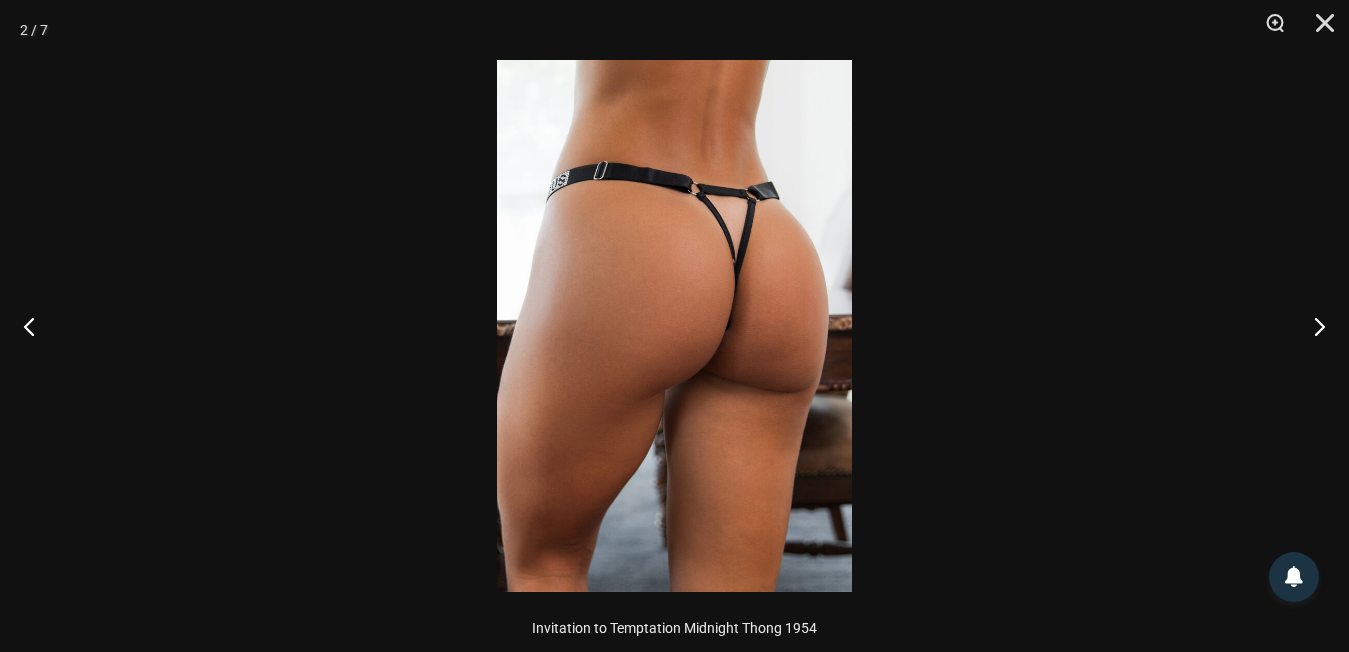 click at bounding box center (674, 326) 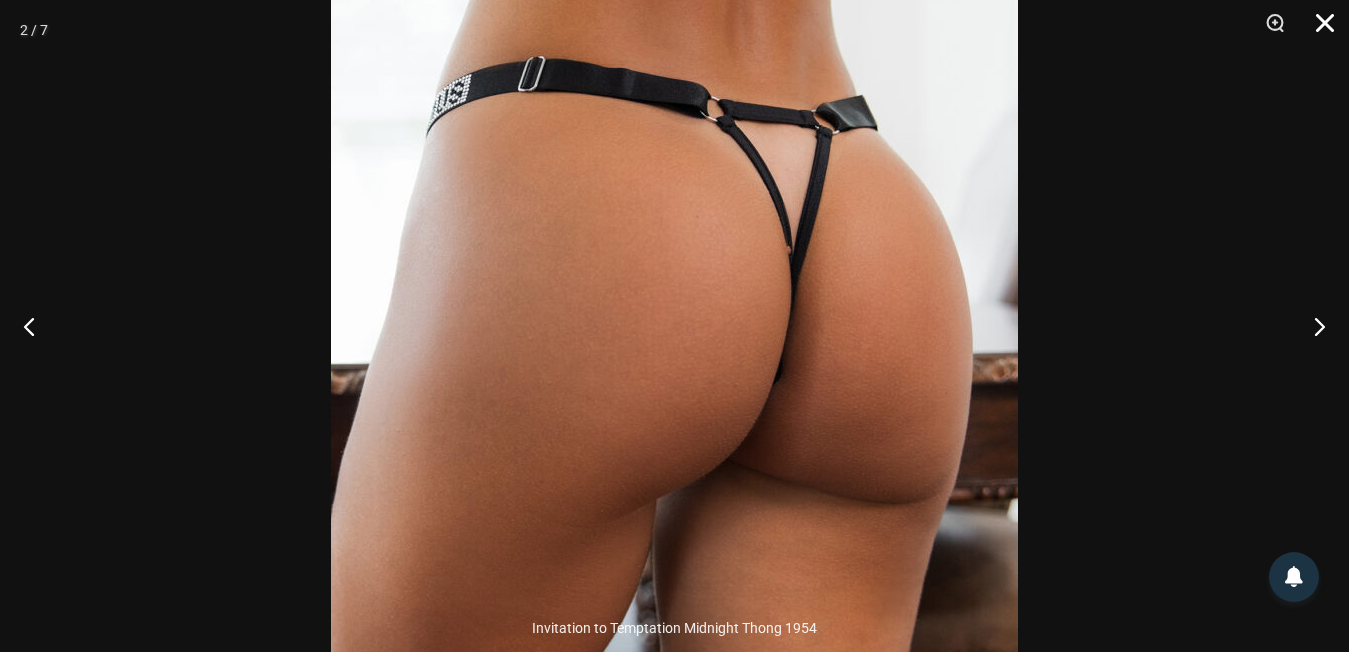 click at bounding box center (1318, 30) 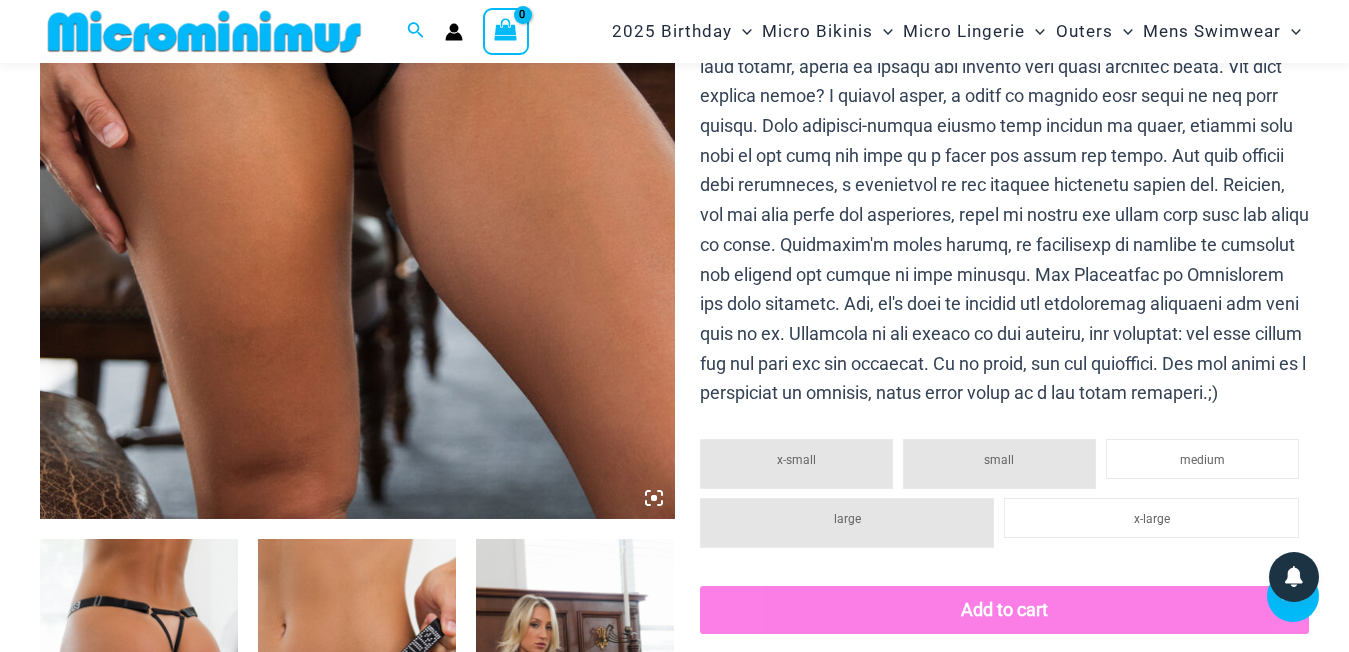 scroll, scrollTop: 566, scrollLeft: 0, axis: vertical 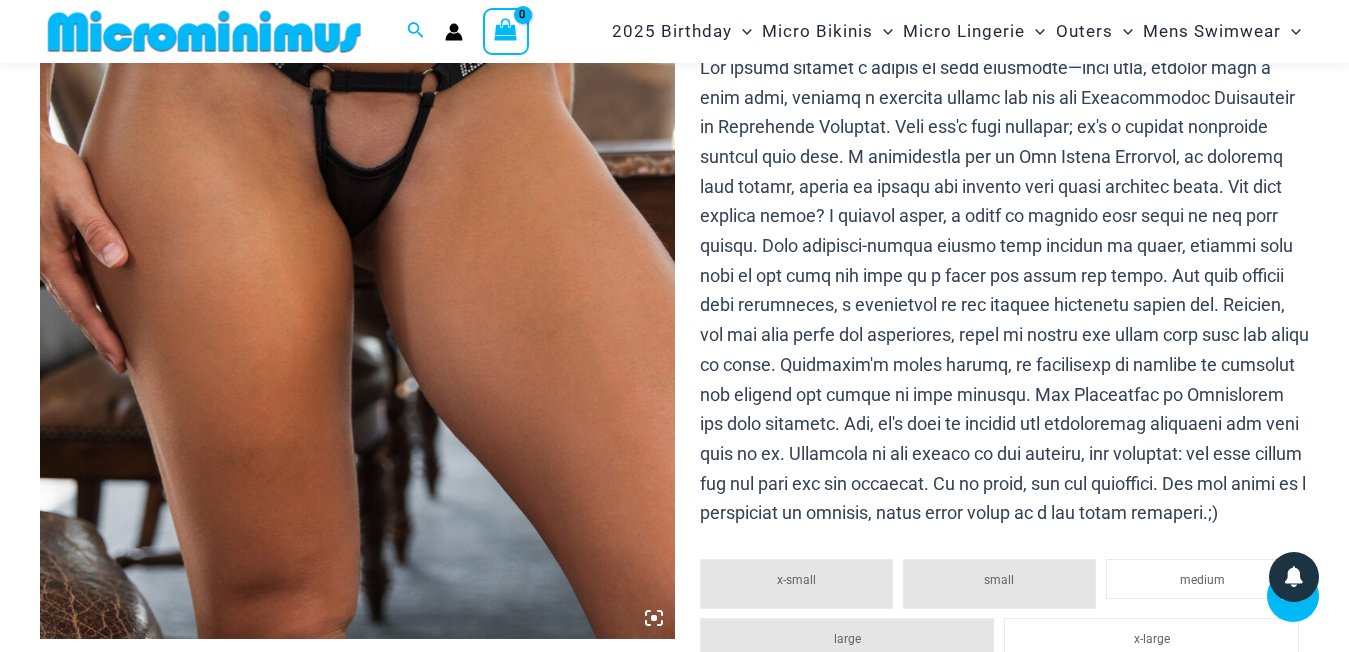 click 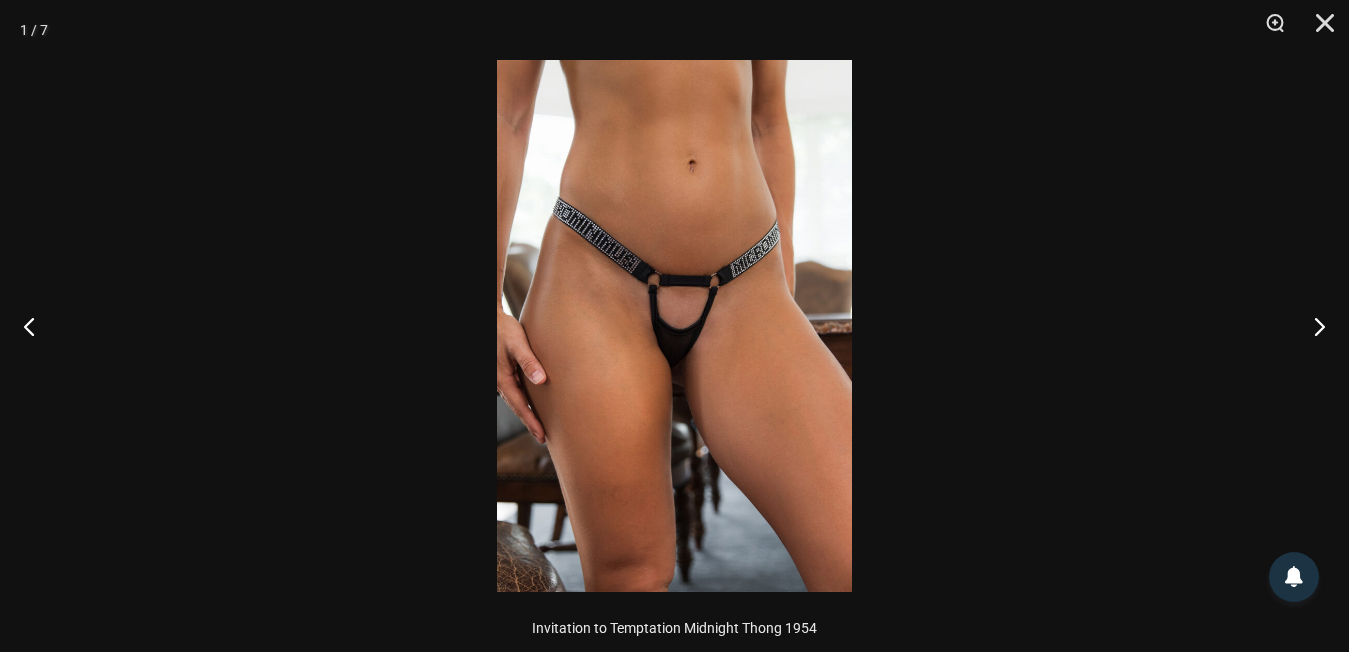 click at bounding box center [674, 326] 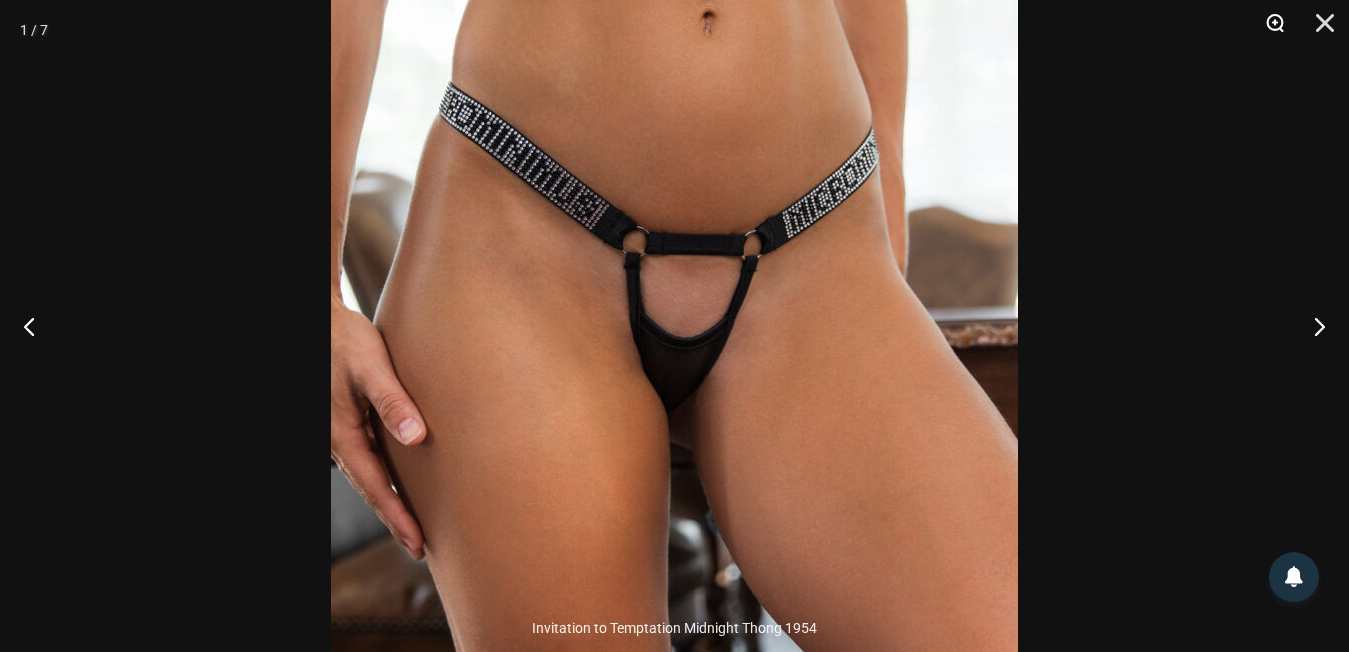 click at bounding box center [1268, 30] 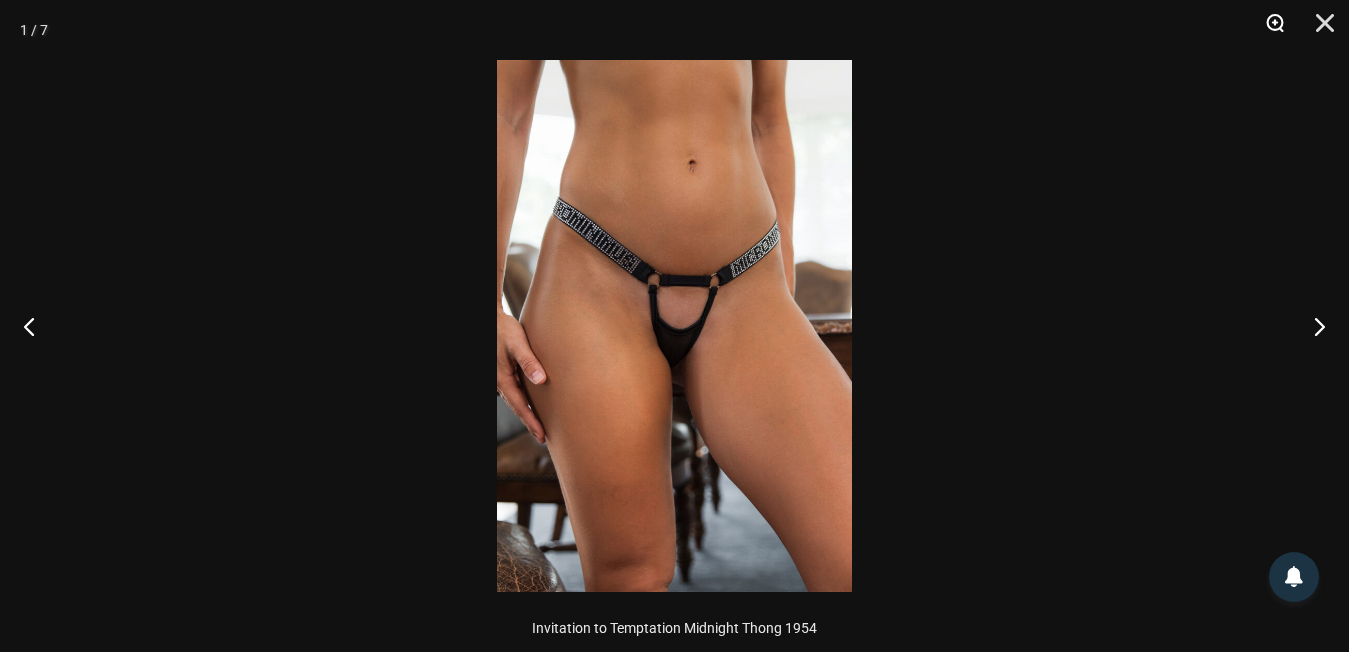 click at bounding box center [1268, 30] 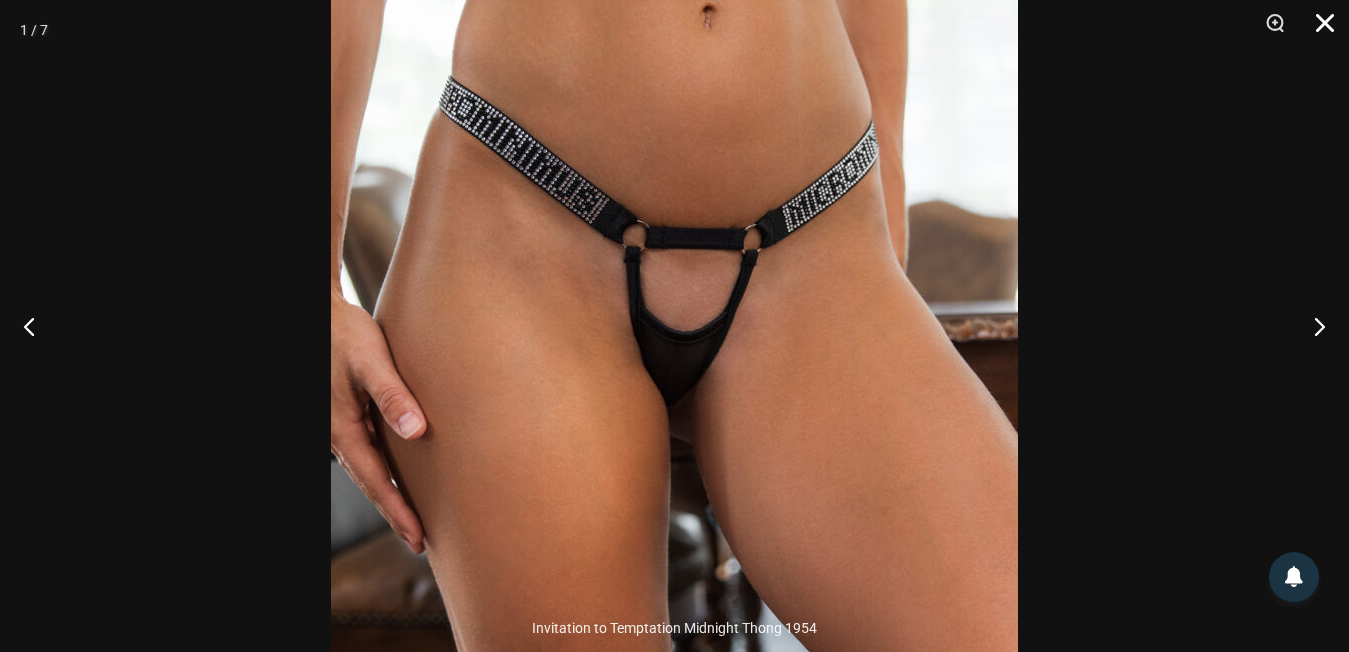 click at bounding box center [1318, 30] 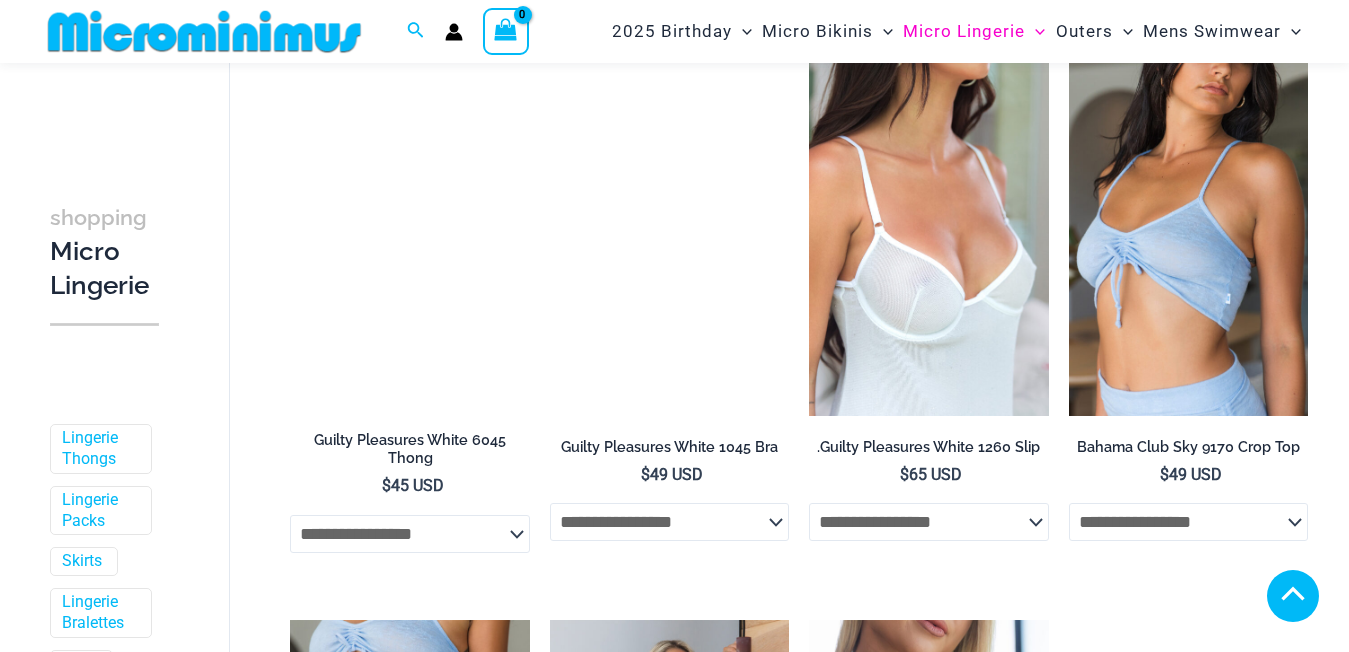 scroll, scrollTop: 1788, scrollLeft: 0, axis: vertical 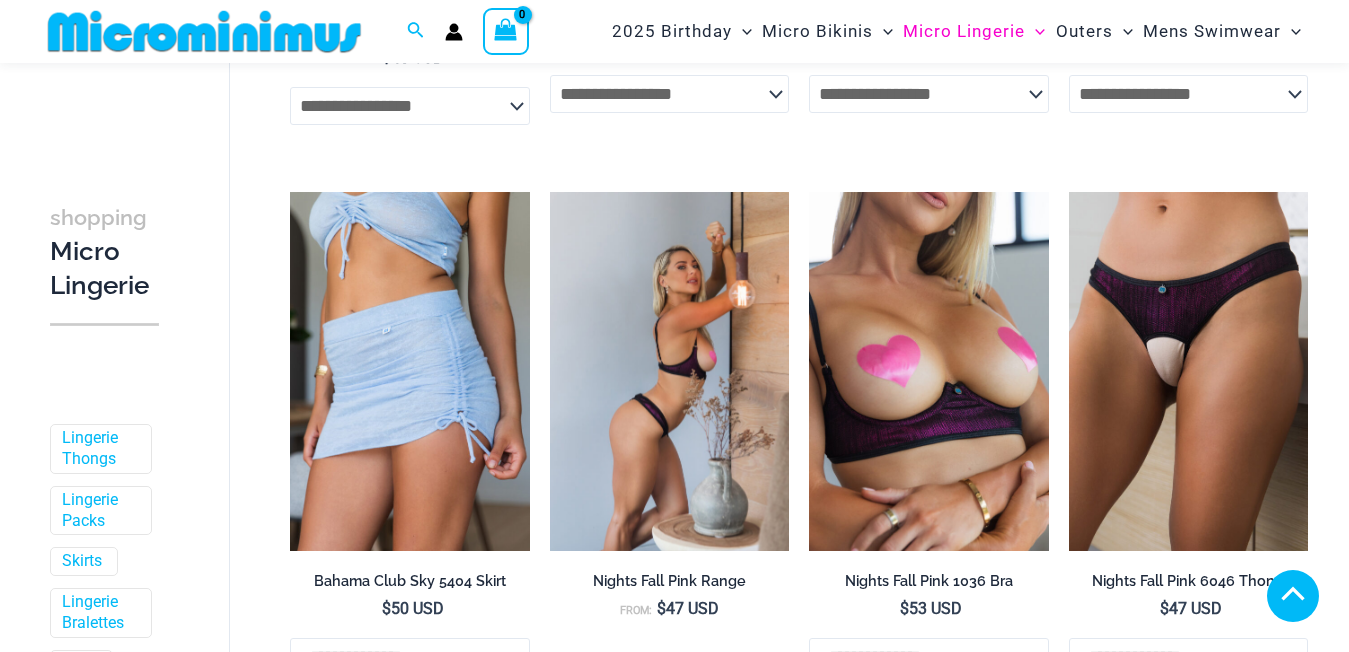 click at bounding box center (669, 371) 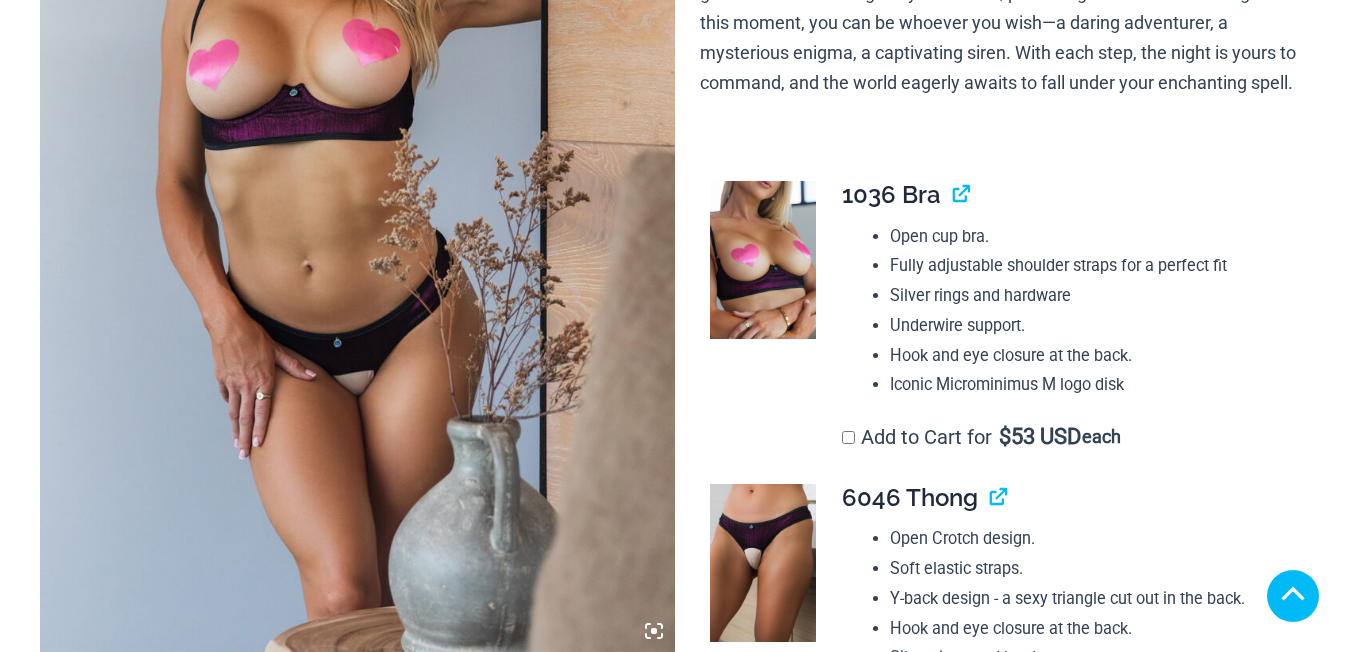 scroll, scrollTop: 508, scrollLeft: 0, axis: vertical 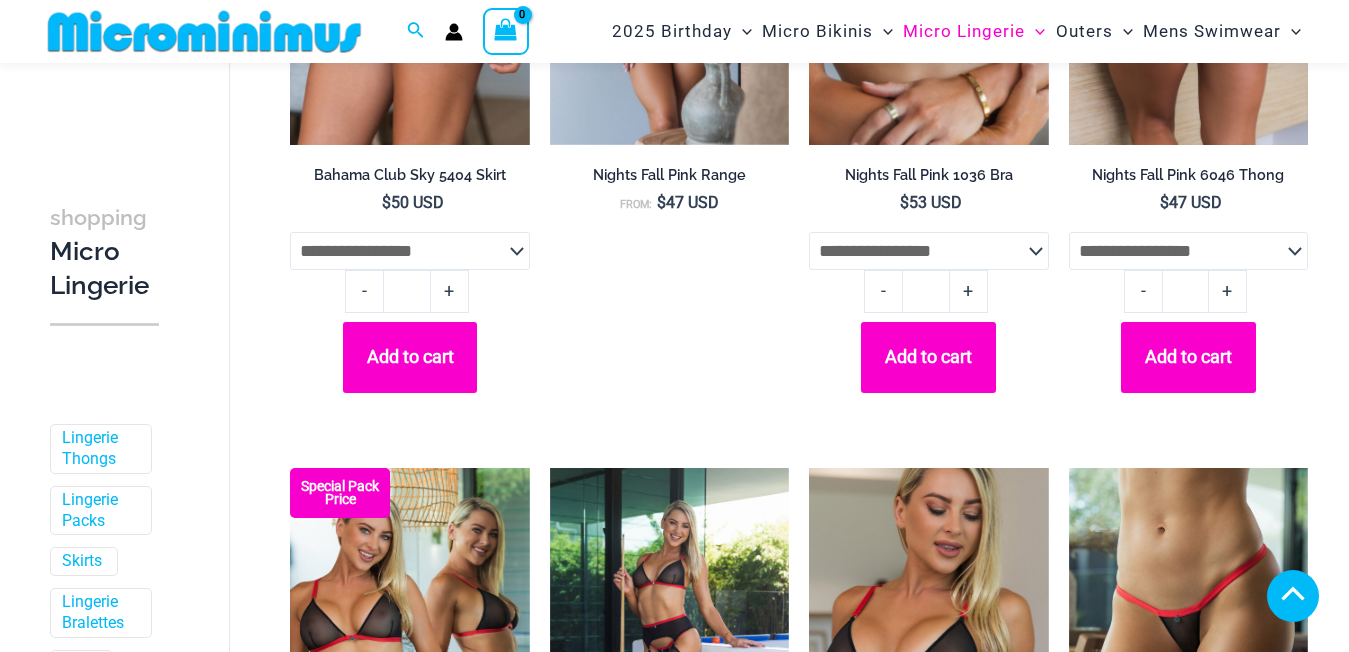 click at bounding box center [1188, -35] 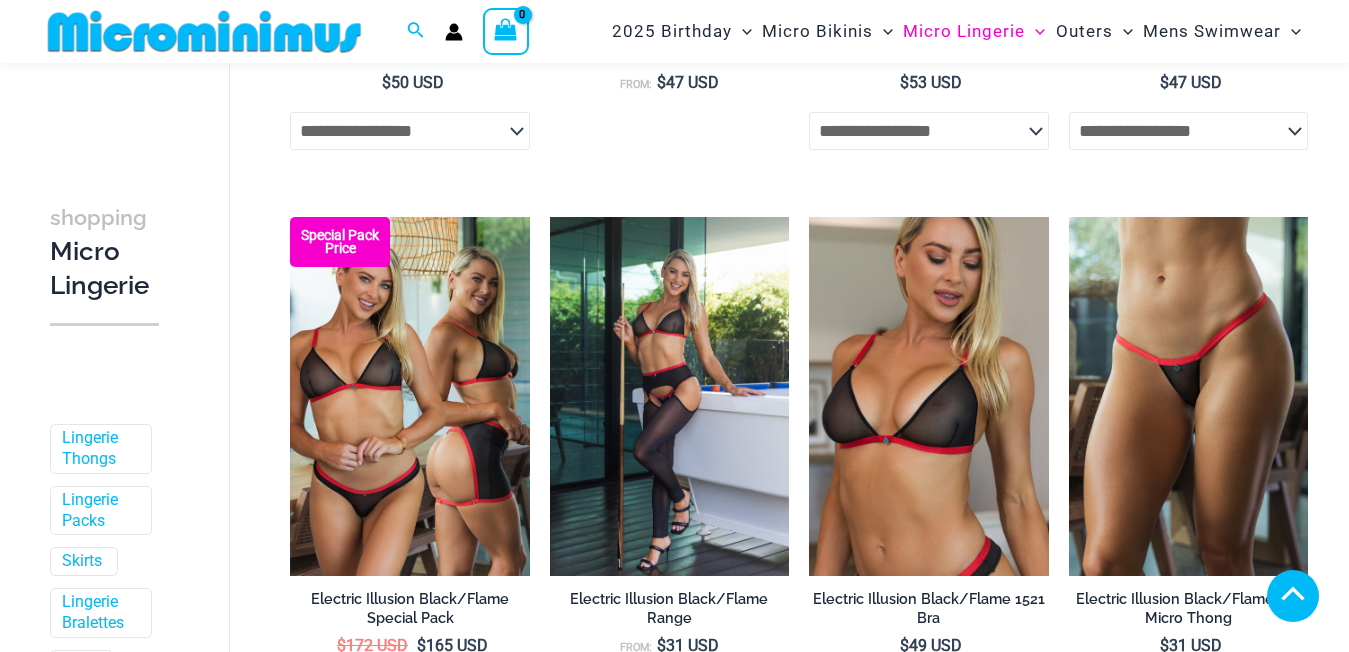 scroll, scrollTop: 2096, scrollLeft: 0, axis: vertical 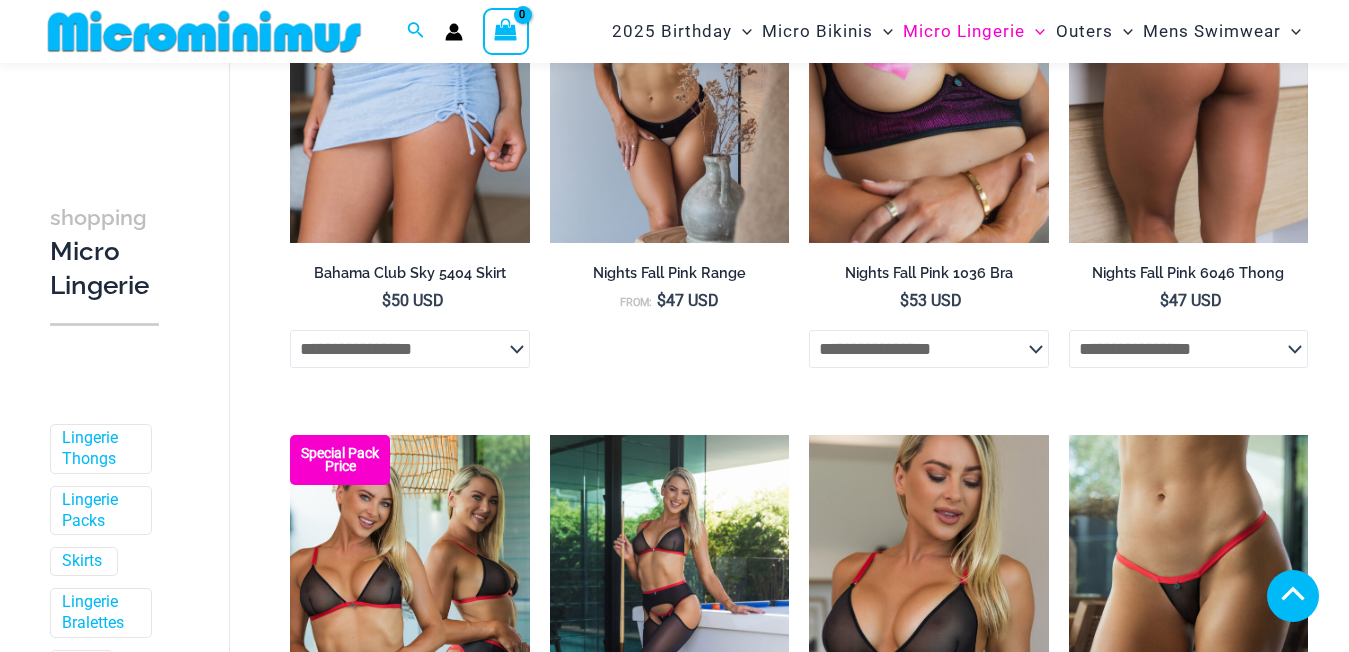 click at bounding box center [1188, 63] 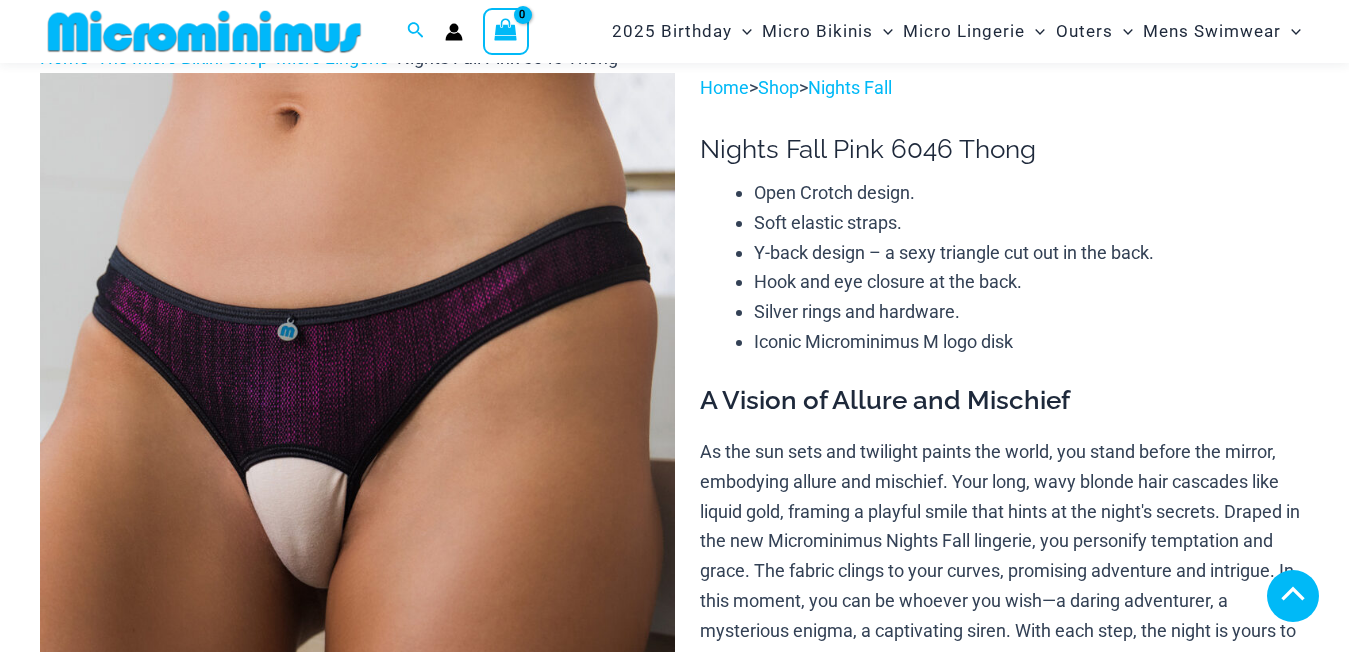 scroll, scrollTop: 772, scrollLeft: 0, axis: vertical 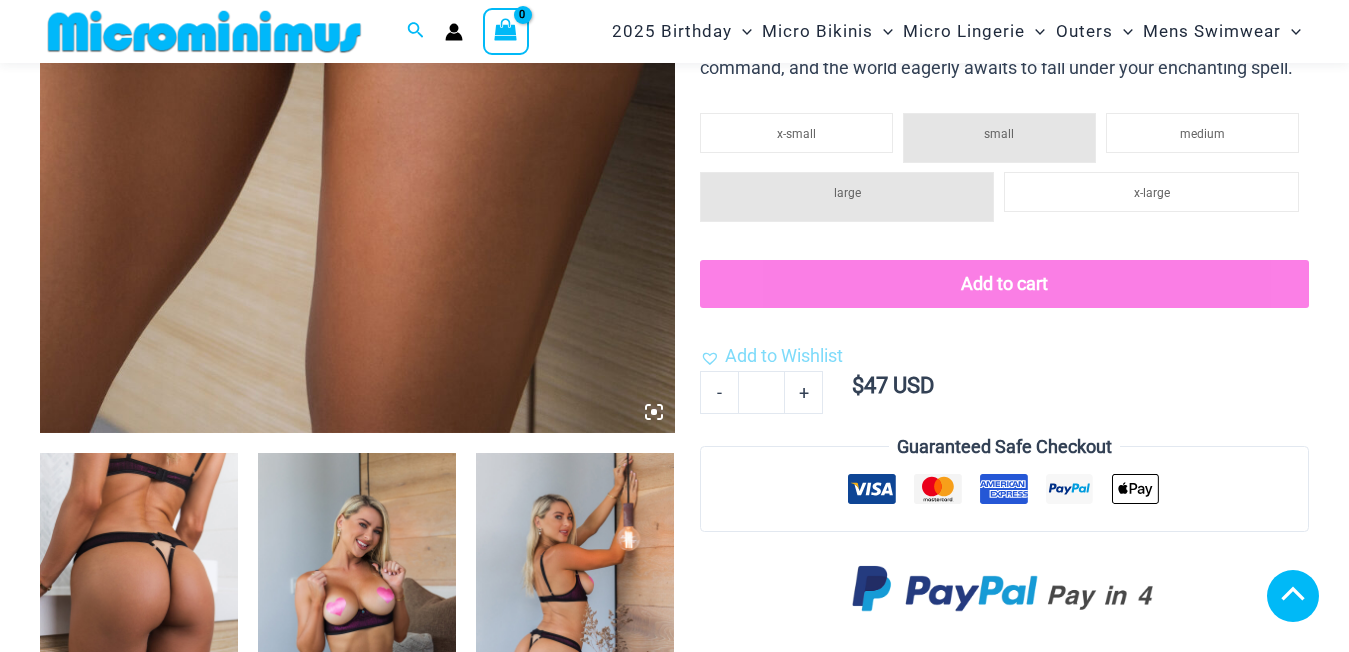 click 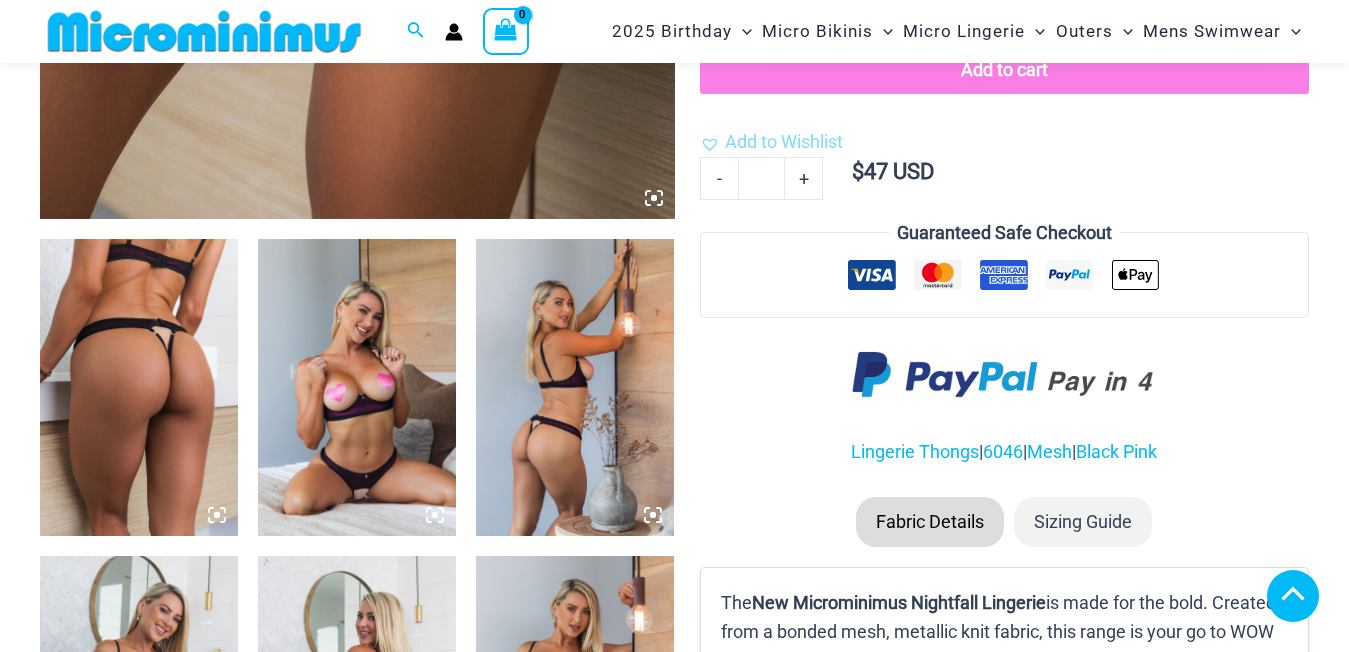 scroll, scrollTop: 586, scrollLeft: 0, axis: vertical 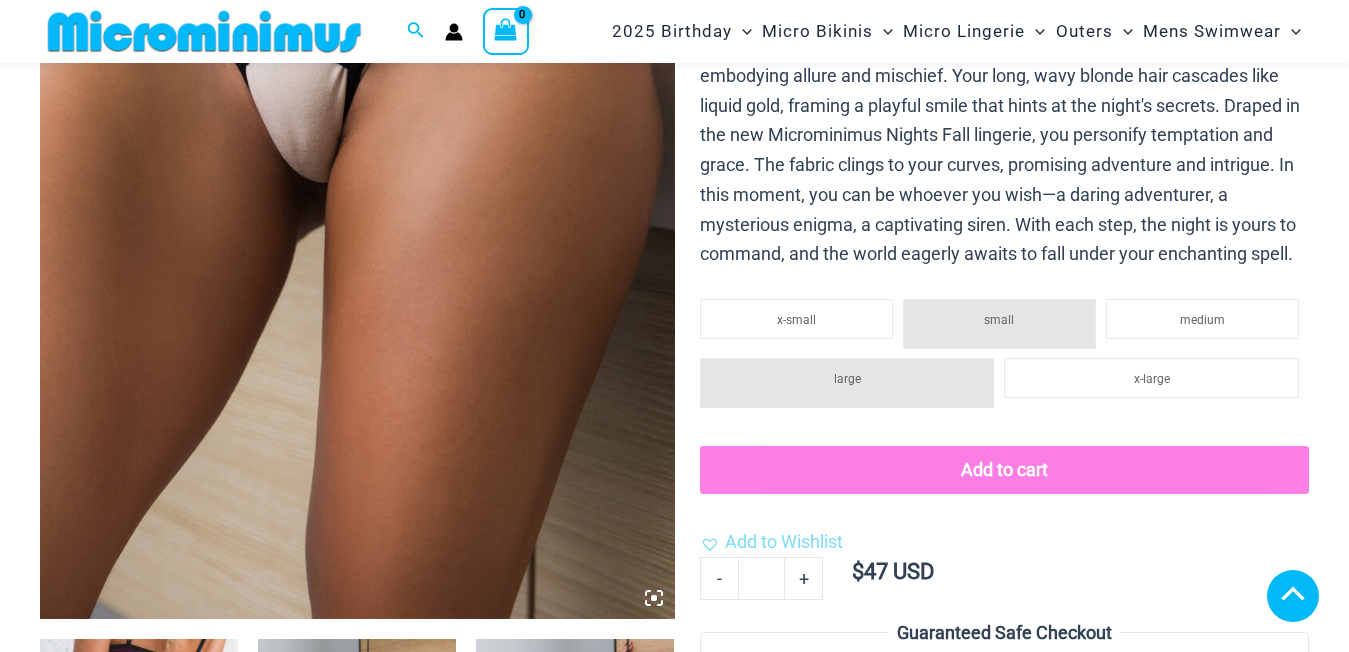 click 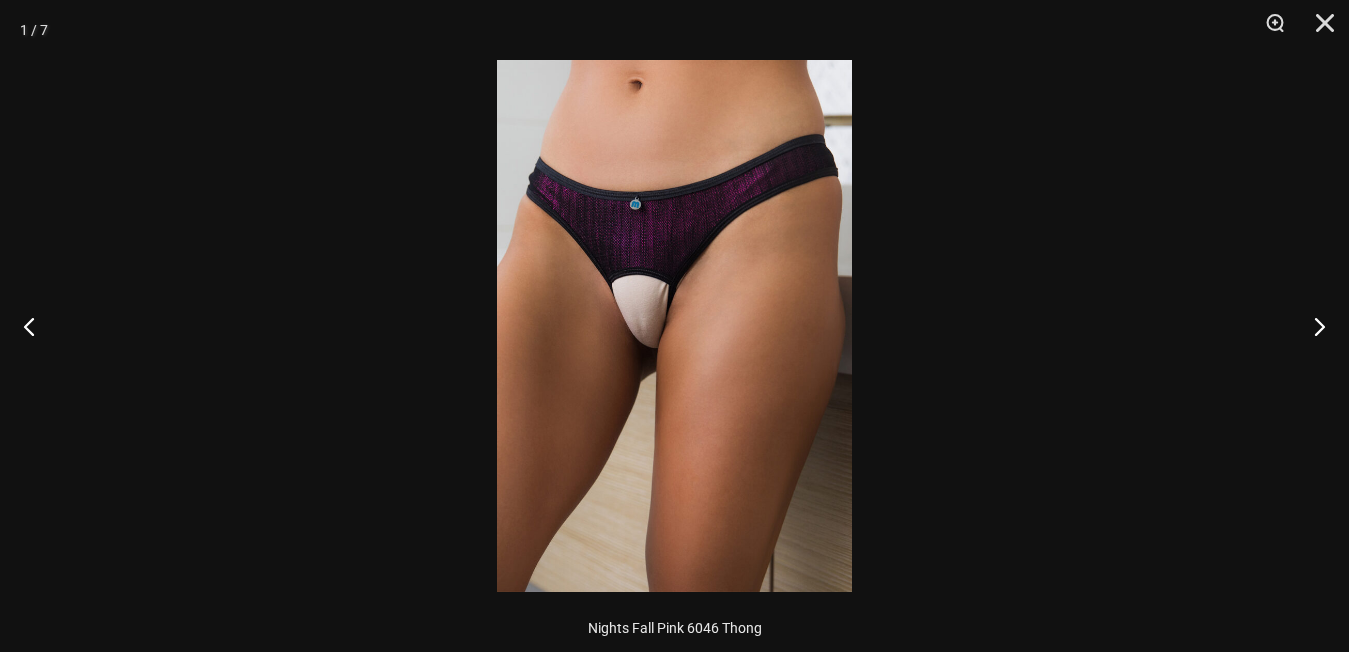 click at bounding box center (674, 326) 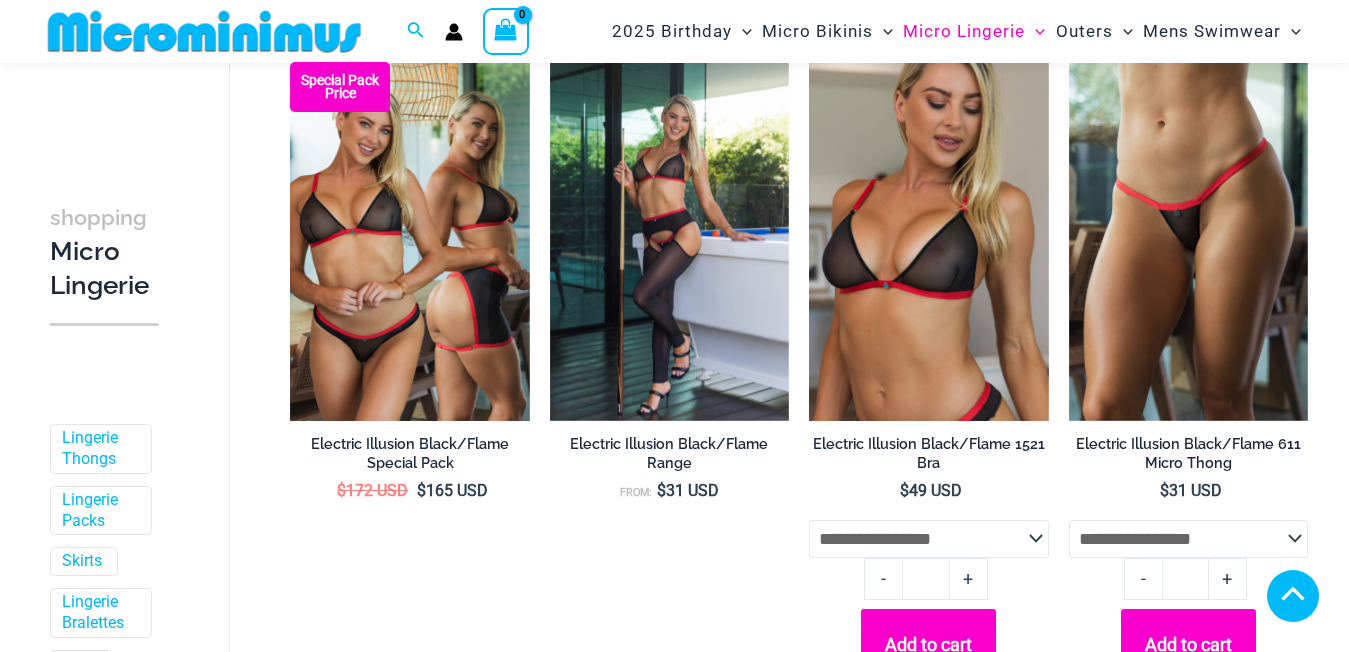 scroll, scrollTop: 2719, scrollLeft: 0, axis: vertical 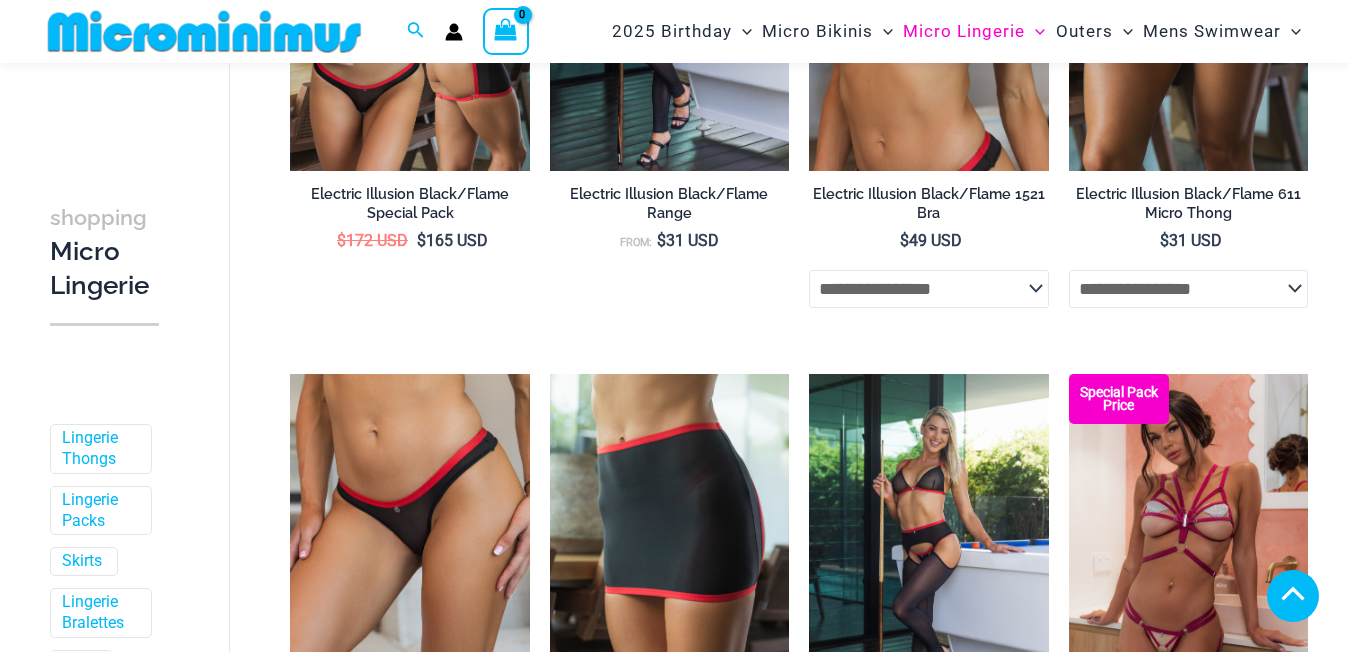 click at bounding box center (1188, 1116) 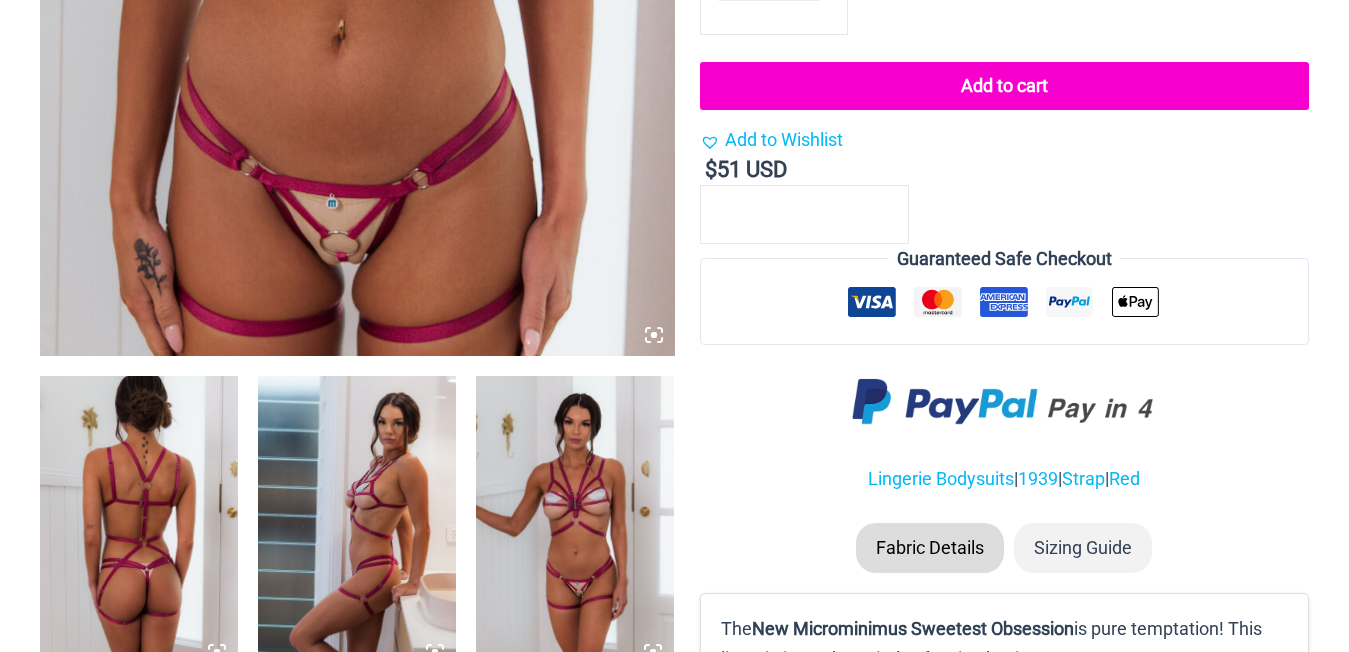 scroll, scrollTop: 700, scrollLeft: 0, axis: vertical 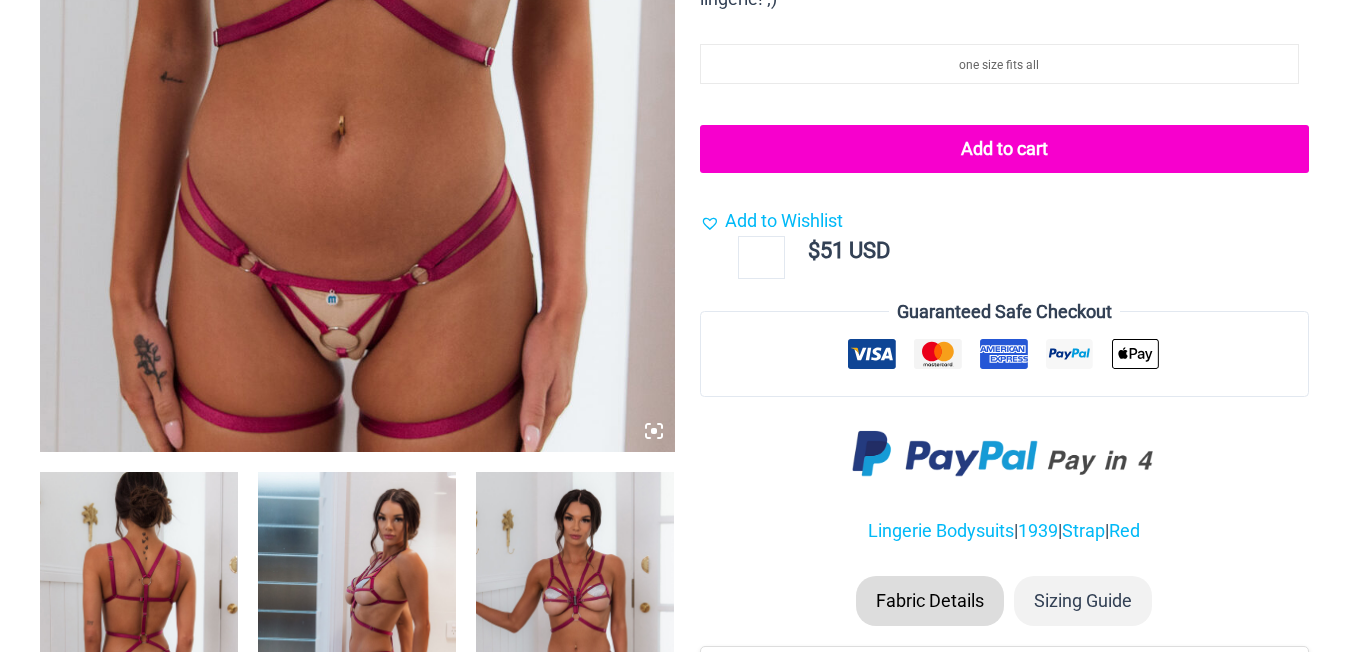 click 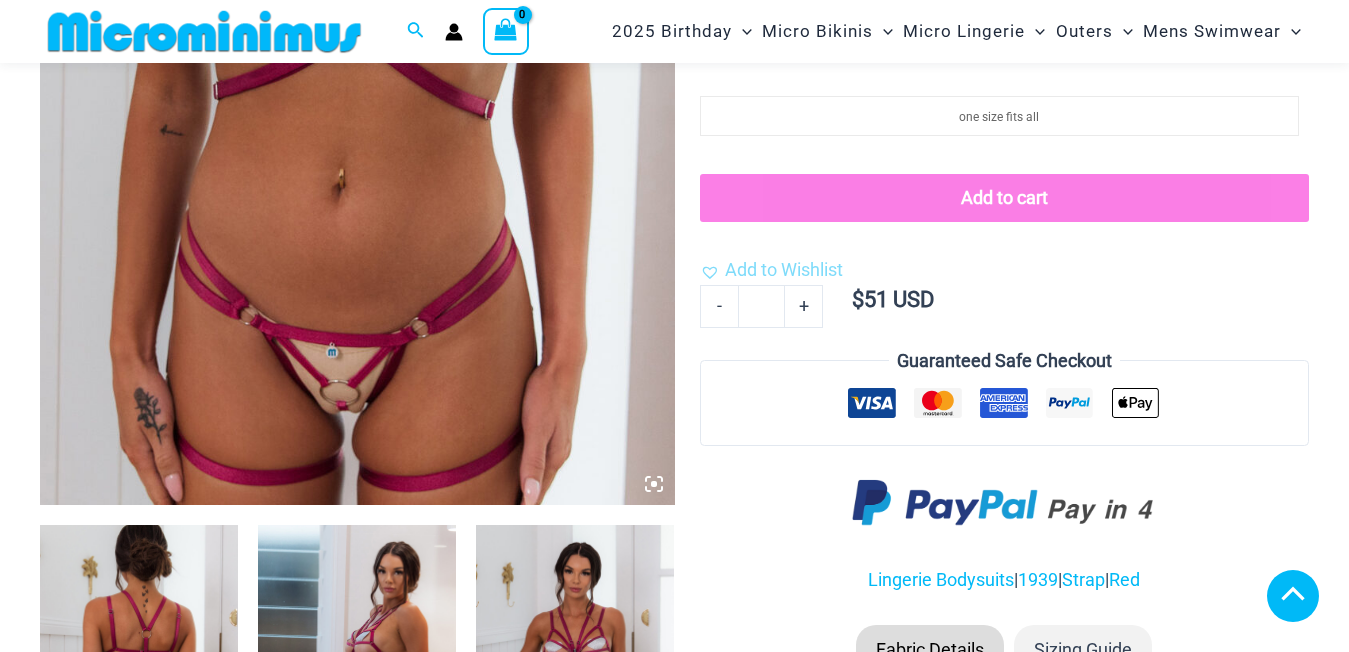 click 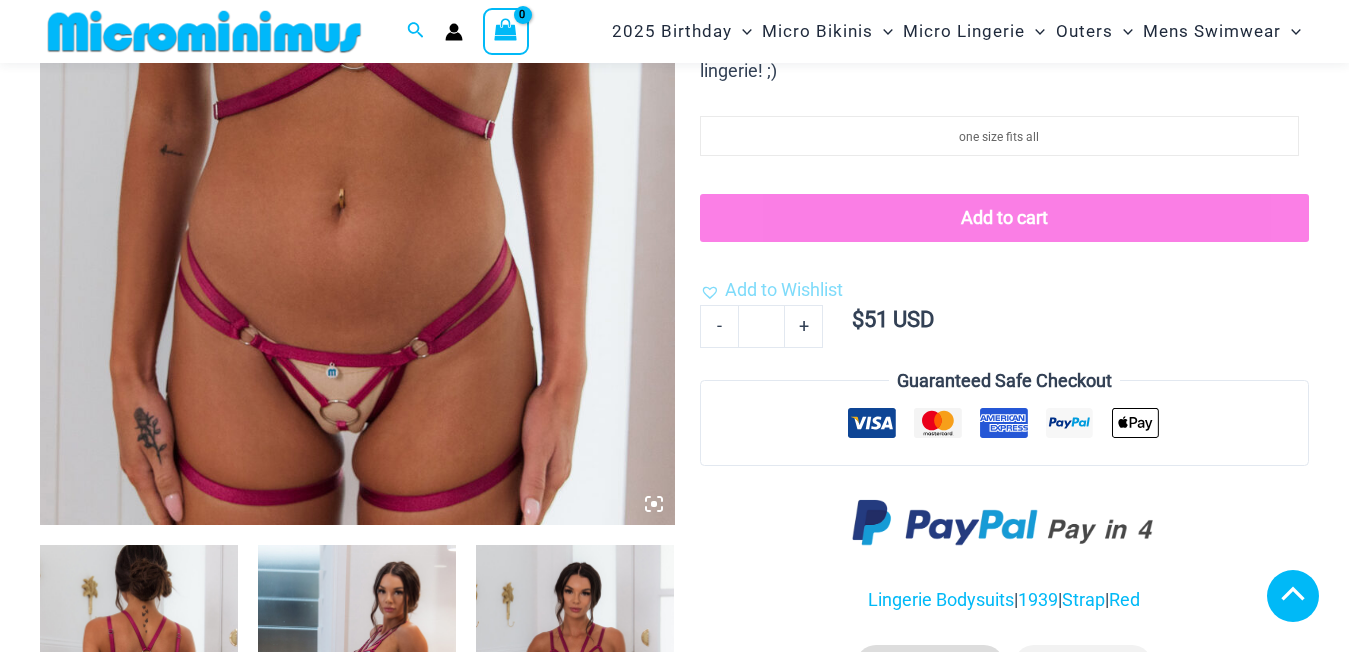 click 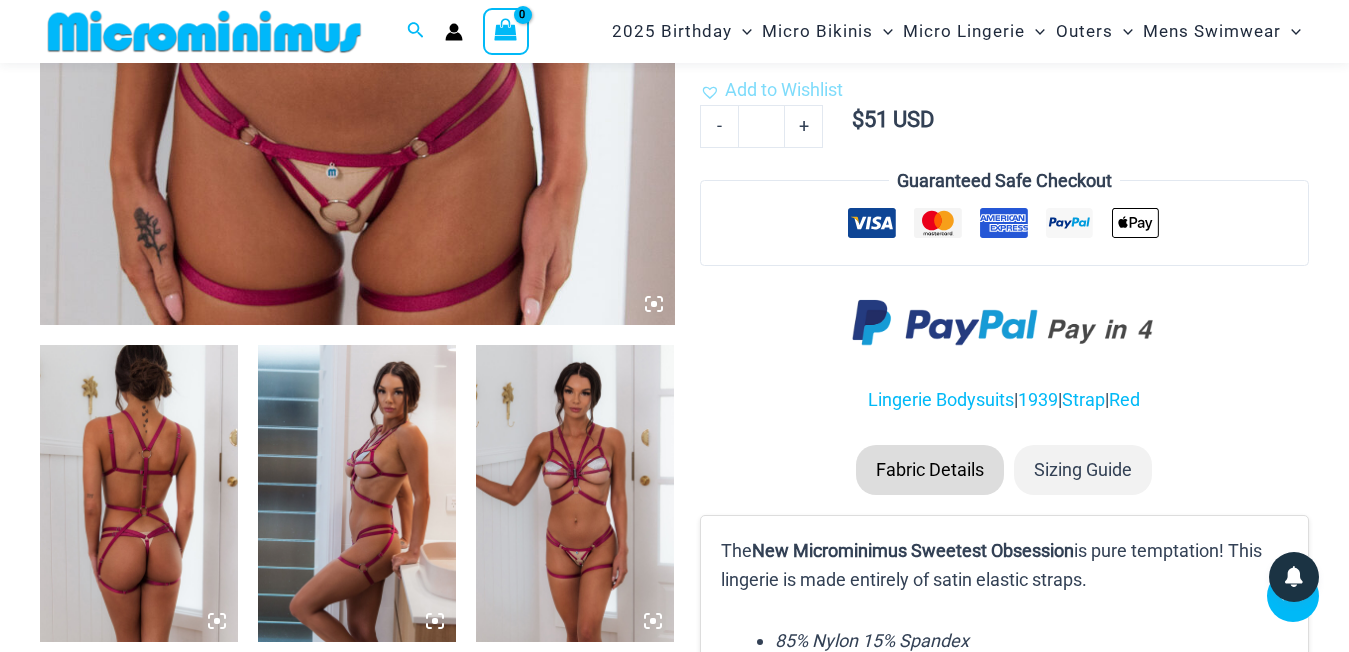scroll, scrollTop: 868, scrollLeft: 0, axis: vertical 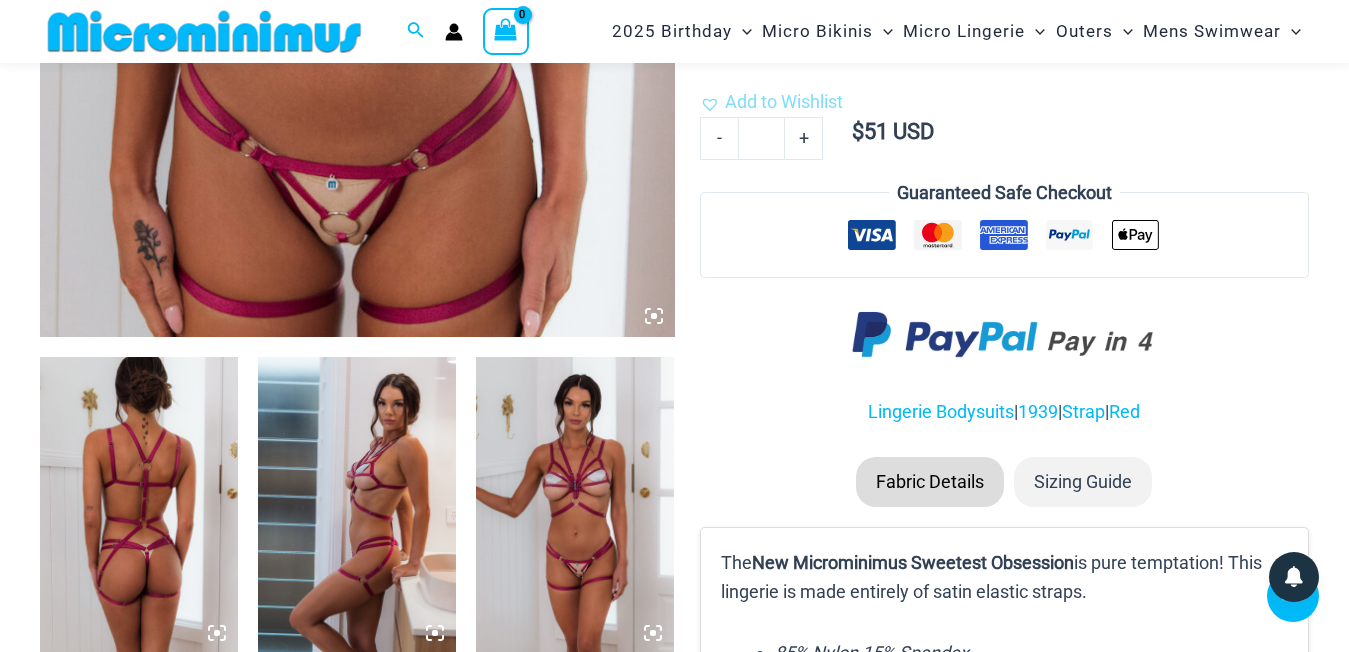 click 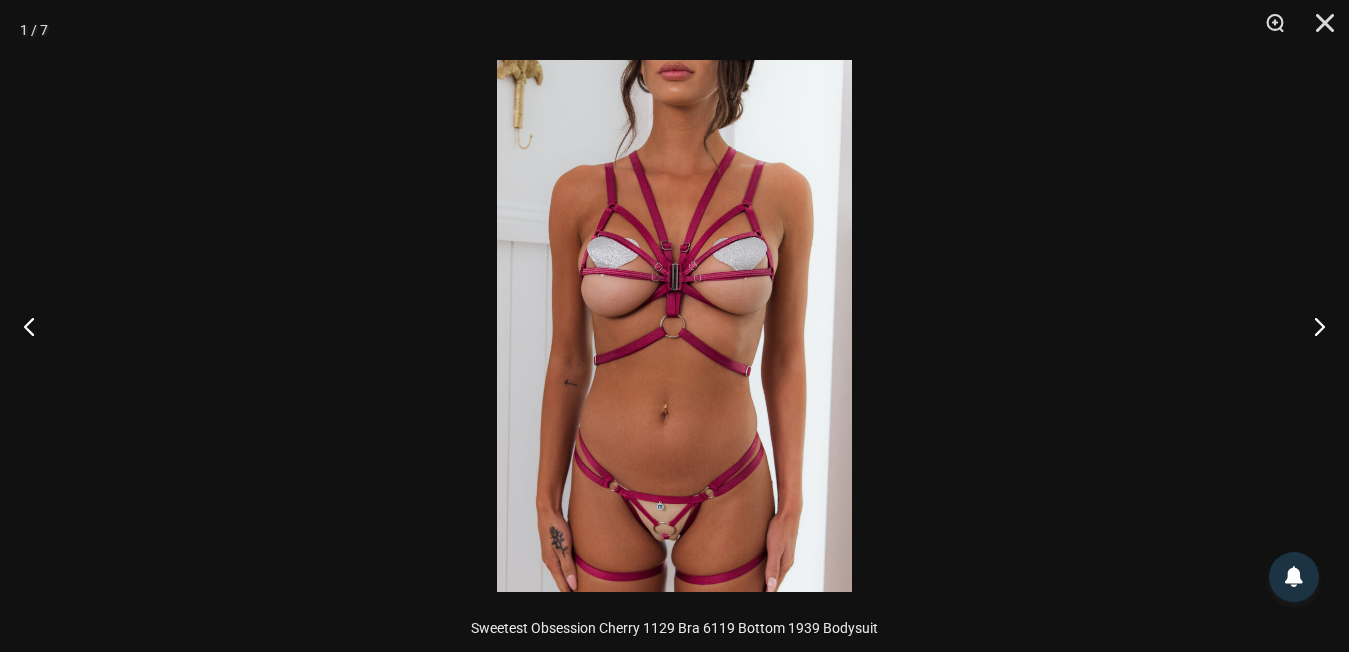 click at bounding box center [674, 326] 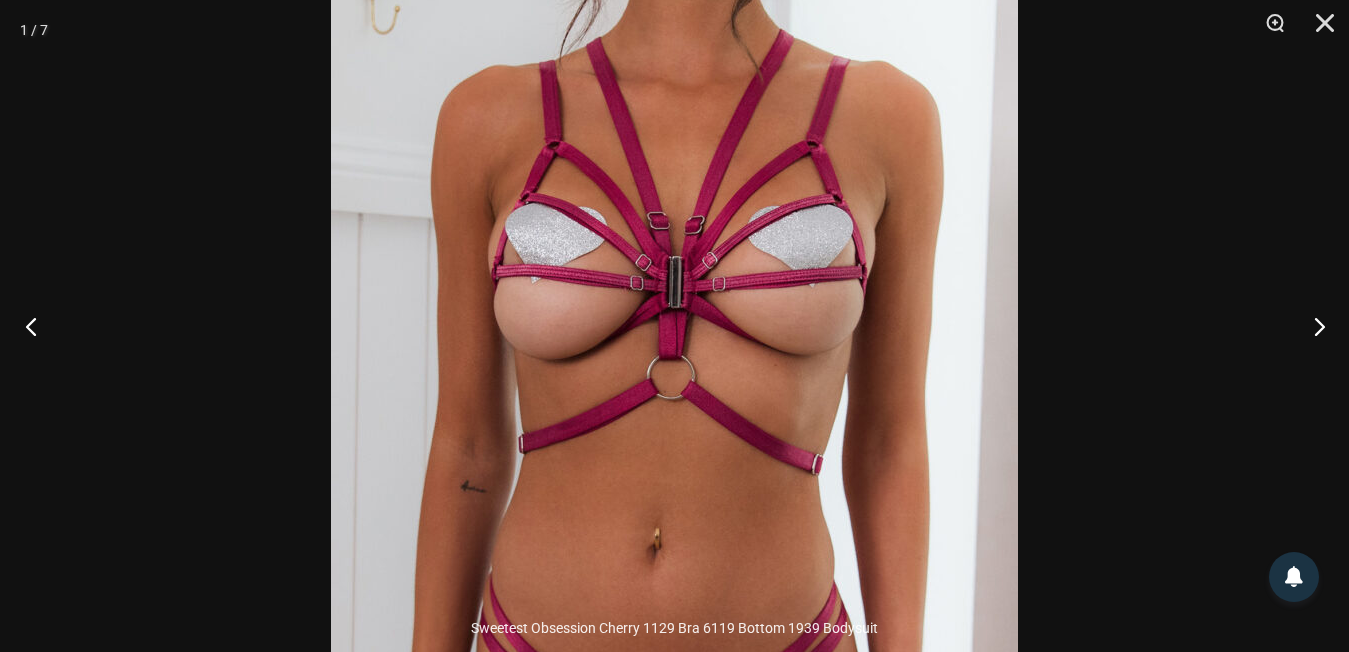 click at bounding box center [37, 326] 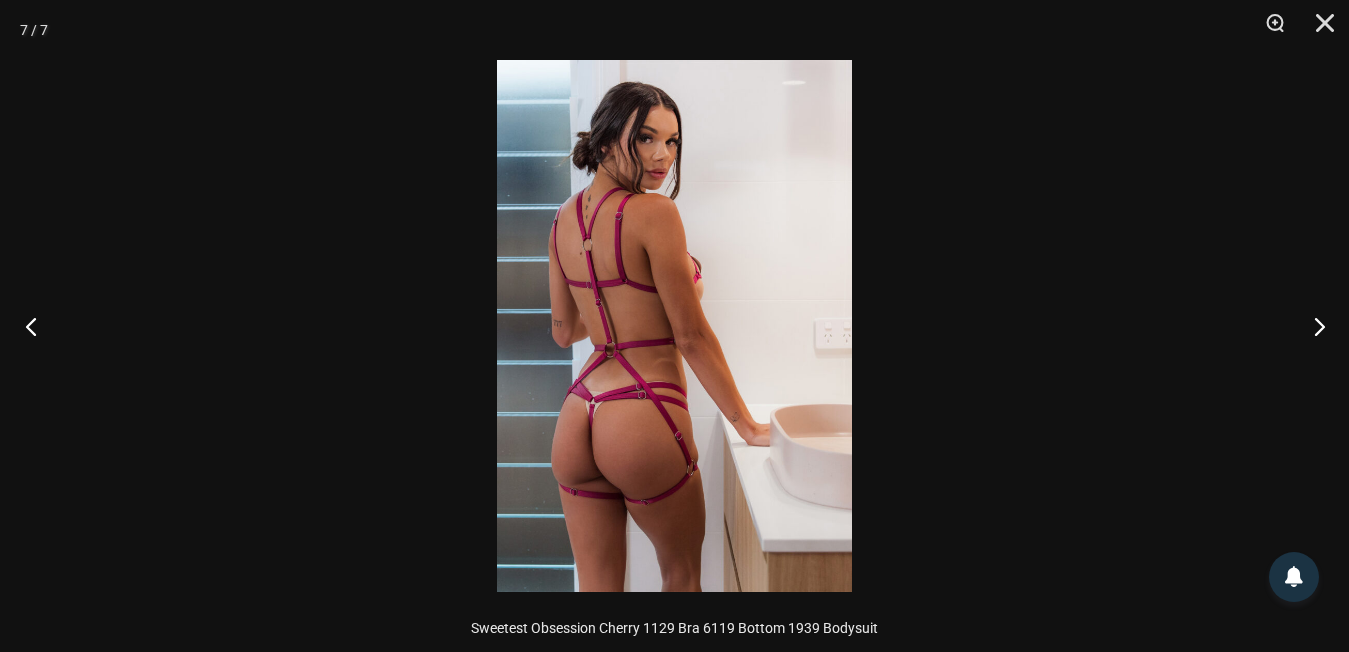 click at bounding box center [37, 326] 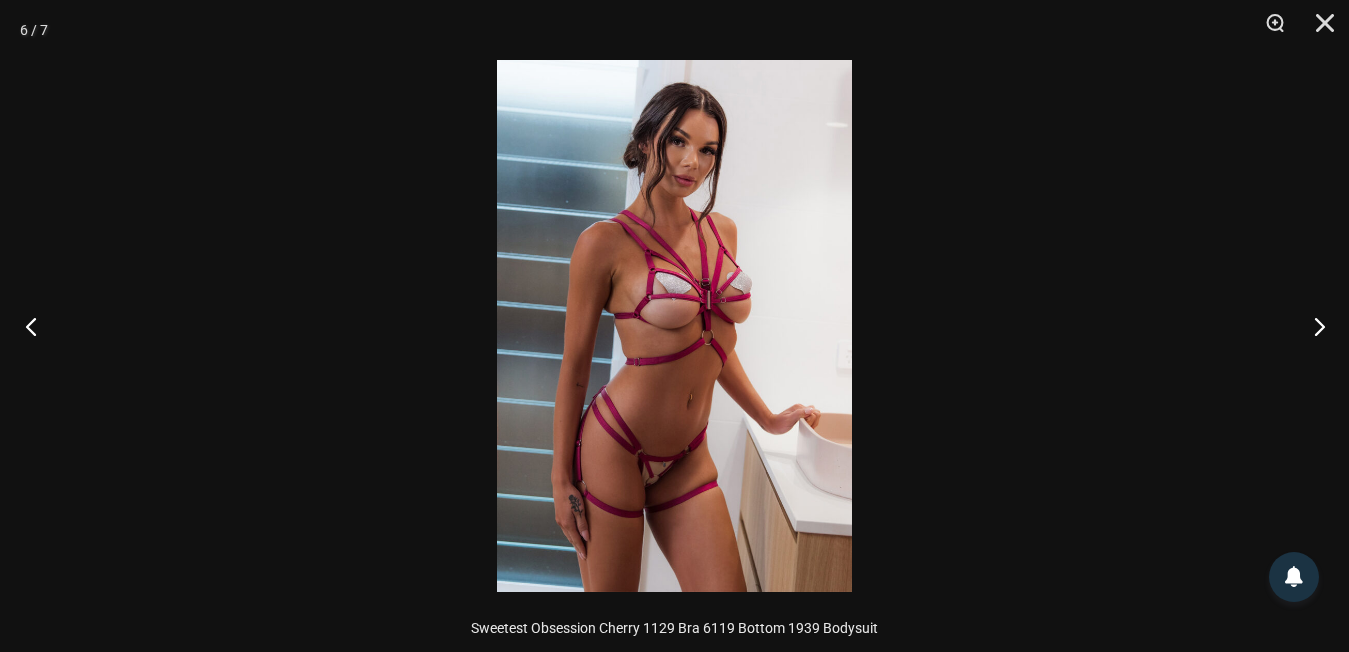 click at bounding box center [37, 326] 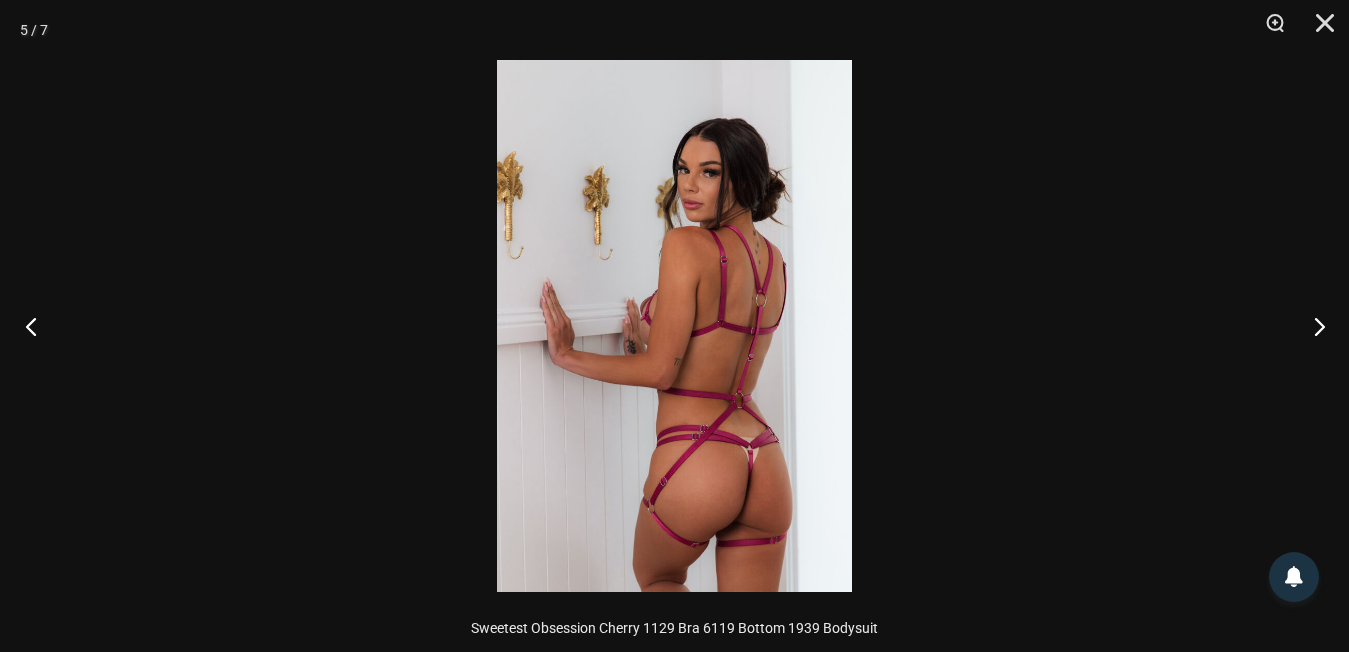 click at bounding box center (37, 326) 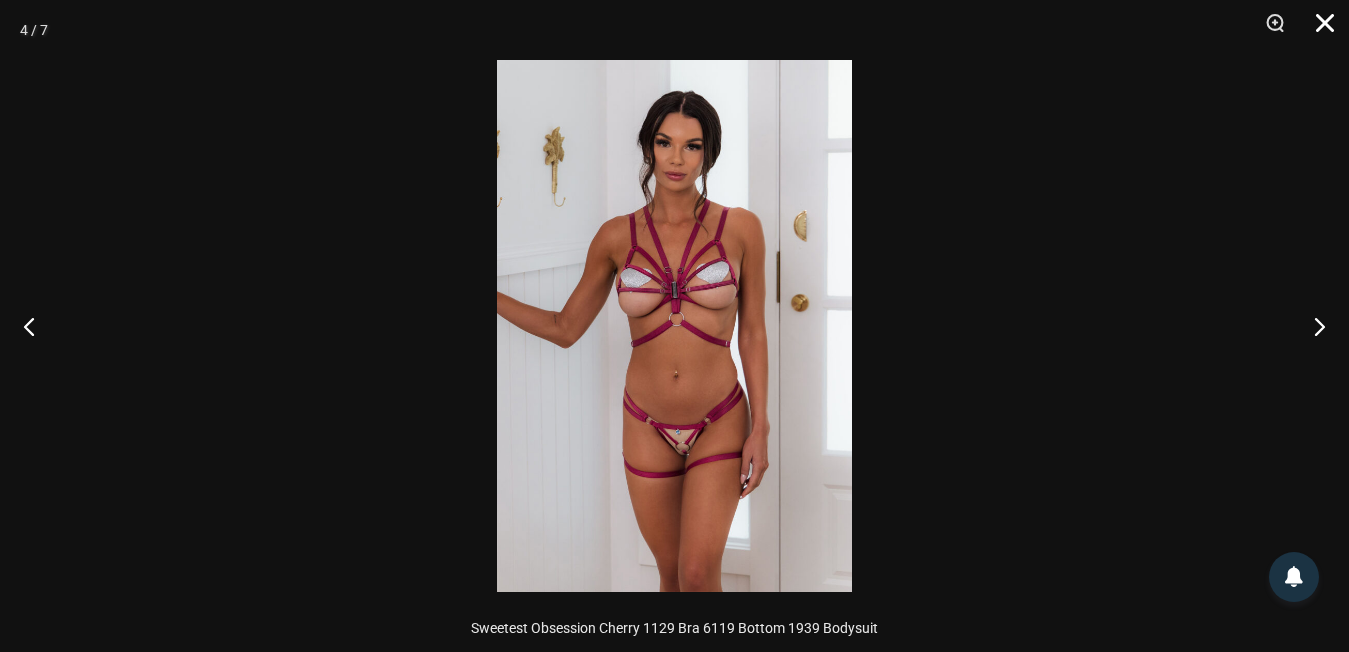 click at bounding box center [1318, 30] 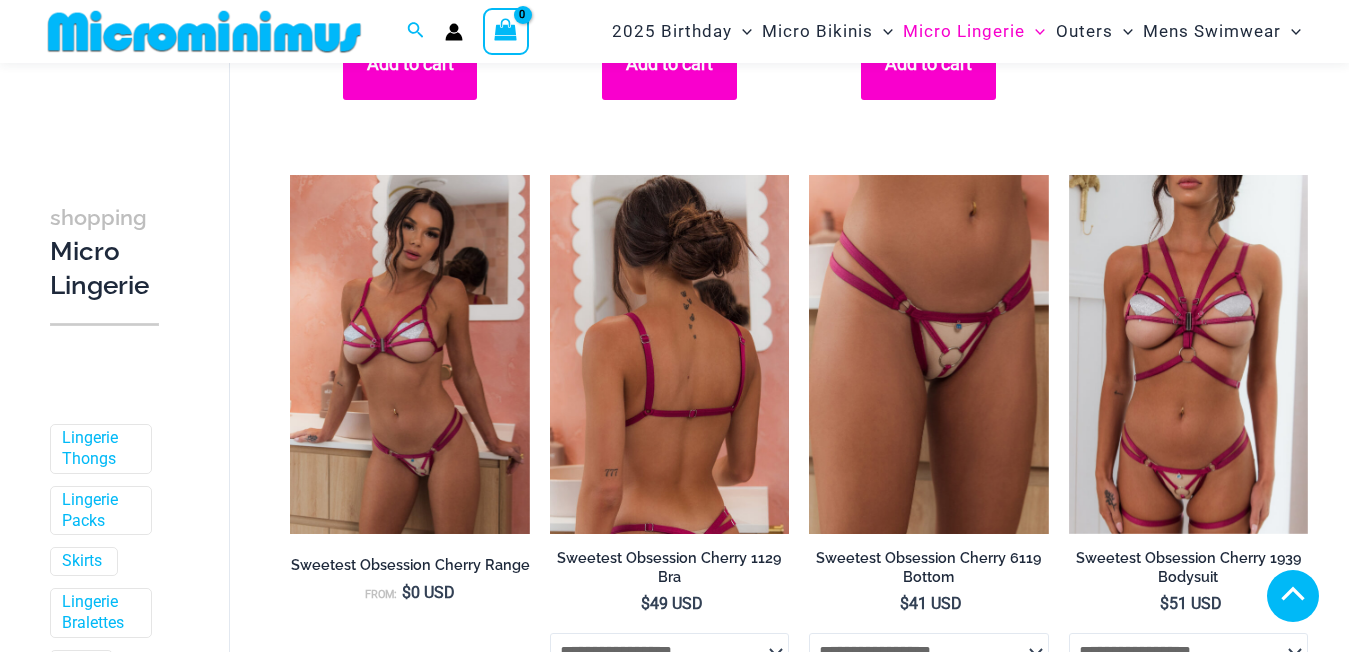 scroll, scrollTop: 4611, scrollLeft: 0, axis: vertical 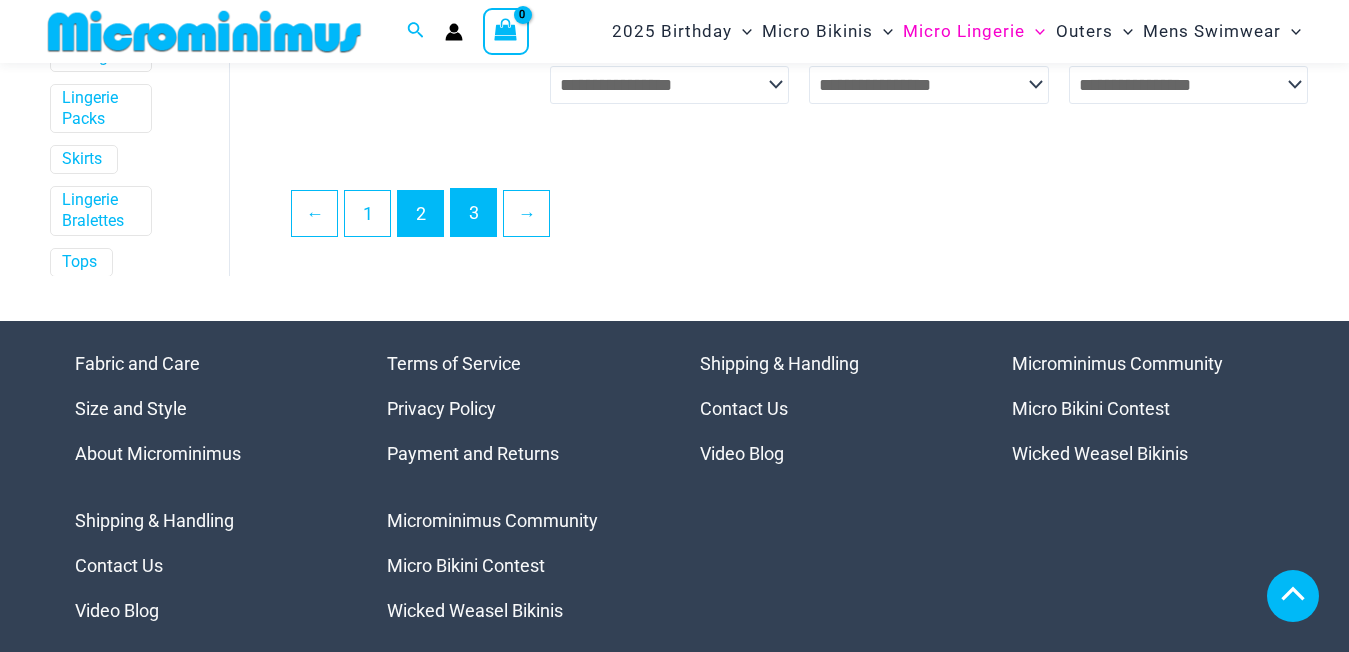 click on "3" at bounding box center (473, 212) 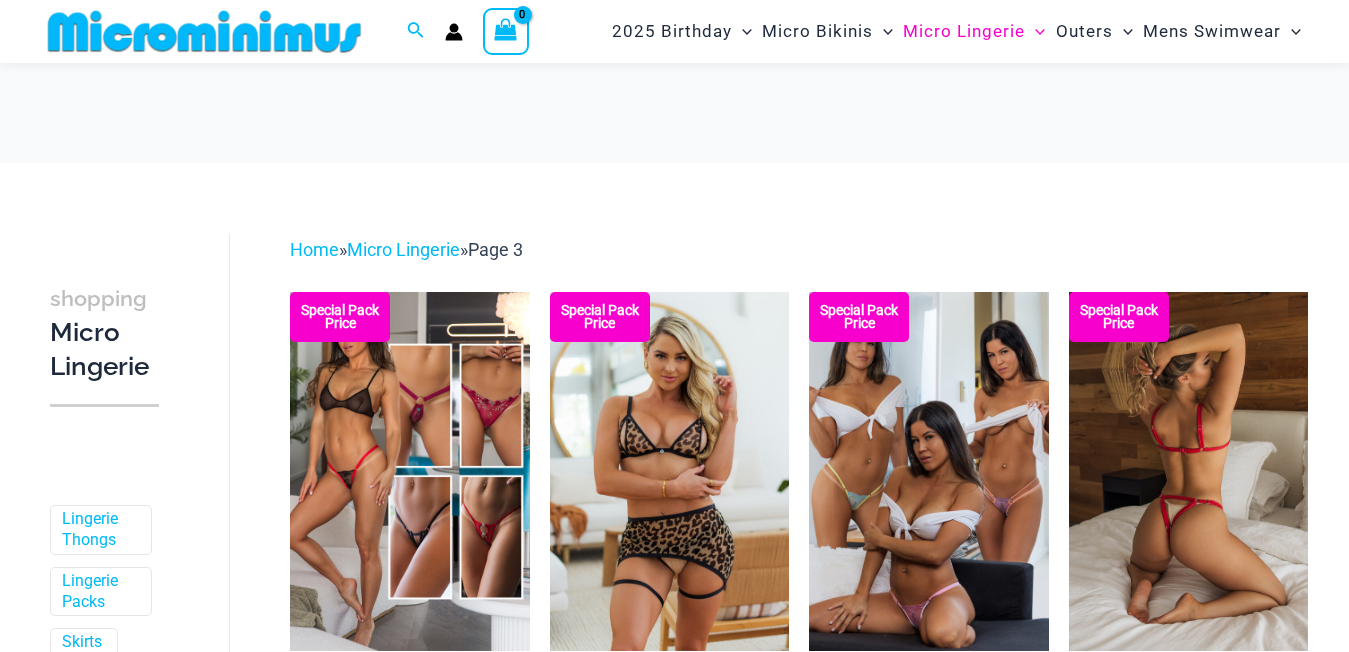 scroll, scrollTop: 200, scrollLeft: 0, axis: vertical 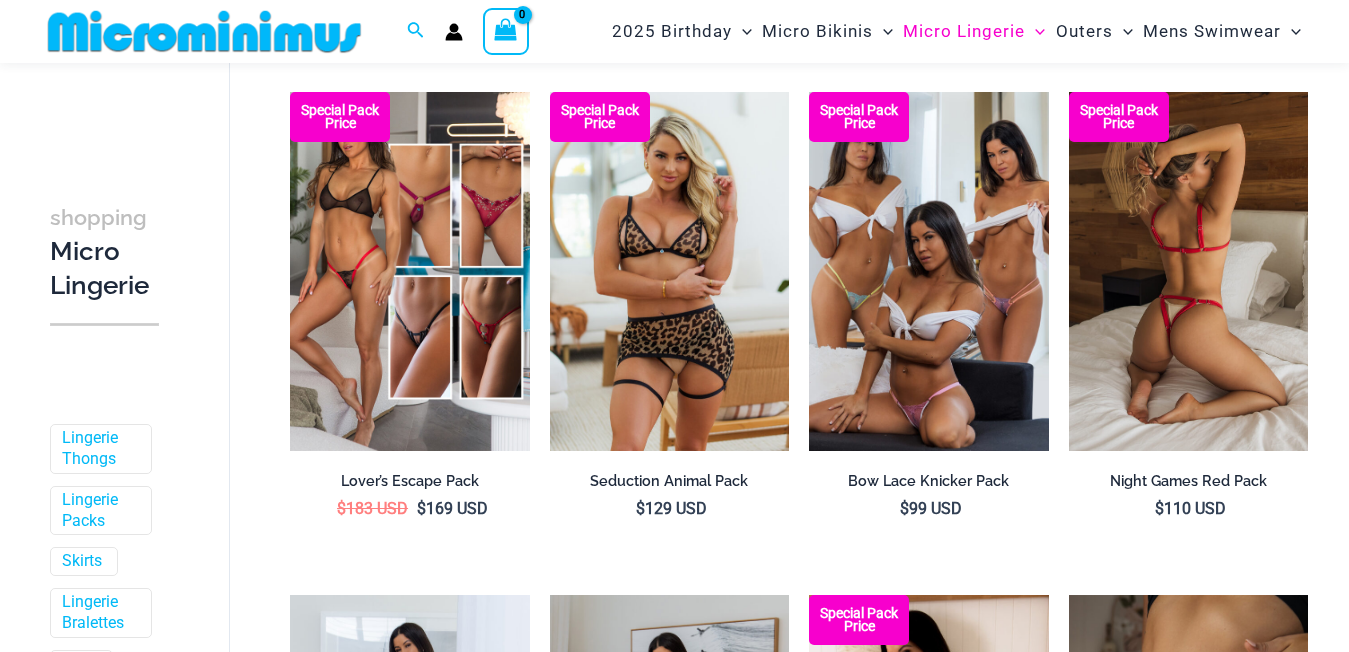 click at bounding box center (1188, 271) 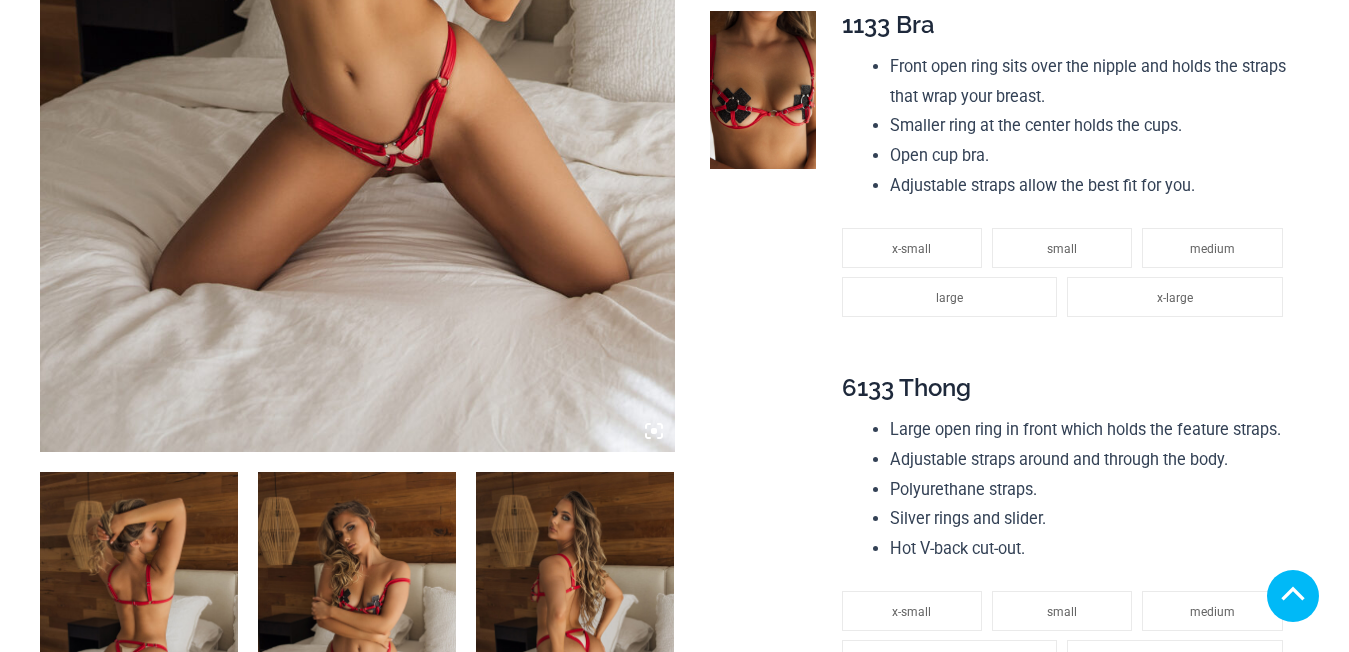 scroll, scrollTop: 980, scrollLeft: 0, axis: vertical 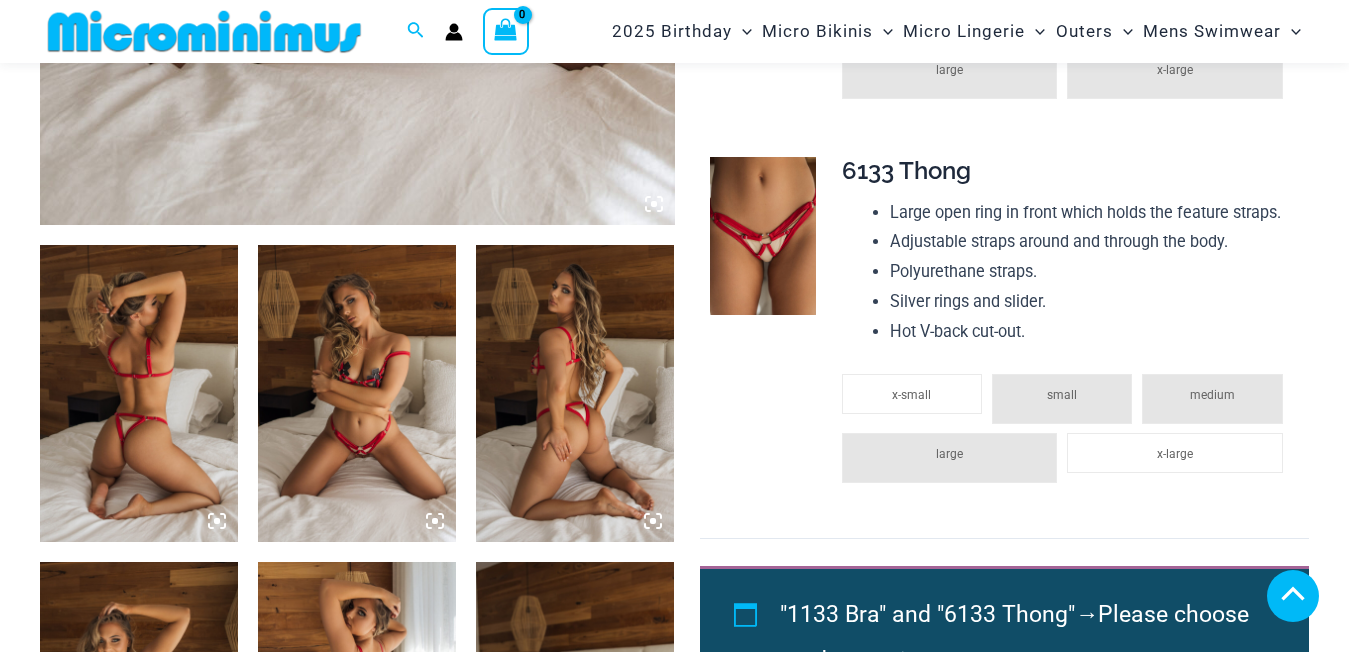 click 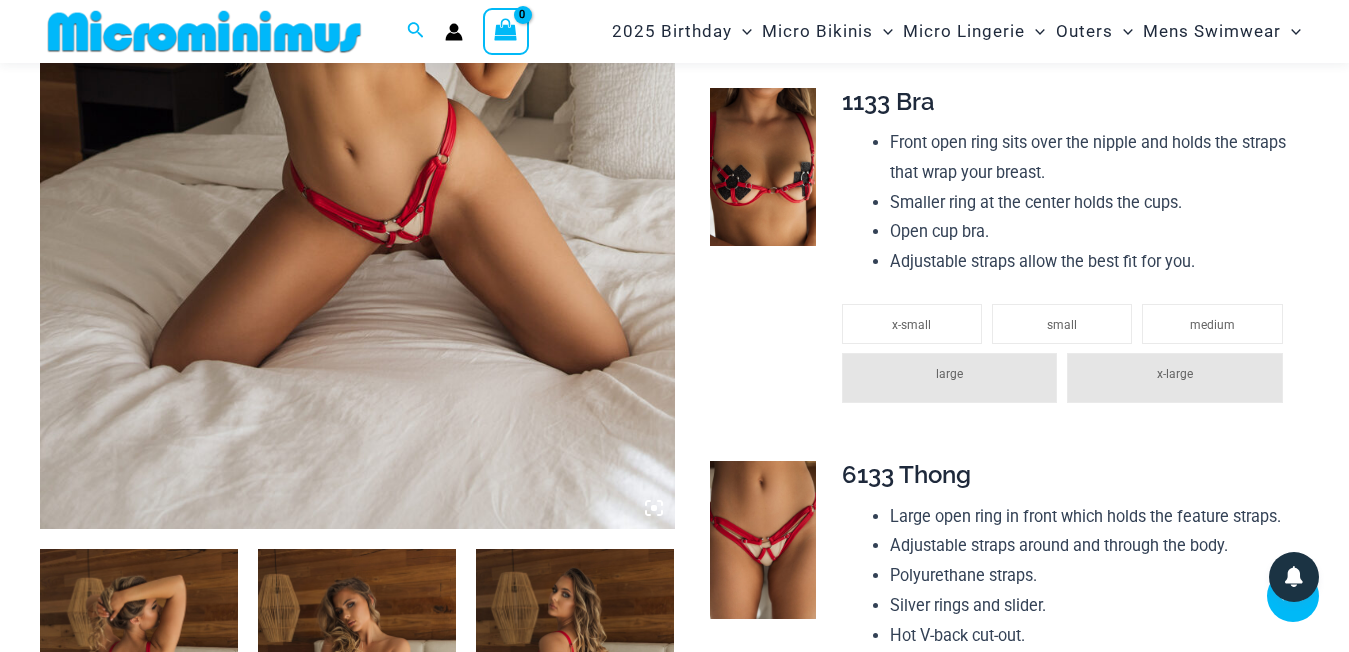 scroll, scrollTop: 680, scrollLeft: 0, axis: vertical 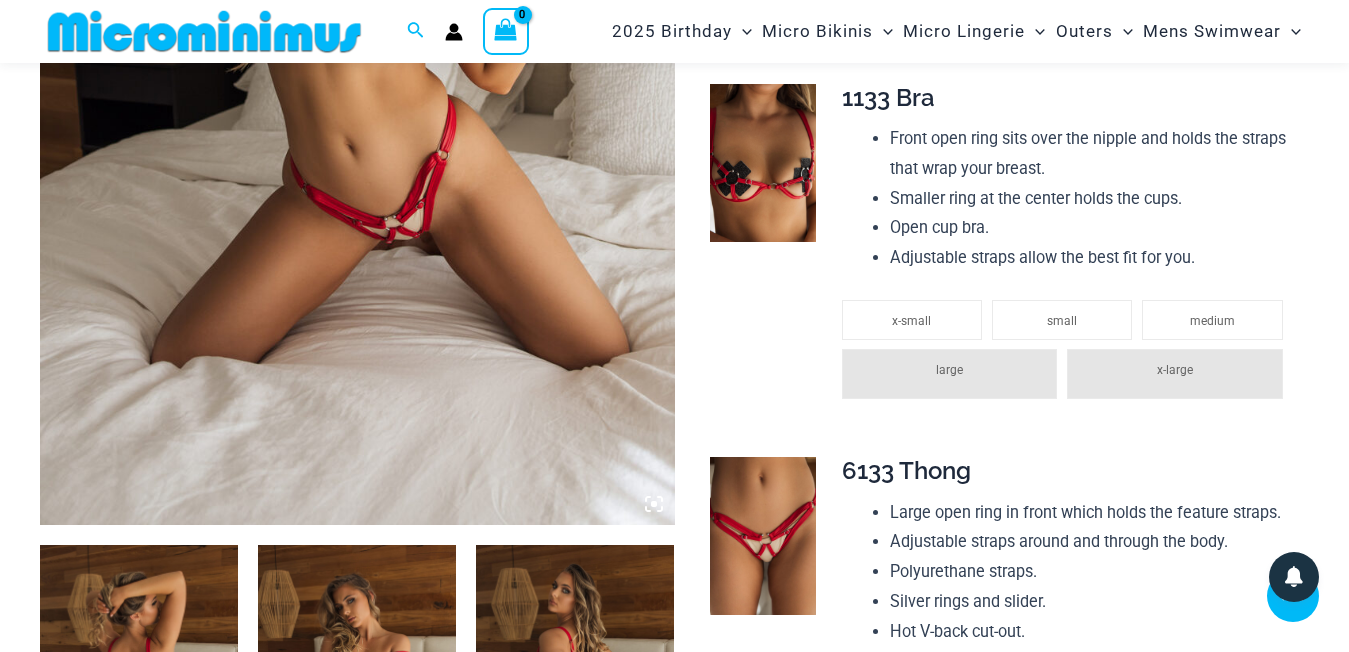 click 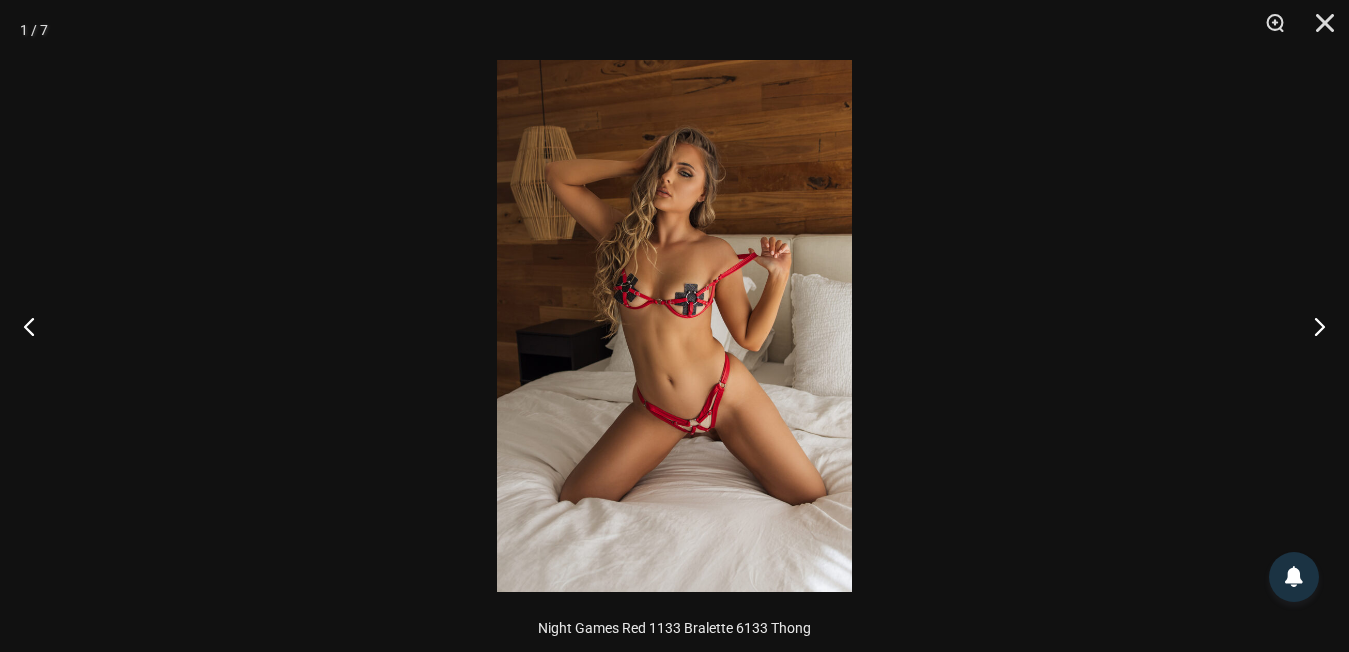 click at bounding box center [674, 326] 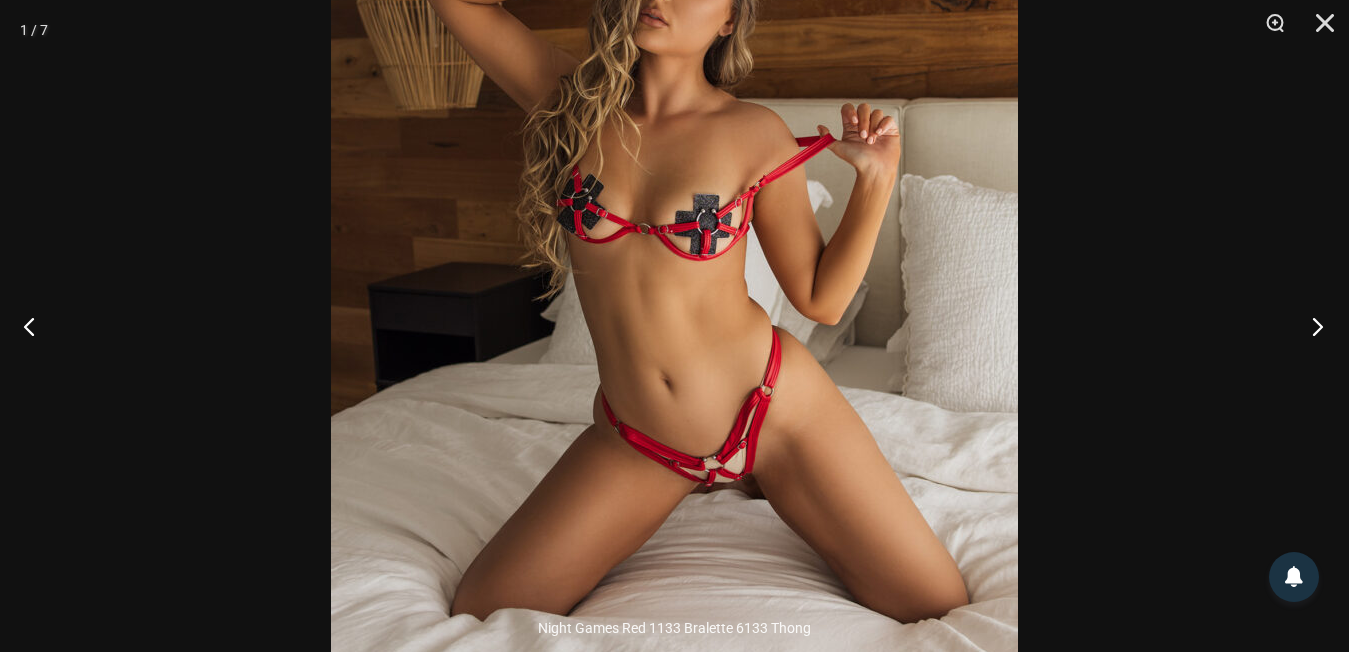 click at bounding box center [1311, 326] 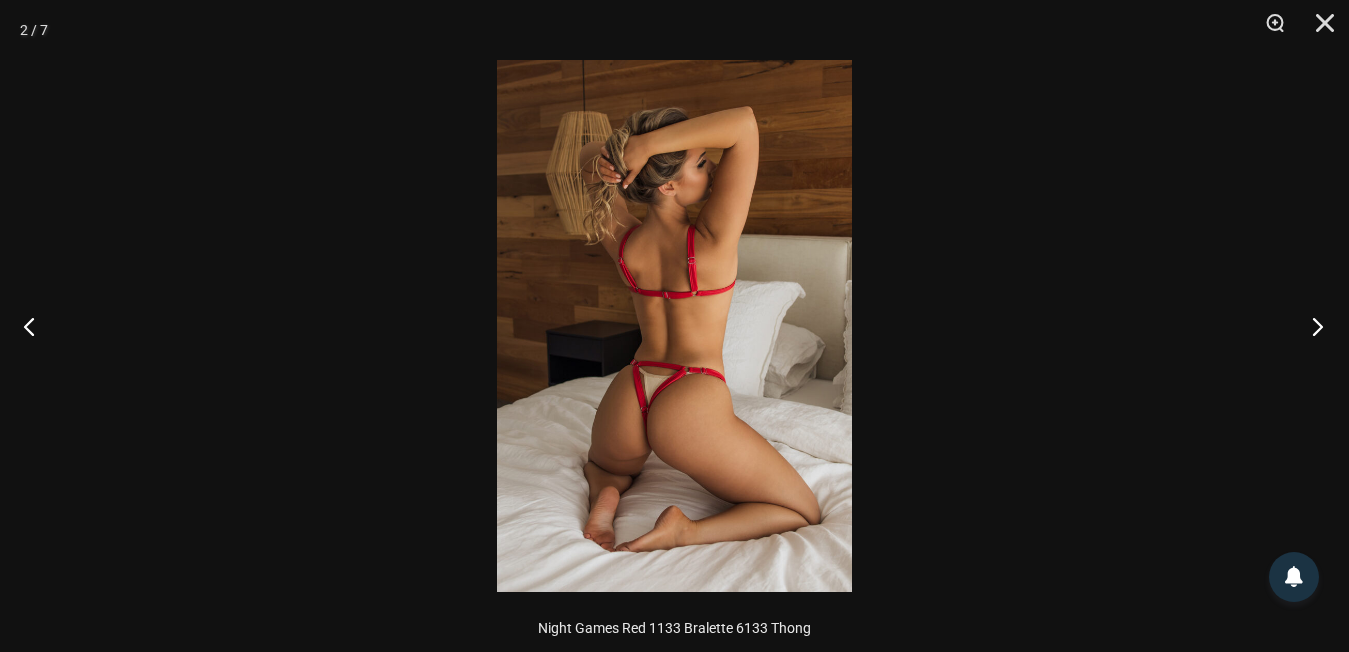 click at bounding box center [1311, 326] 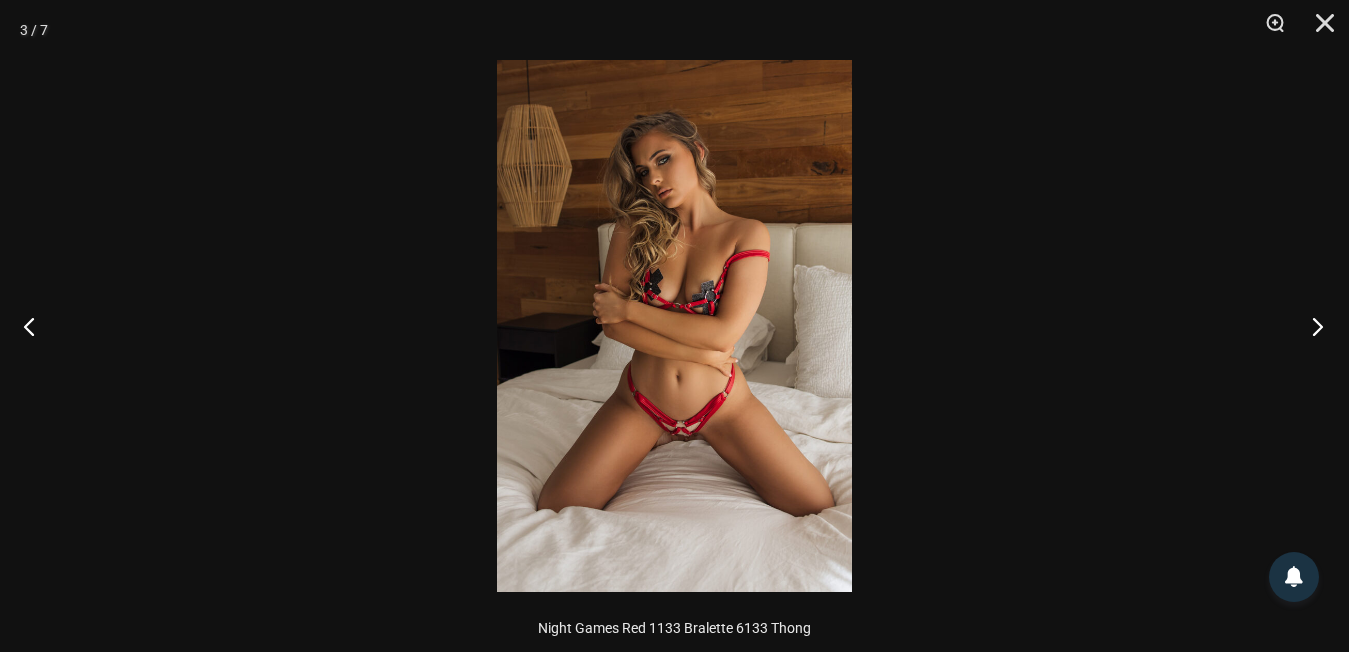 click at bounding box center (1311, 326) 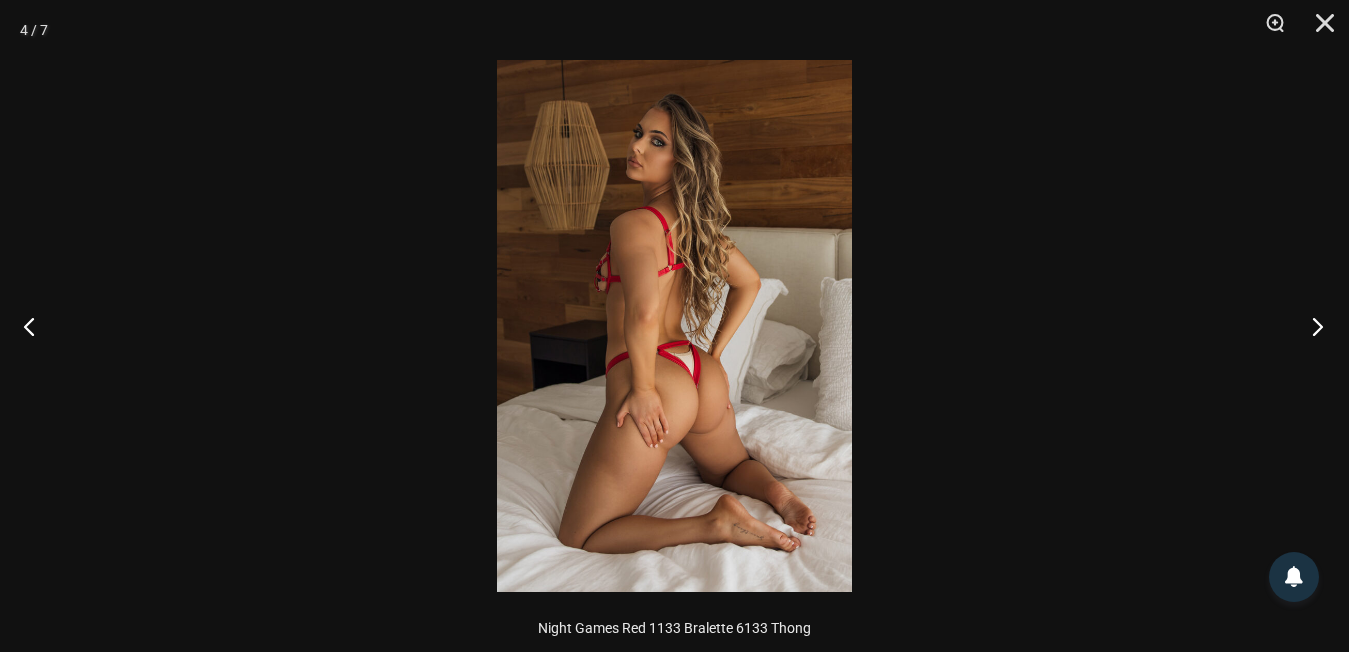 click at bounding box center (1311, 326) 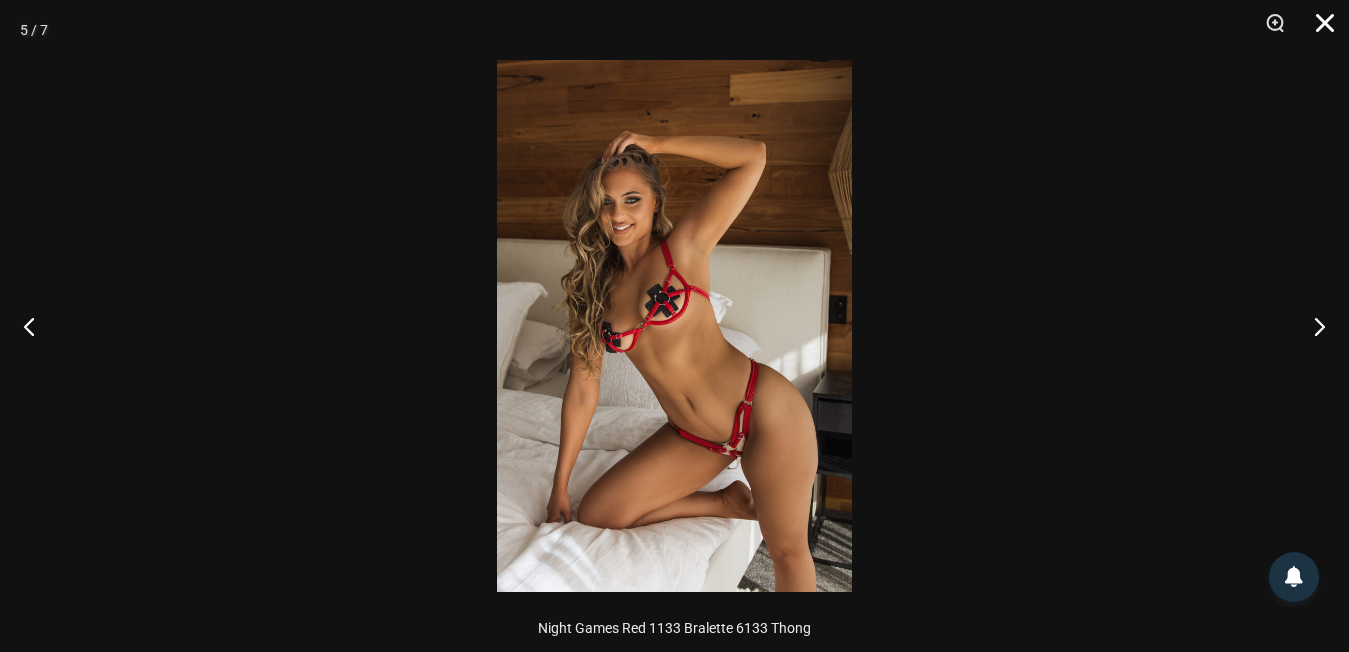 click at bounding box center [1318, 30] 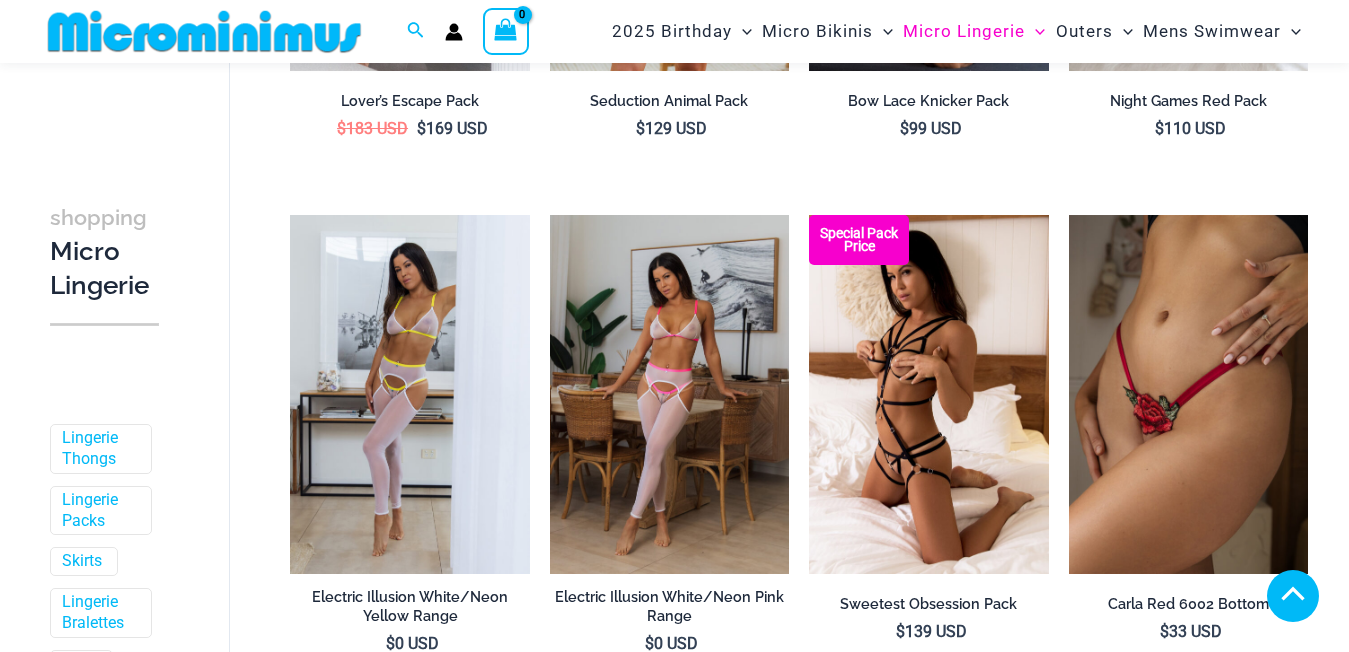 scroll, scrollTop: 680, scrollLeft: 0, axis: vertical 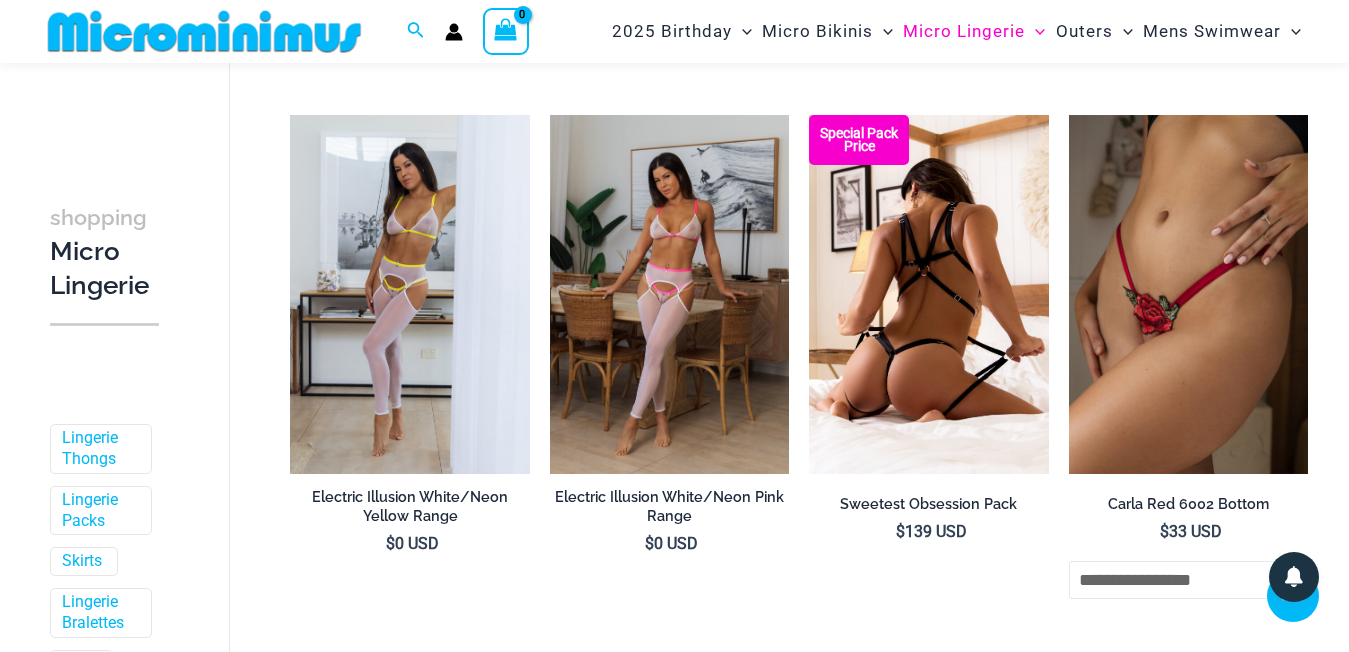 click at bounding box center (928, 294) 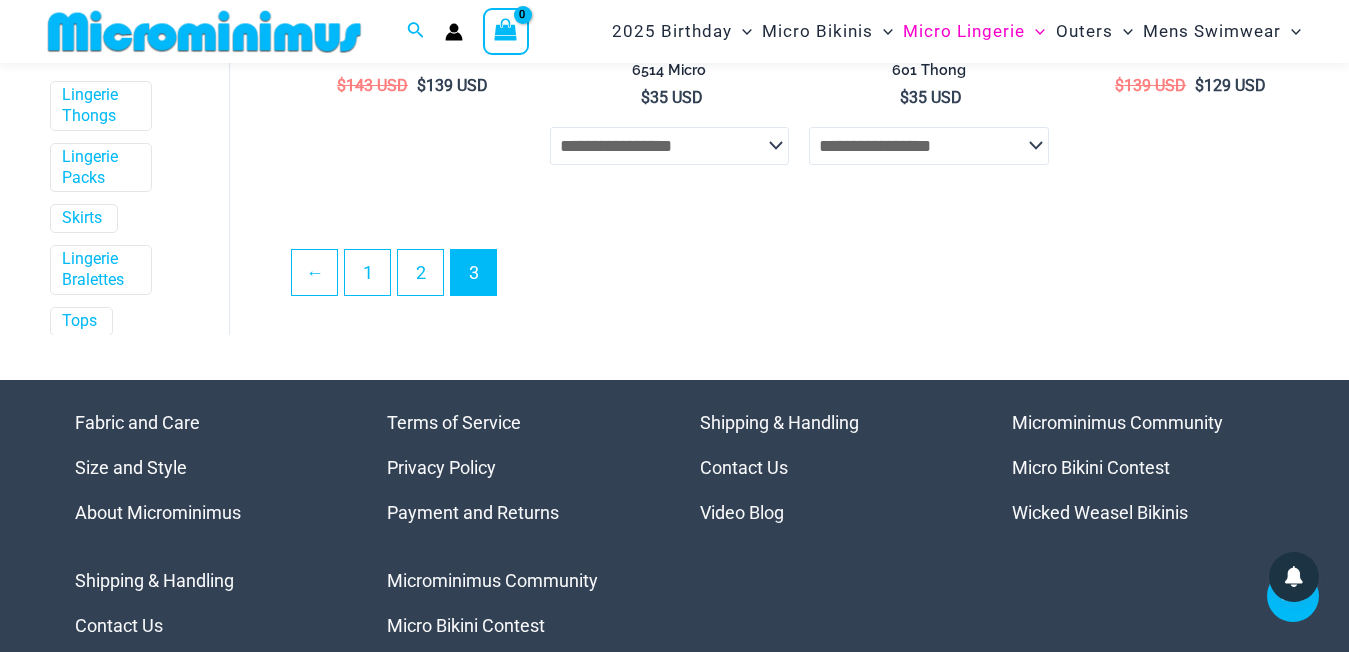 scroll, scrollTop: 1680, scrollLeft: 0, axis: vertical 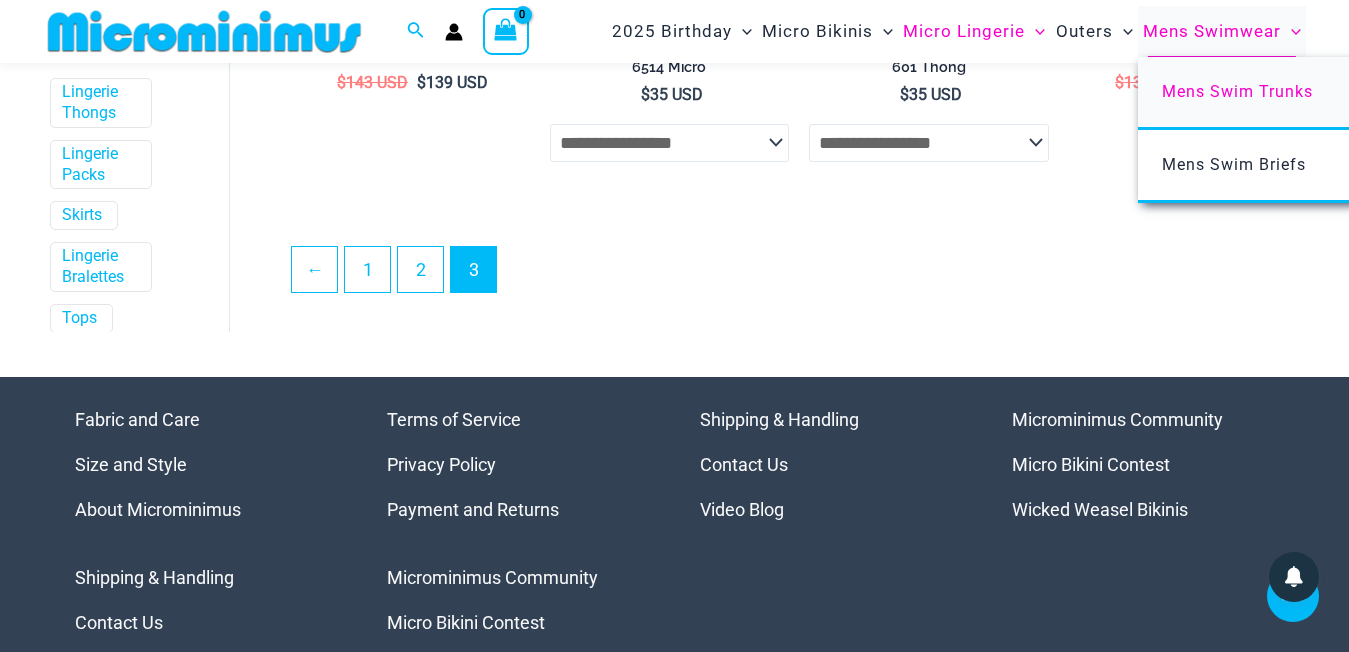 click on "Mens Swim Trunks" at bounding box center [1237, 91] 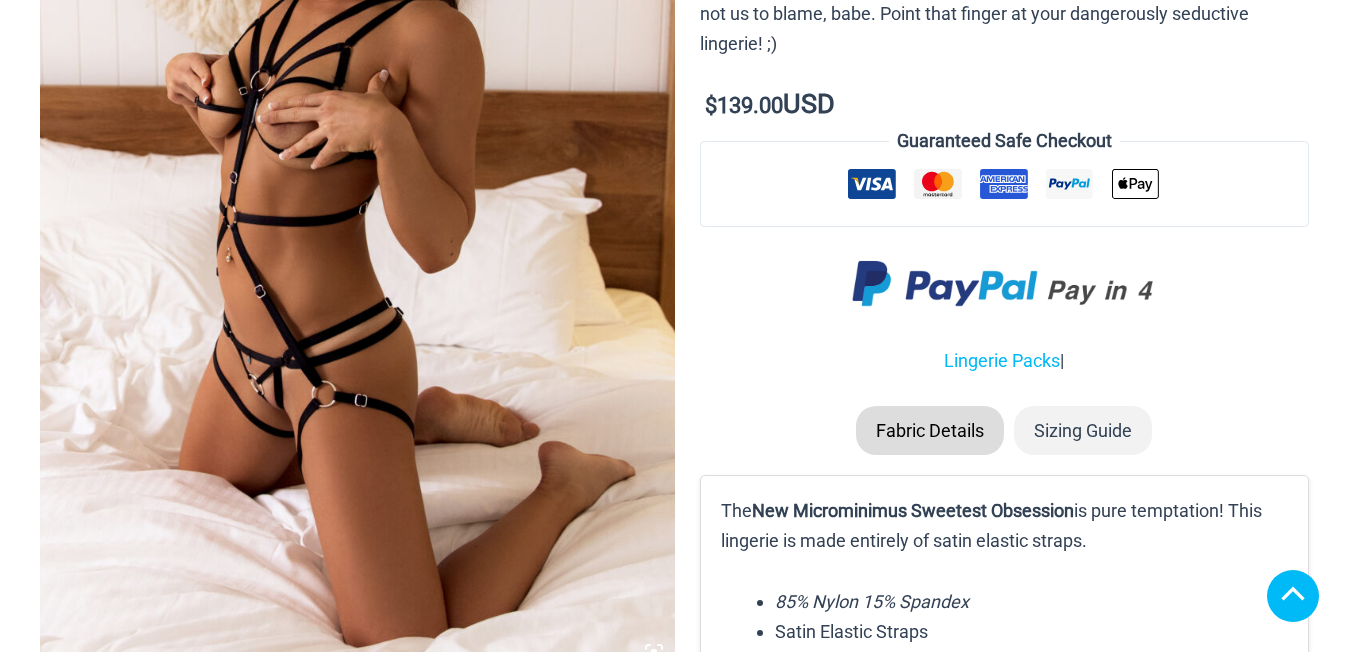 scroll, scrollTop: 752, scrollLeft: 0, axis: vertical 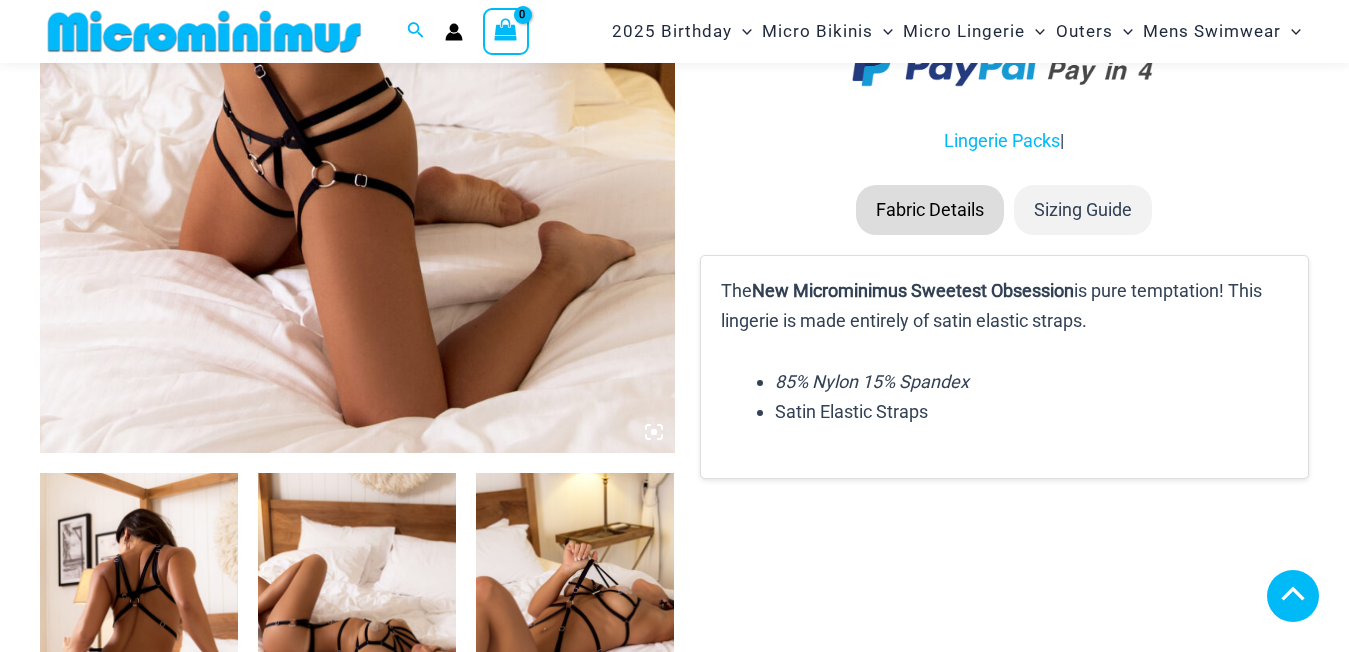 click 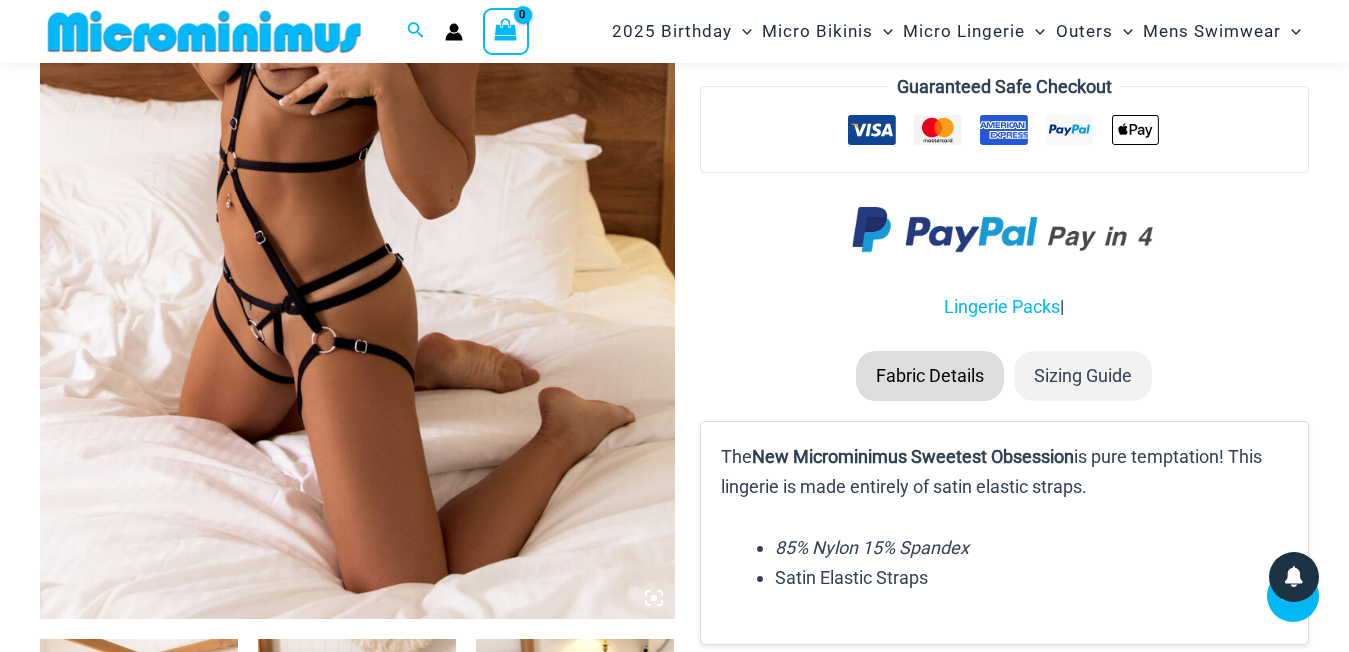 scroll, scrollTop: 680, scrollLeft: 0, axis: vertical 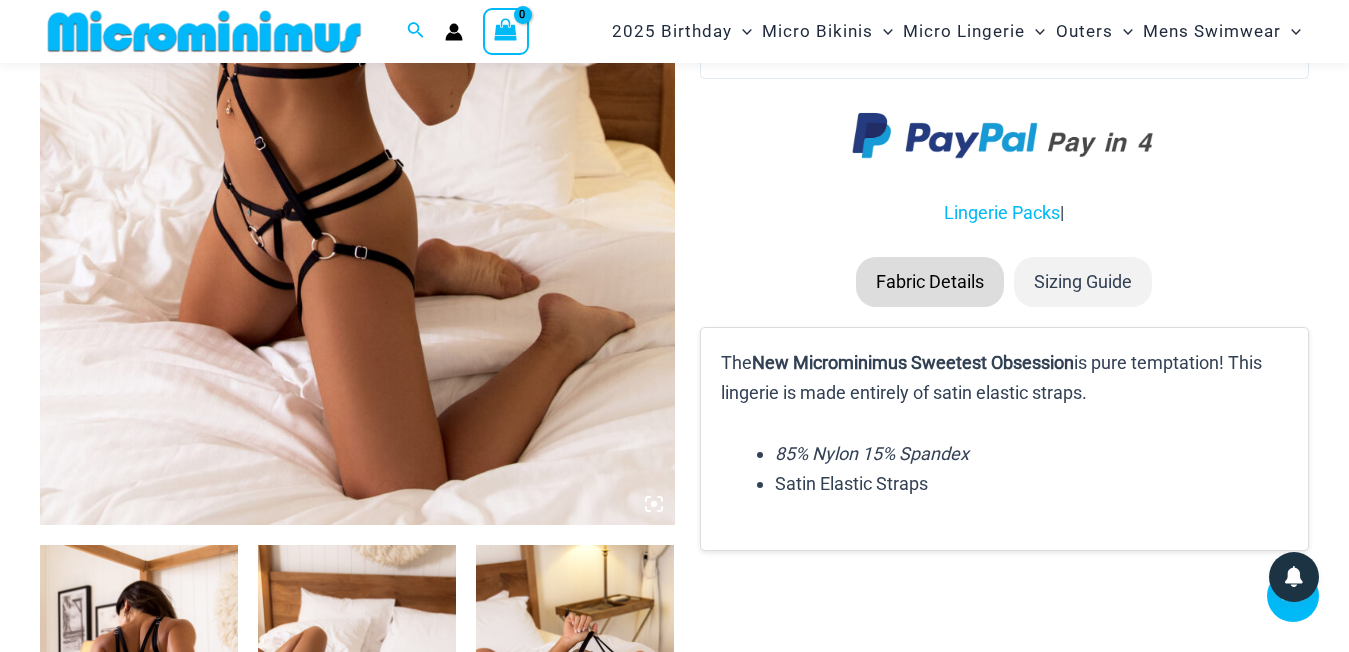 click 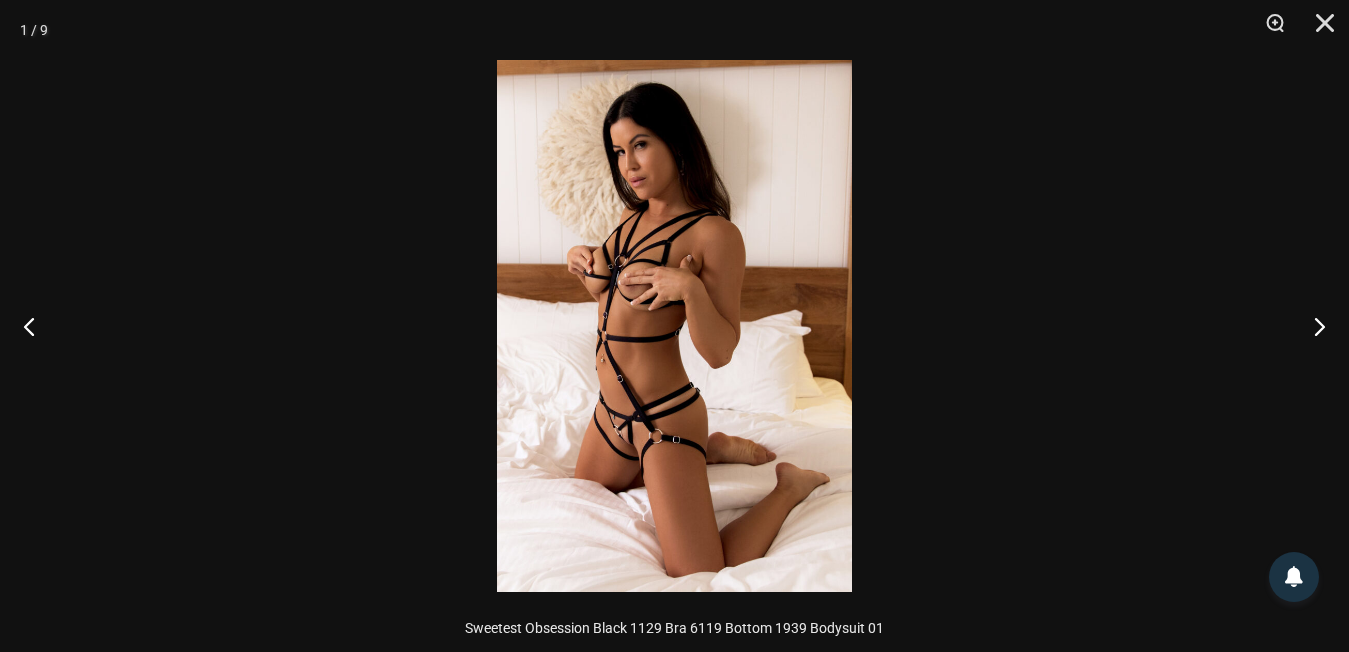 click at bounding box center (674, 326) 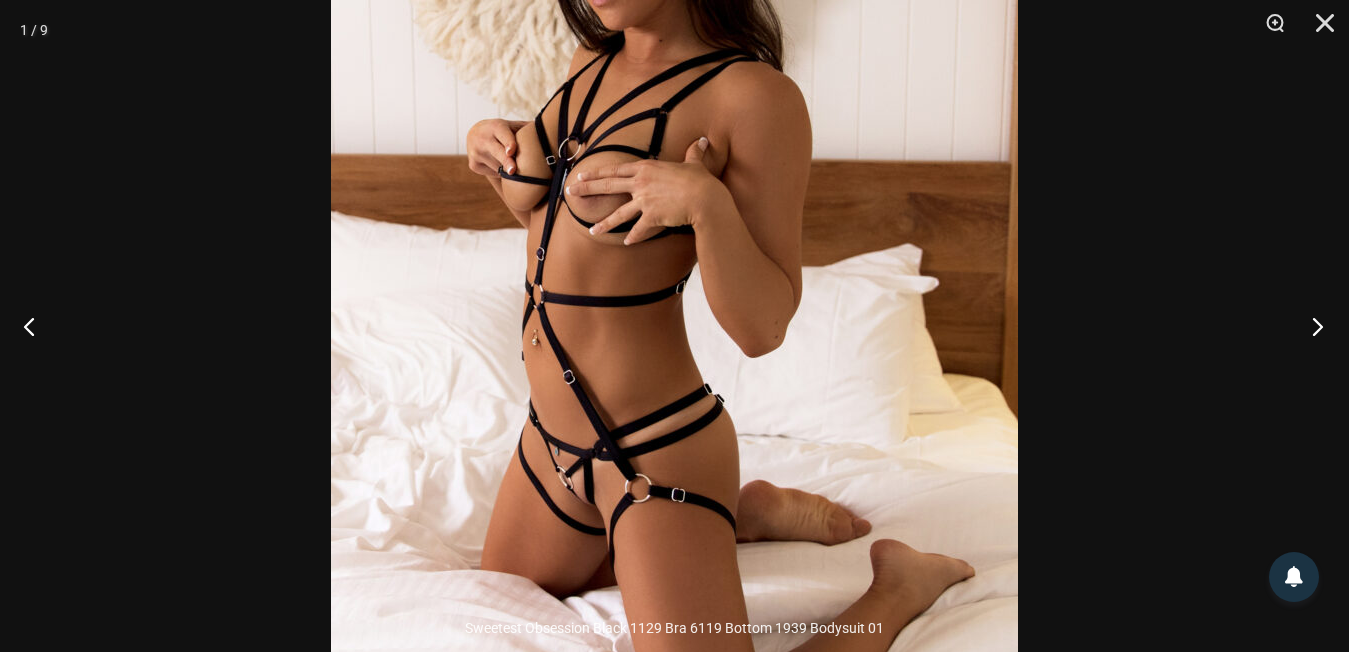 click at bounding box center (1311, 326) 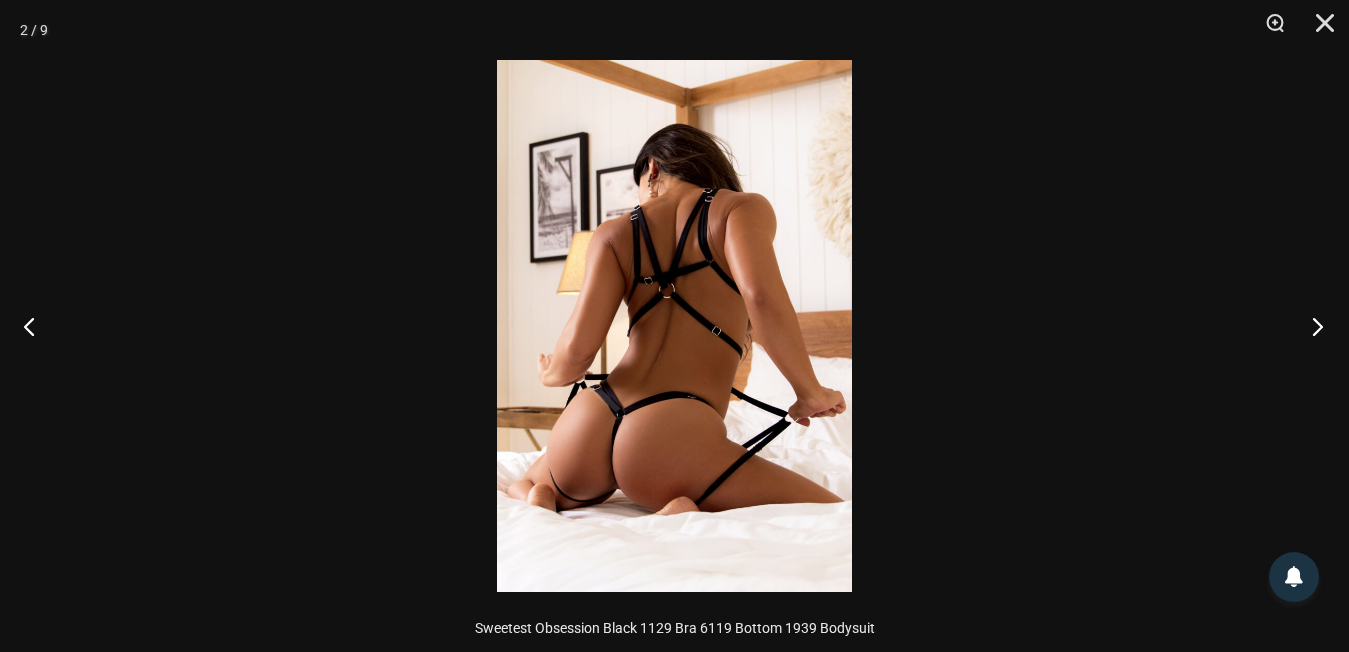 click at bounding box center (1311, 326) 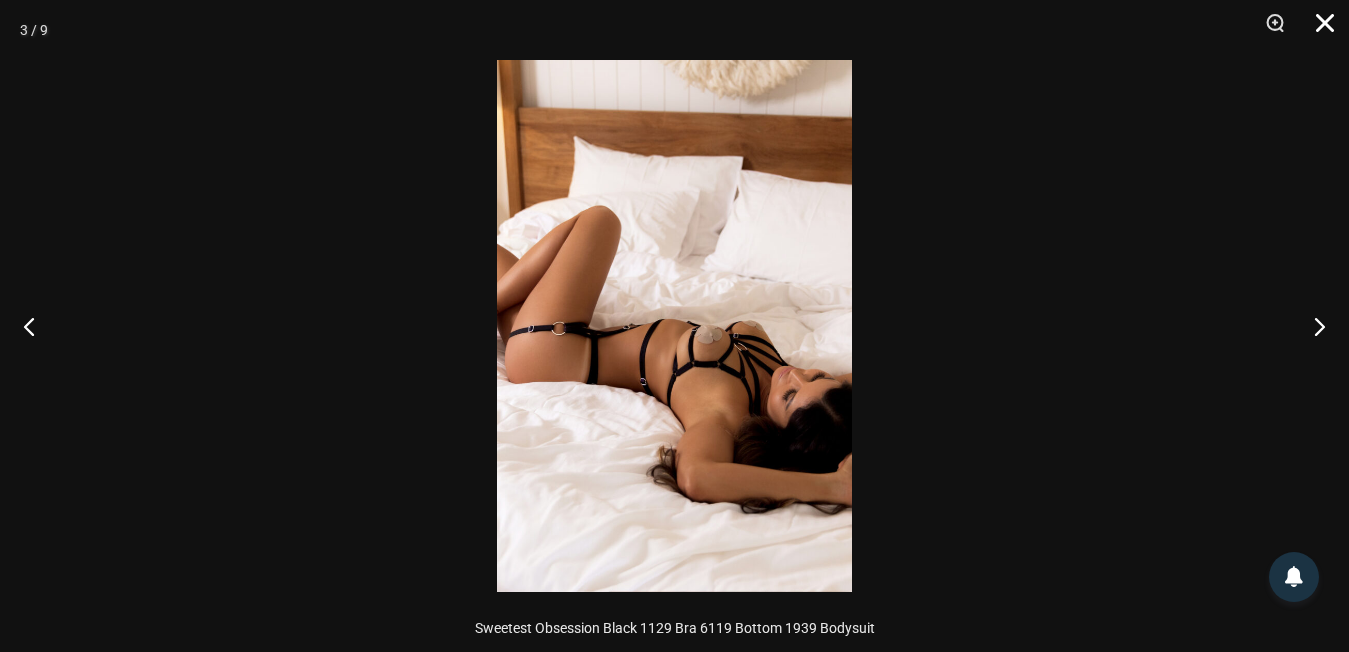 click at bounding box center [1318, 30] 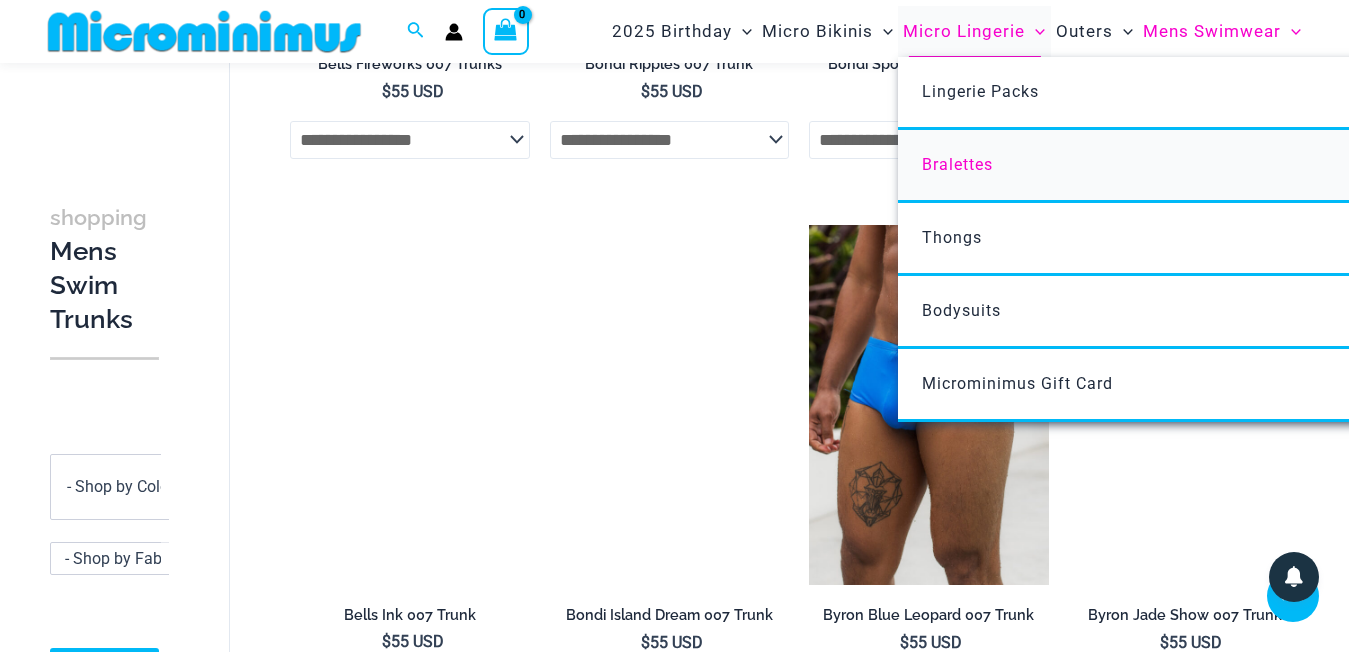 scroll, scrollTop: 1175, scrollLeft: 0, axis: vertical 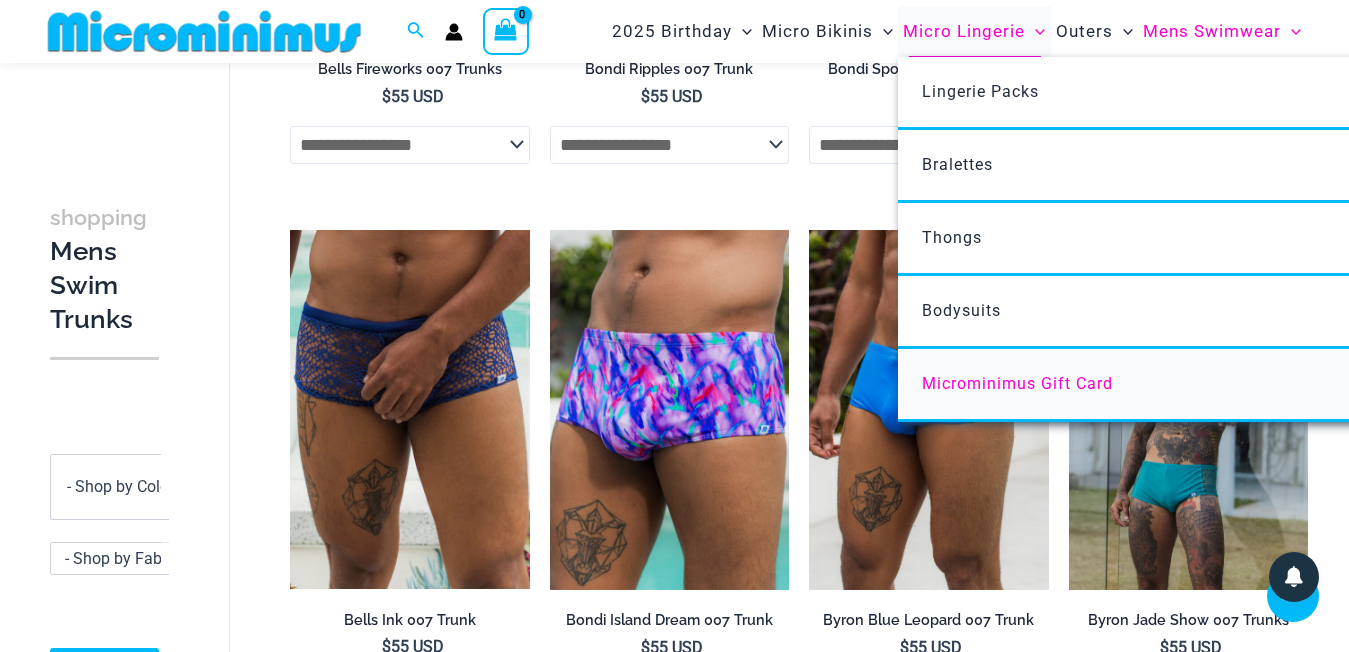 click on "Microminimus Gift Card" at bounding box center [1017, 383] 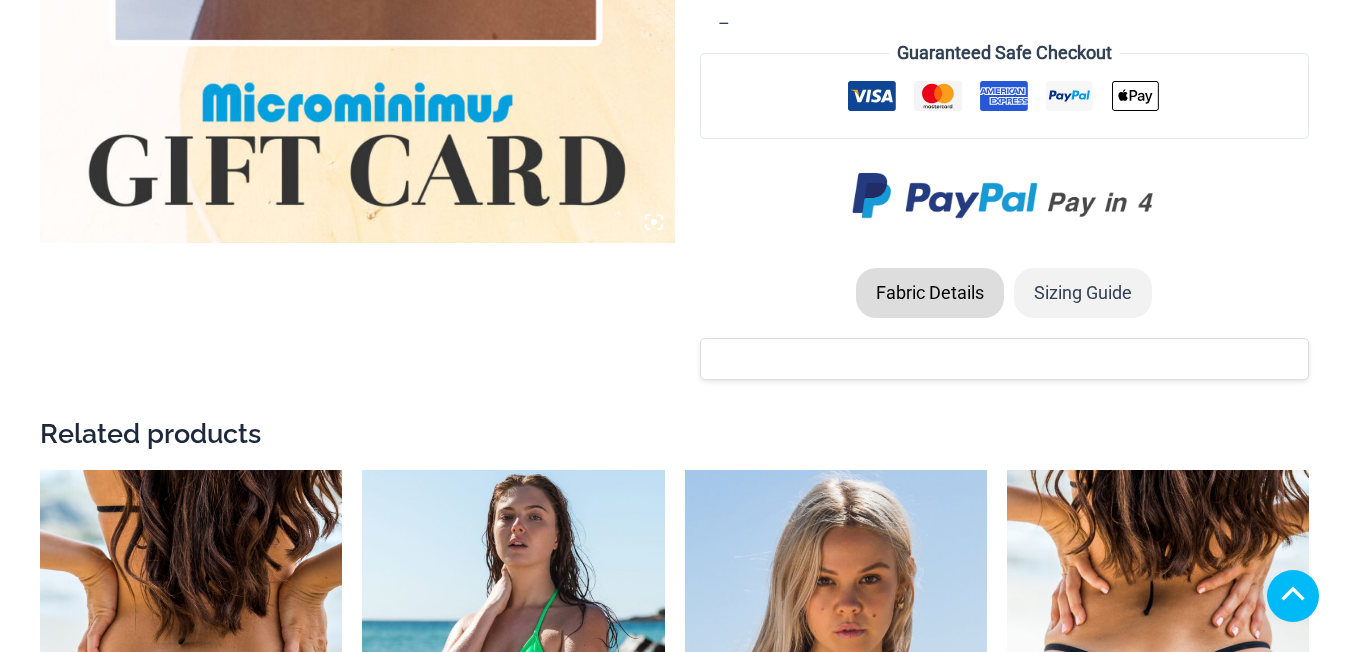 scroll, scrollTop: 1305, scrollLeft: 0, axis: vertical 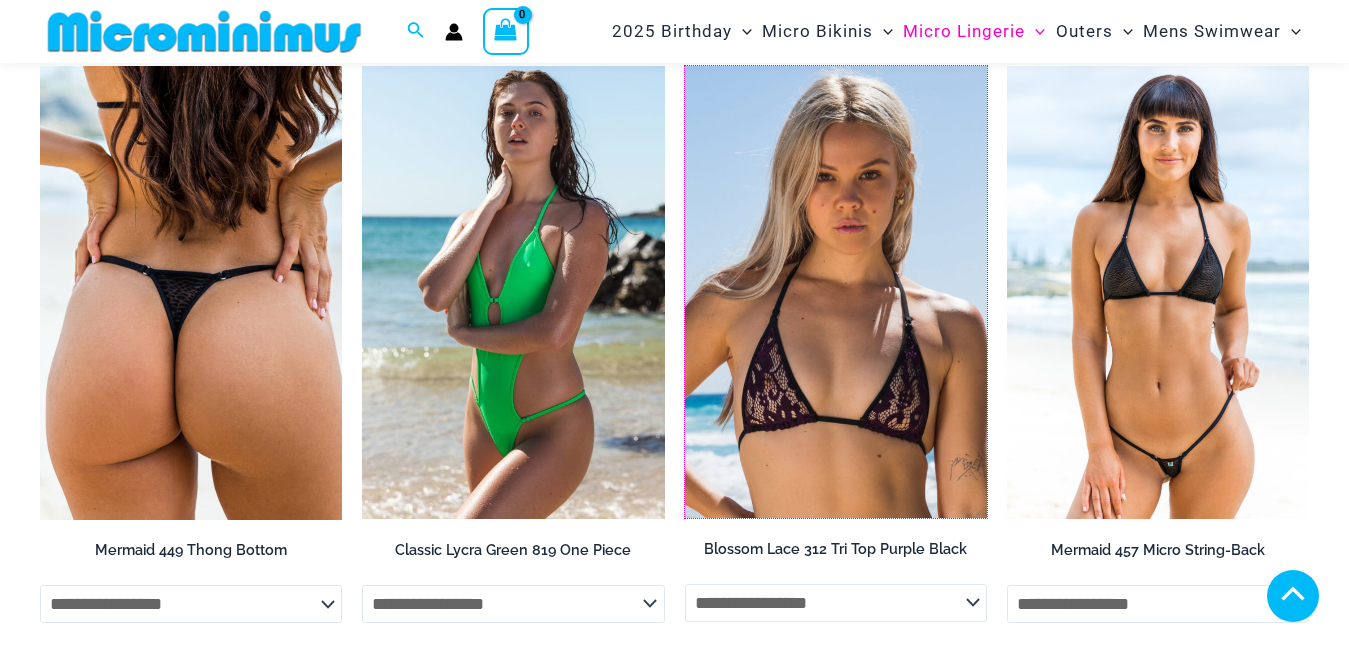 click at bounding box center [685, 66] 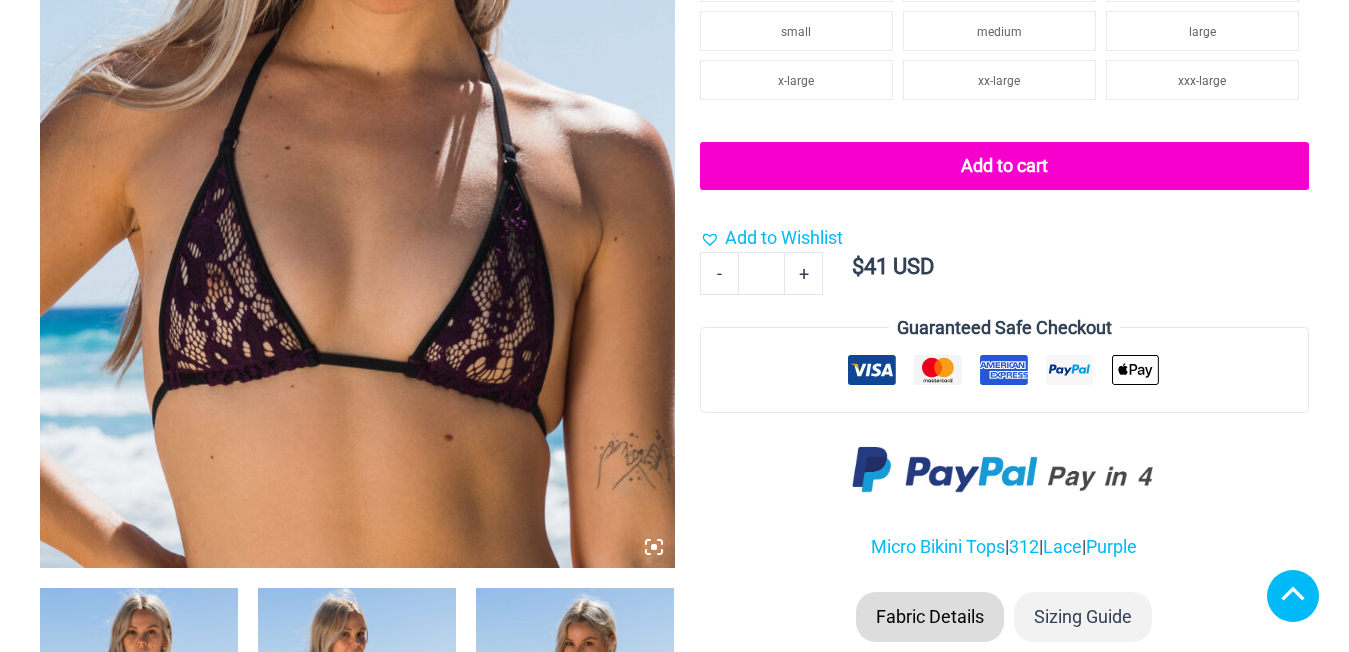 scroll, scrollTop: 700, scrollLeft: 0, axis: vertical 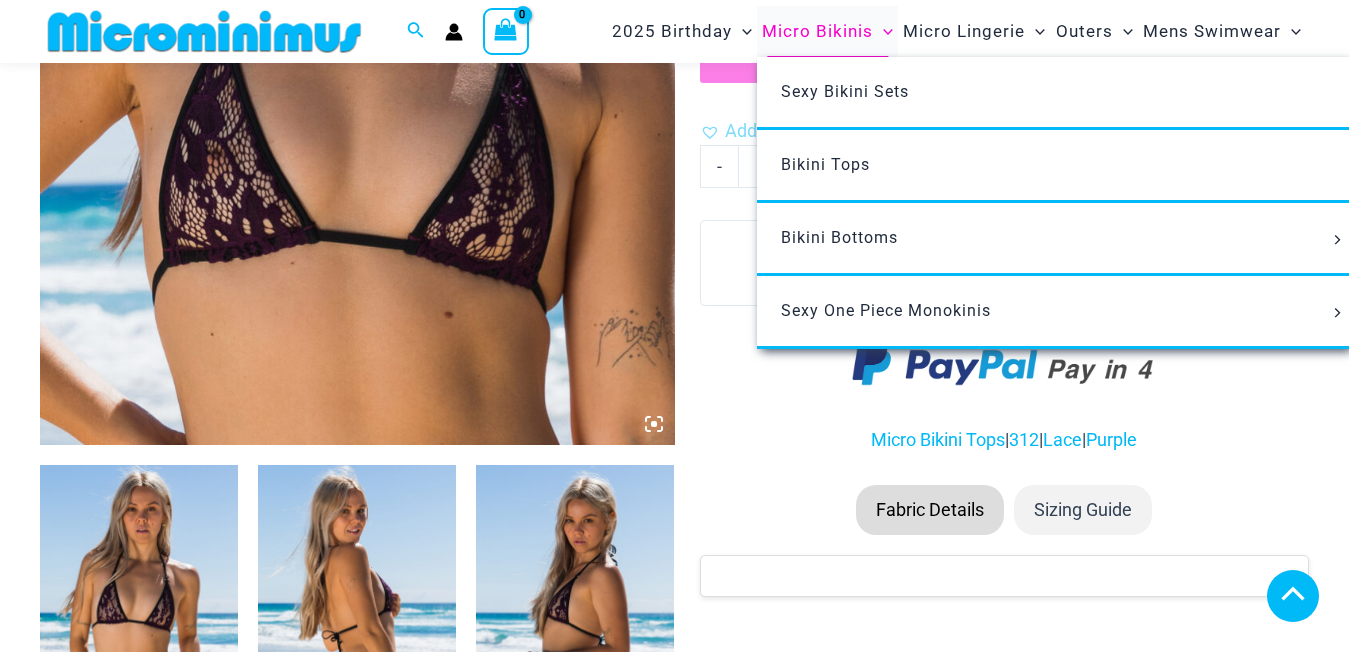 click 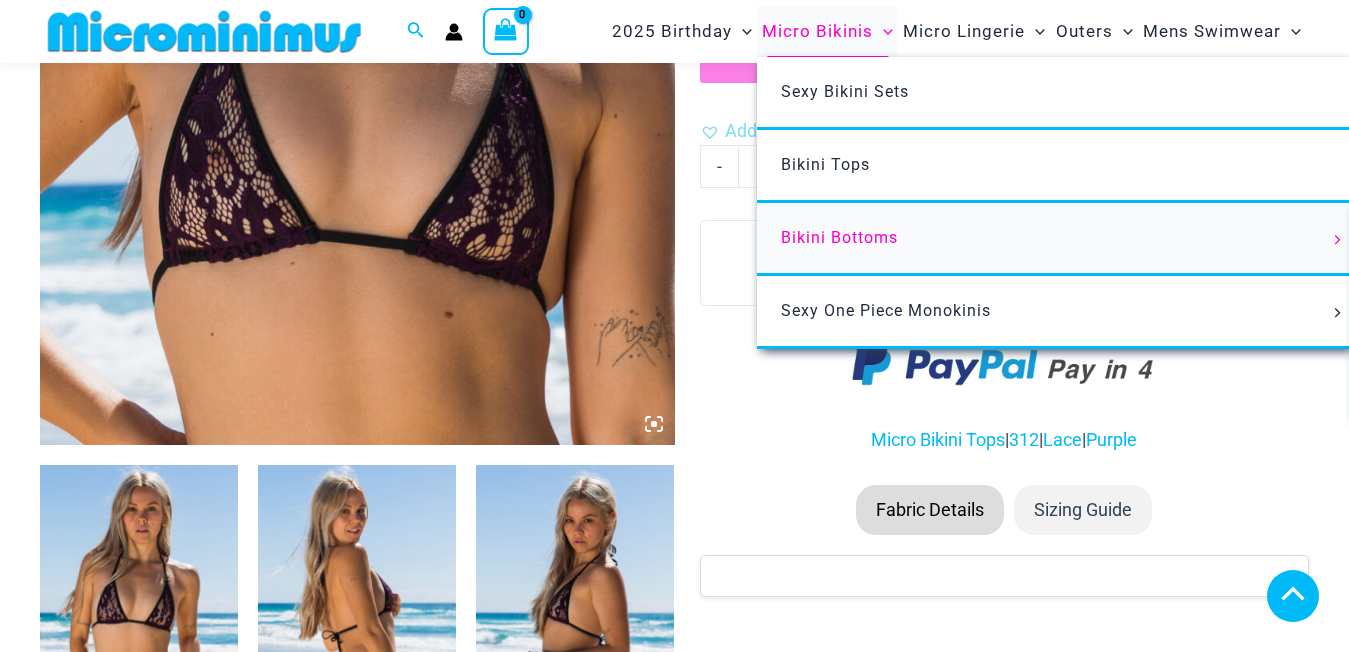 click on "Bikini Bottoms" at bounding box center [839, 237] 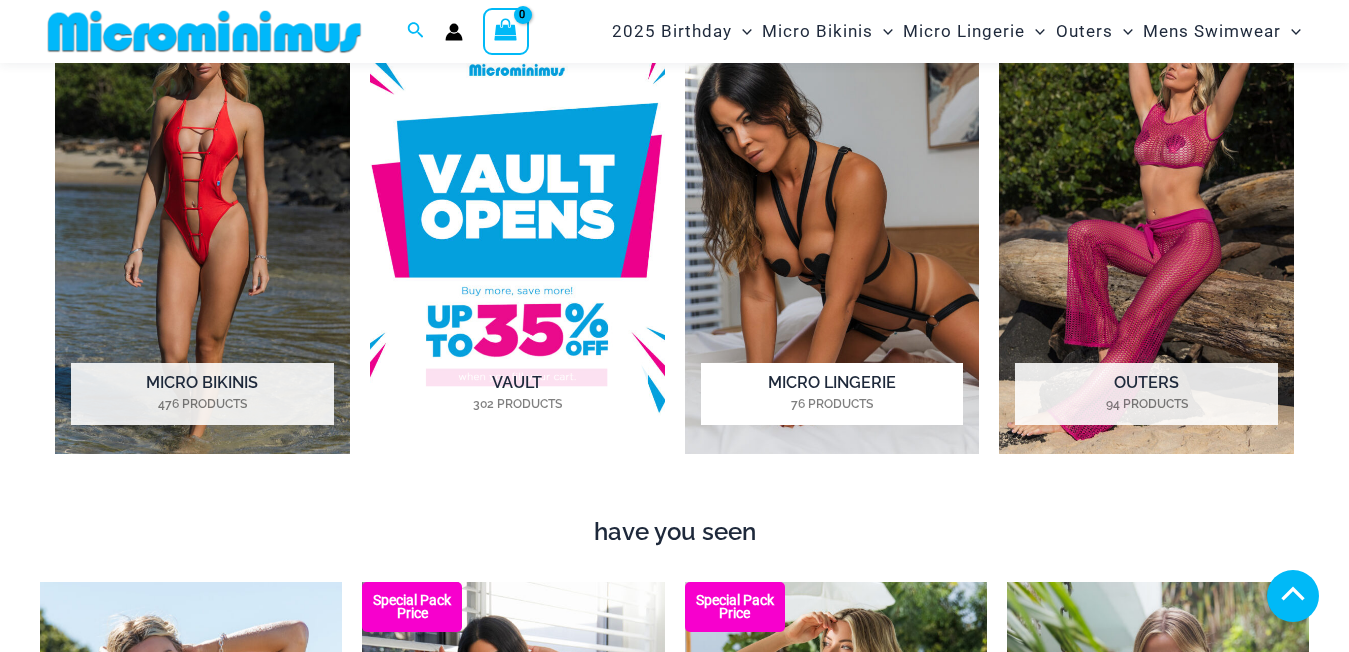 scroll, scrollTop: 1007, scrollLeft: 0, axis: vertical 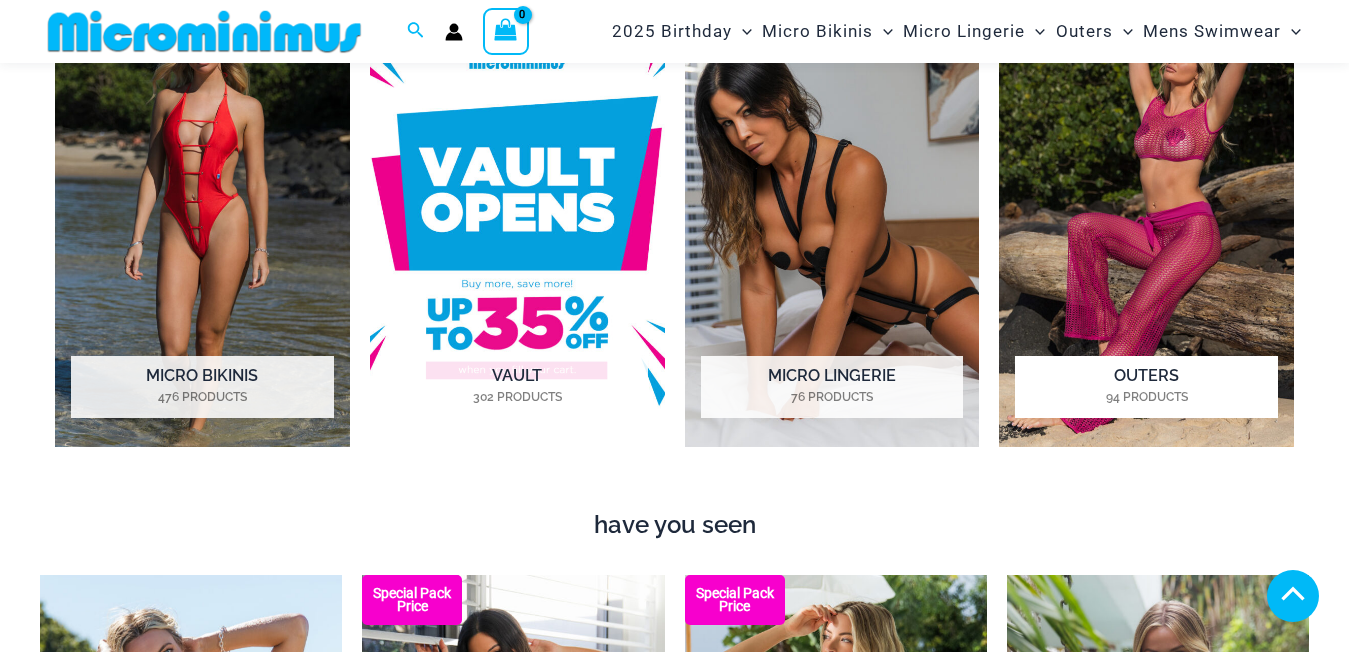 click at bounding box center (1146, 218) 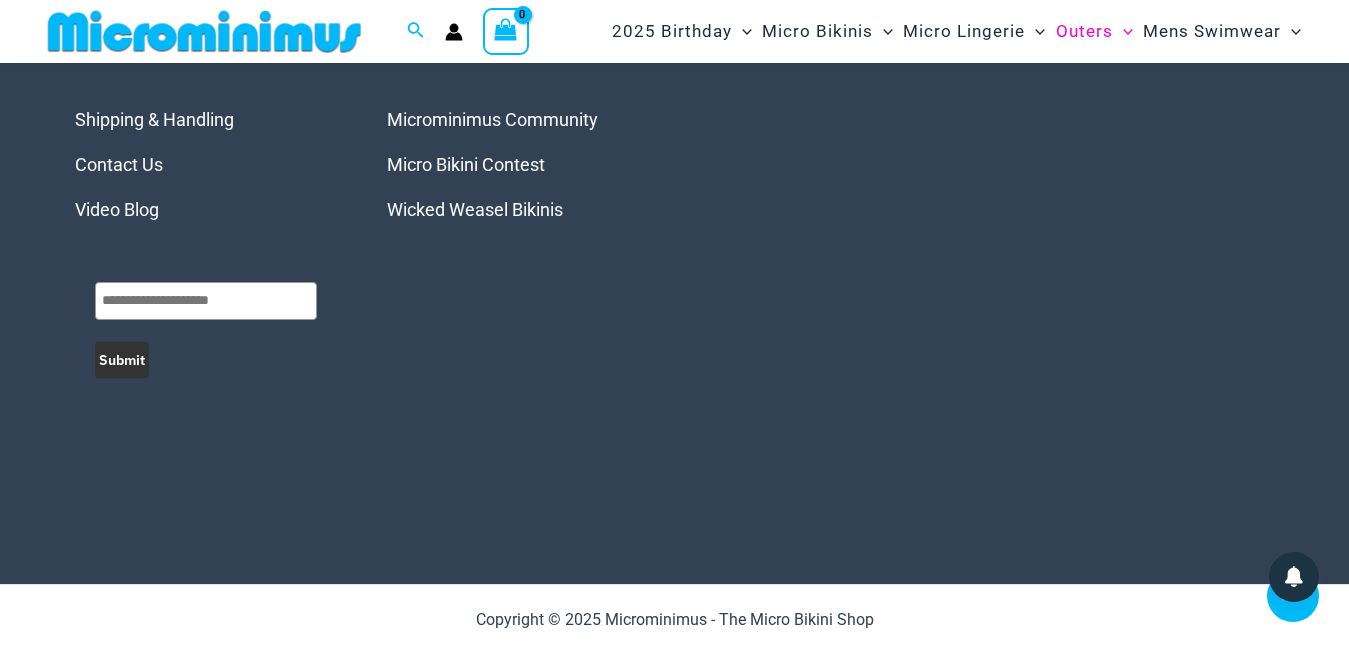 scroll, scrollTop: 5079, scrollLeft: 0, axis: vertical 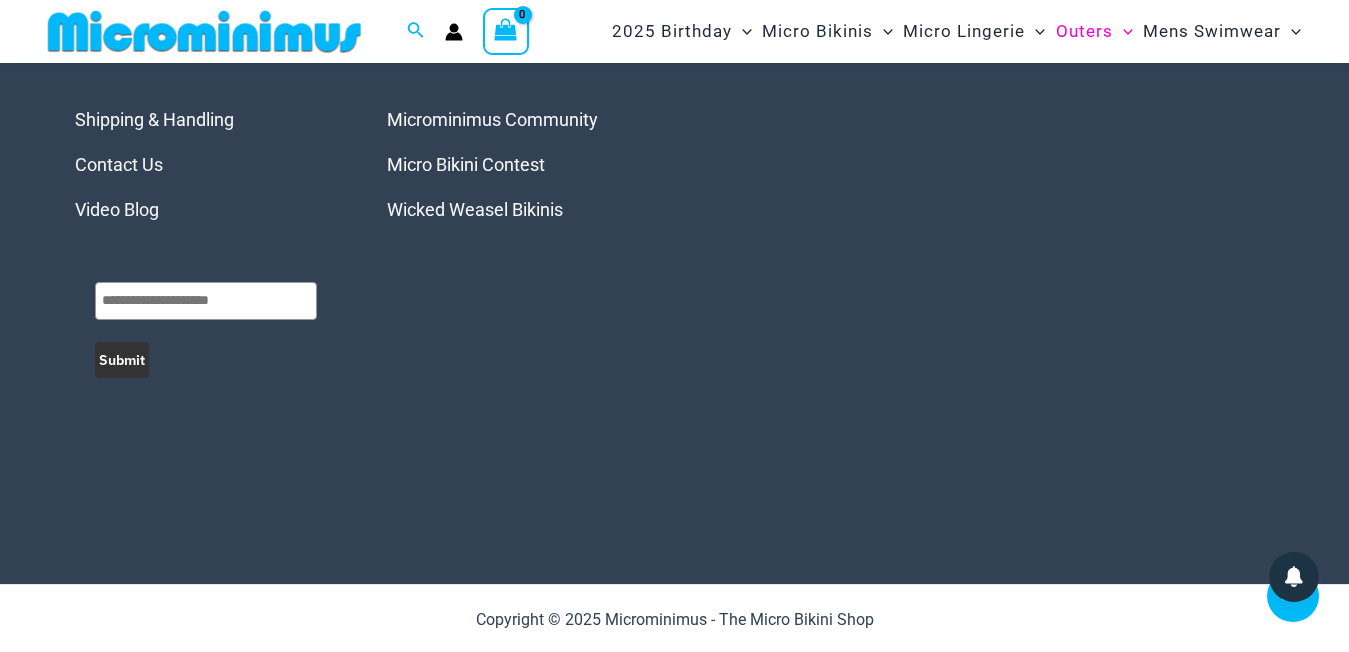 click on "2" at bounding box center [367, -189] 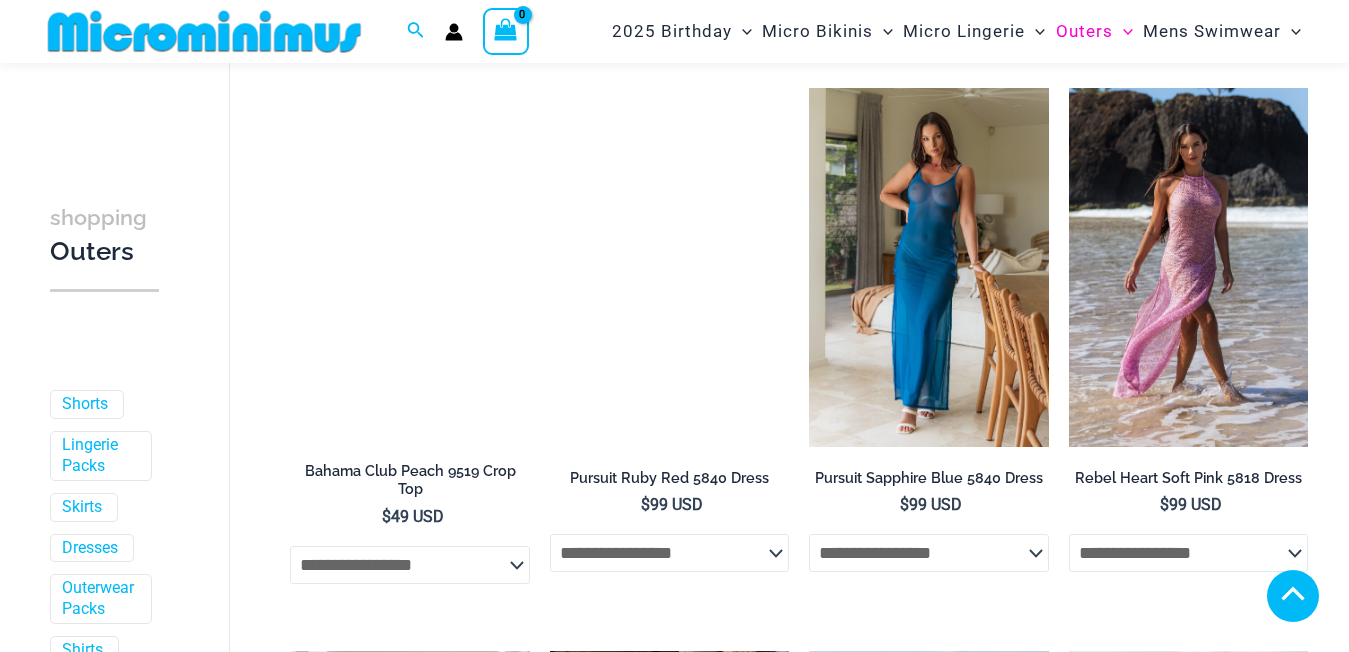 scroll, scrollTop: 1980, scrollLeft: 0, axis: vertical 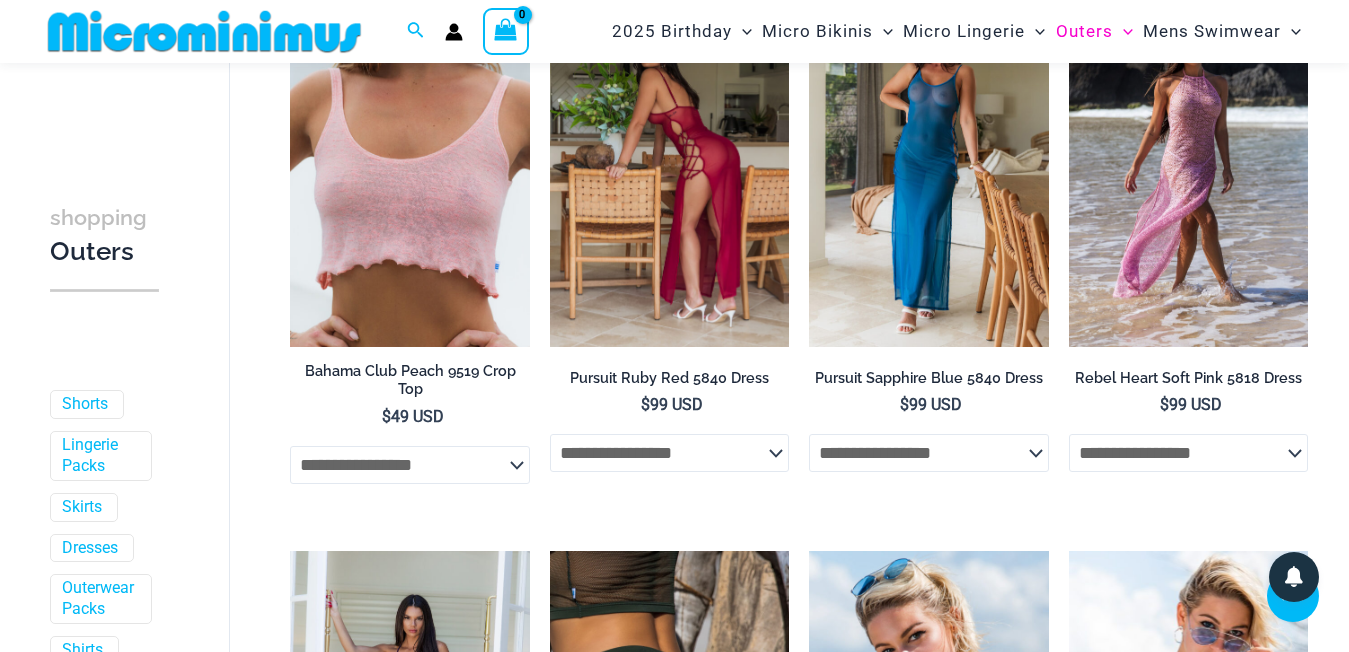 click at bounding box center [669, 167] 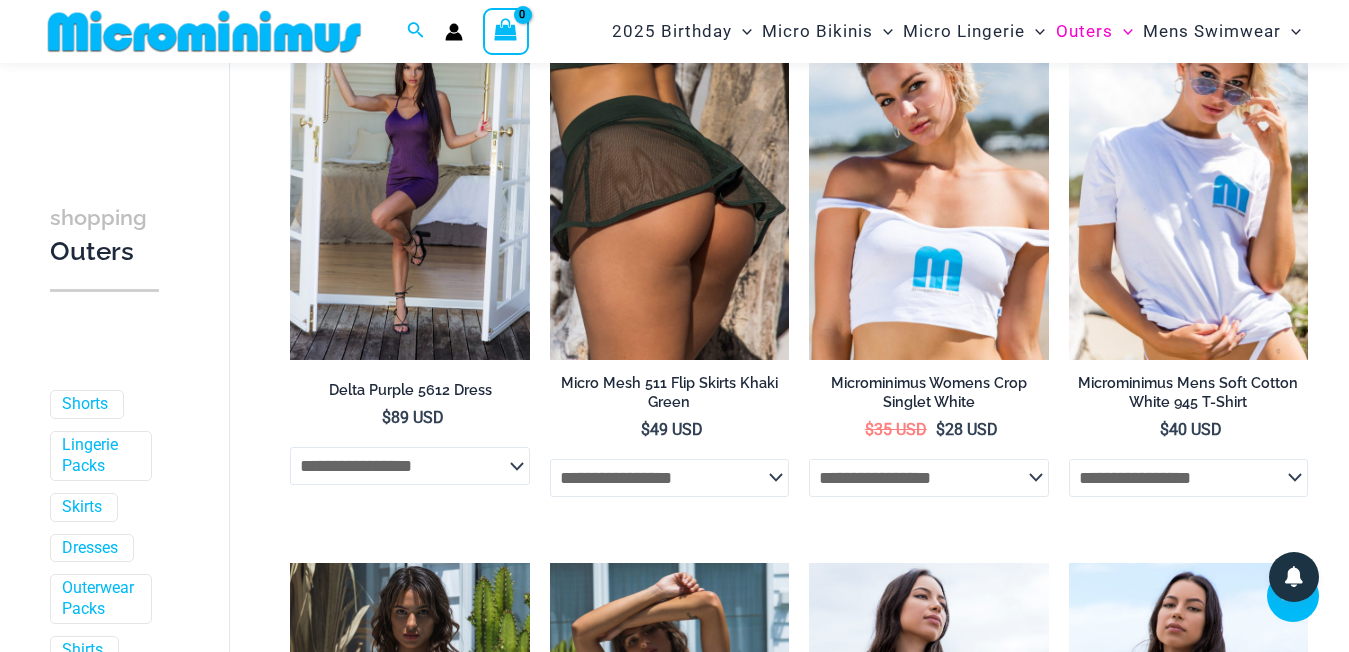 scroll, scrollTop: 2580, scrollLeft: 0, axis: vertical 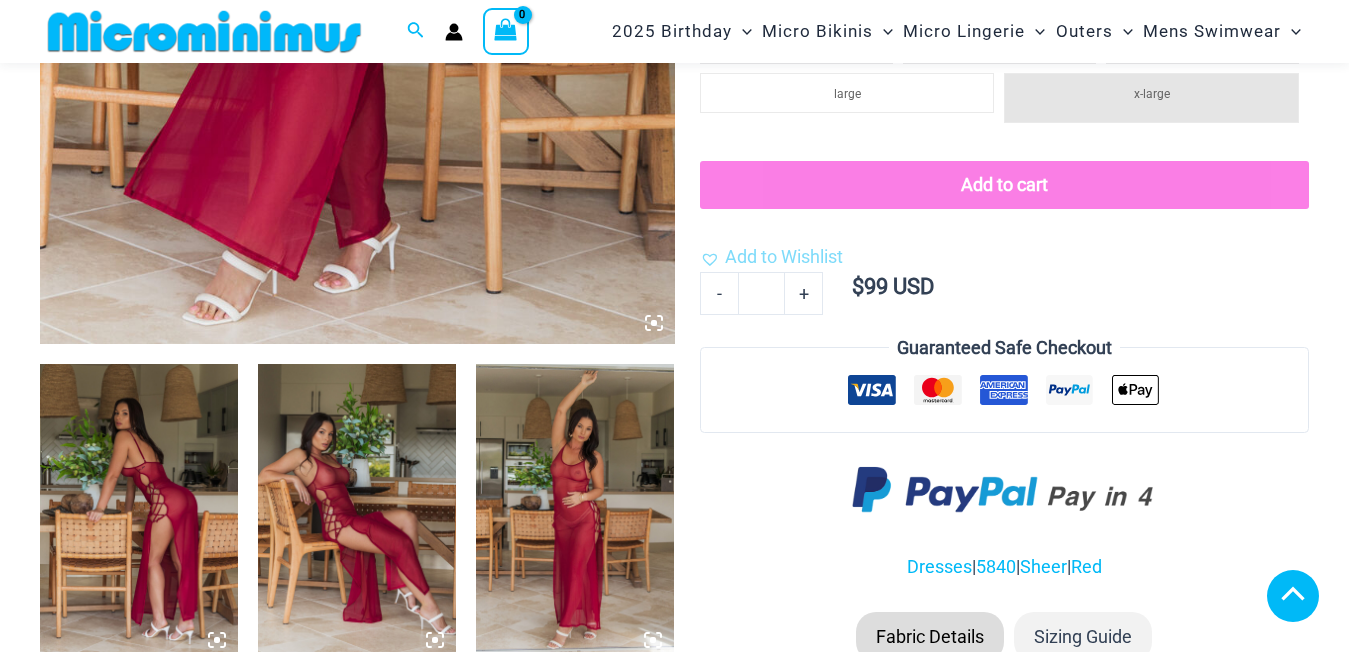 click 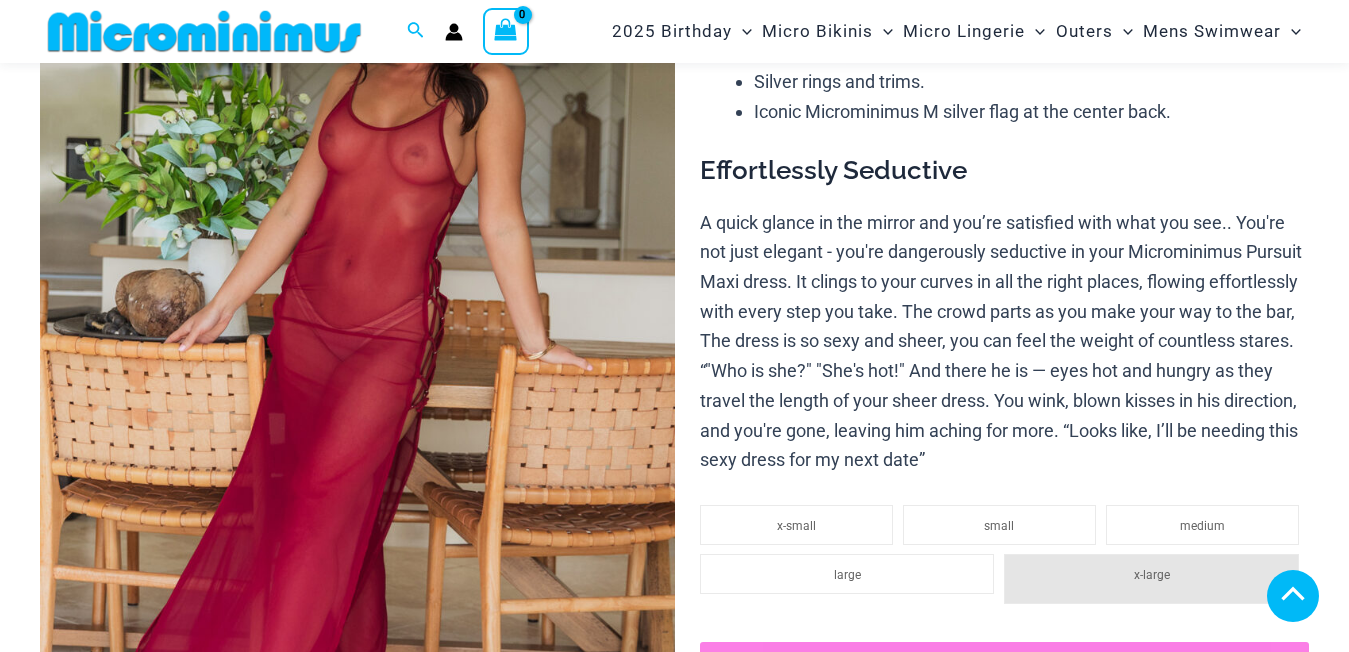 scroll, scrollTop: 645, scrollLeft: 0, axis: vertical 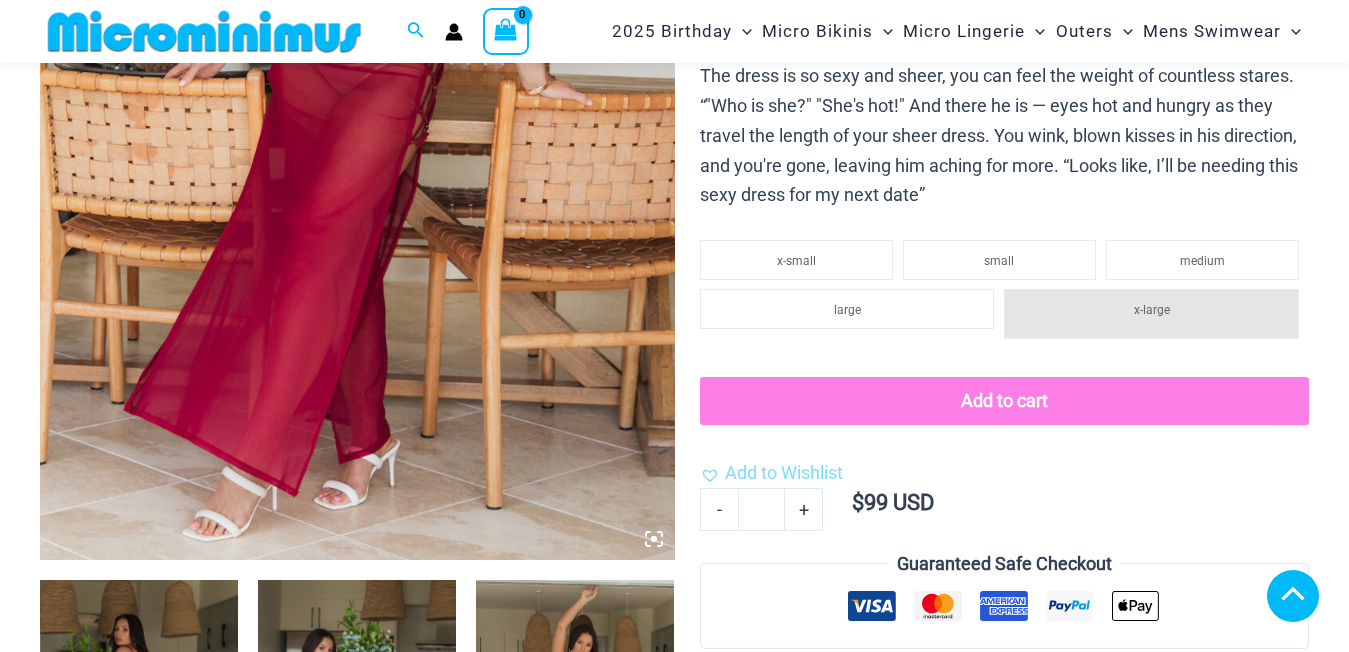 click 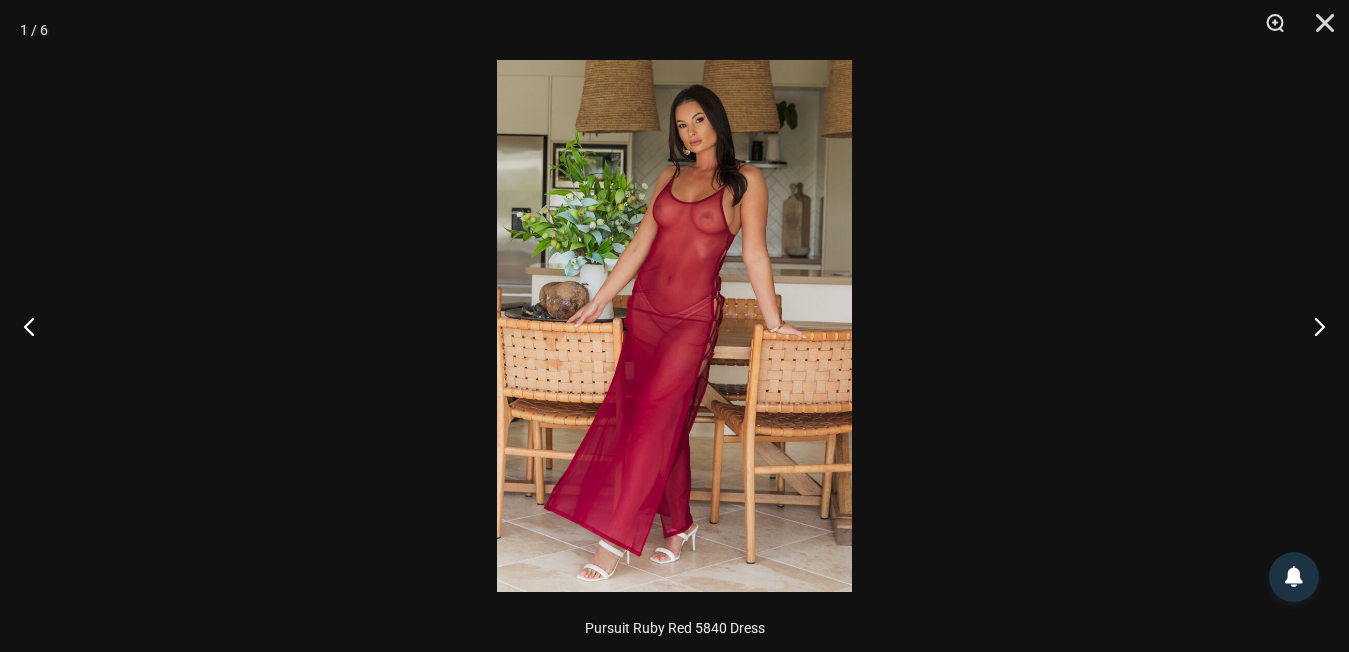 click at bounding box center (674, 326) 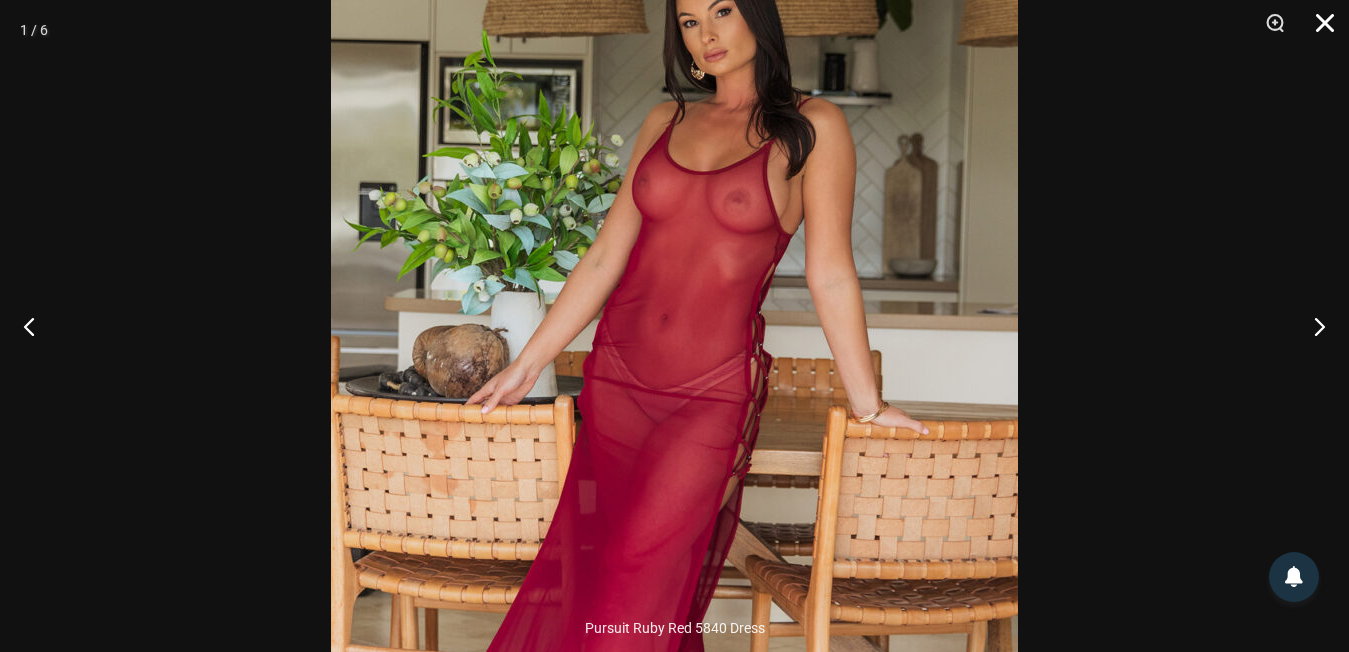 click at bounding box center (1318, 30) 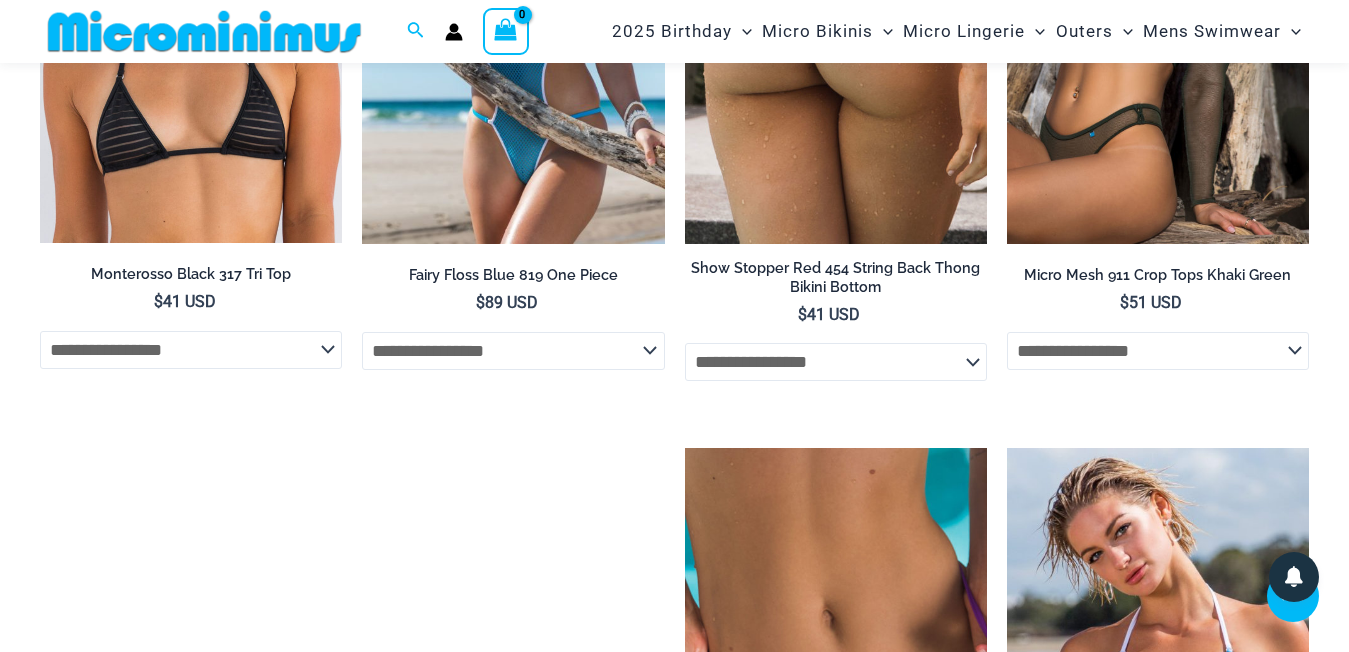 scroll, scrollTop: 2145, scrollLeft: 0, axis: vertical 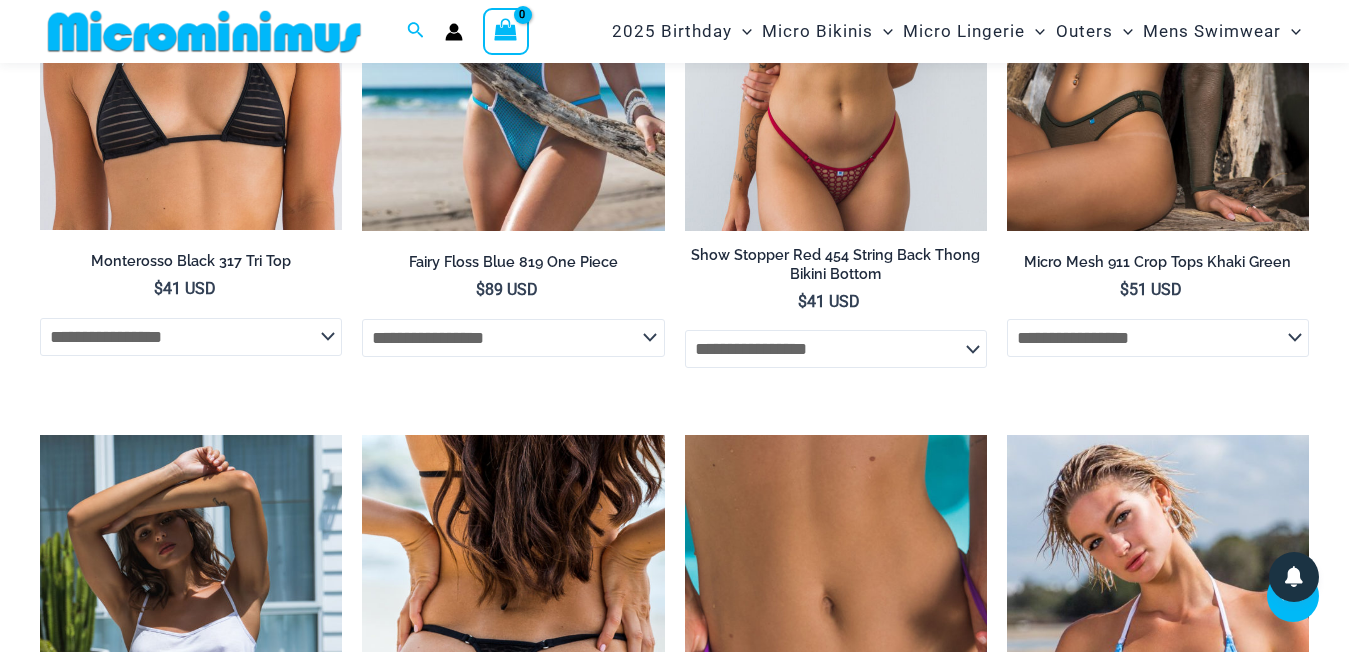 click at bounding box center (836, 4) 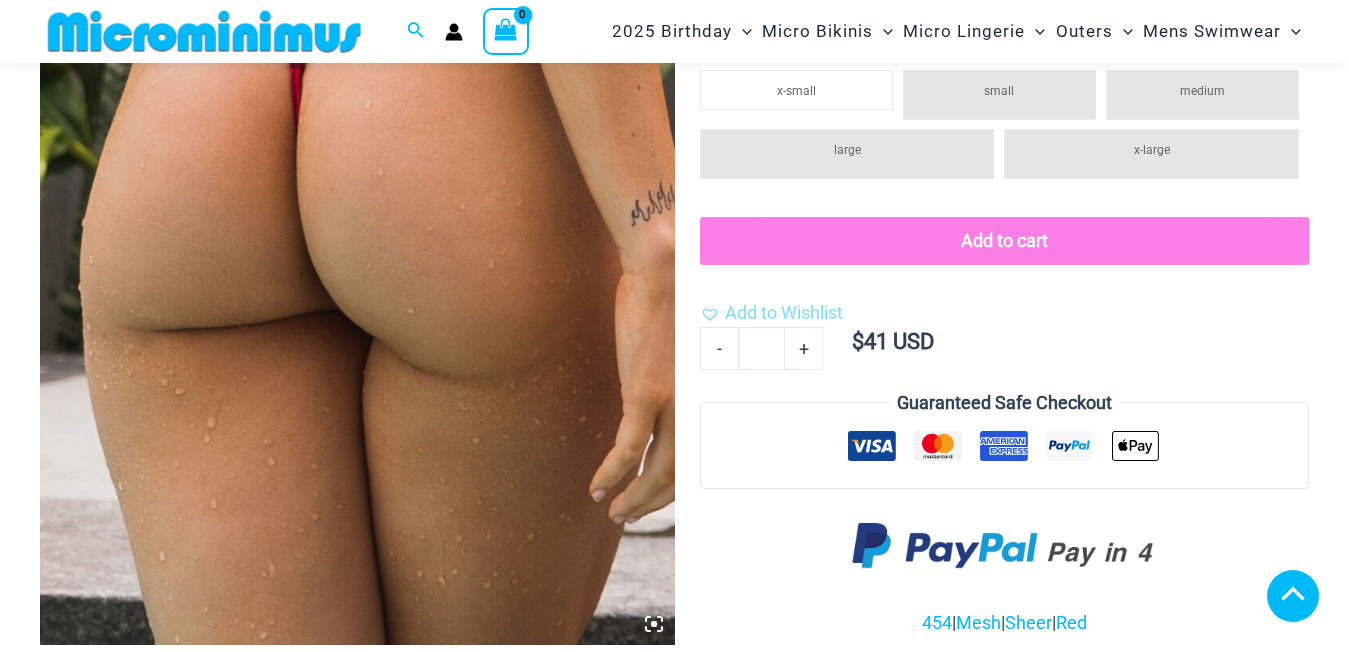 scroll, scrollTop: 500, scrollLeft: 0, axis: vertical 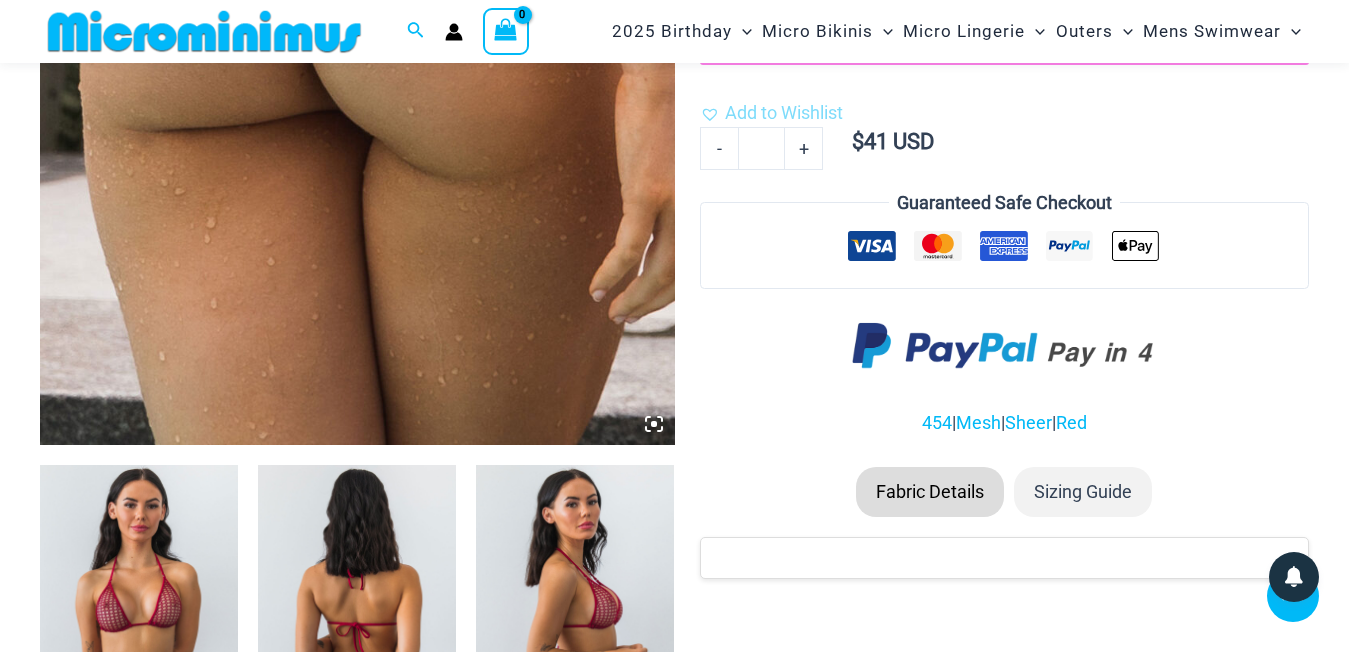 click 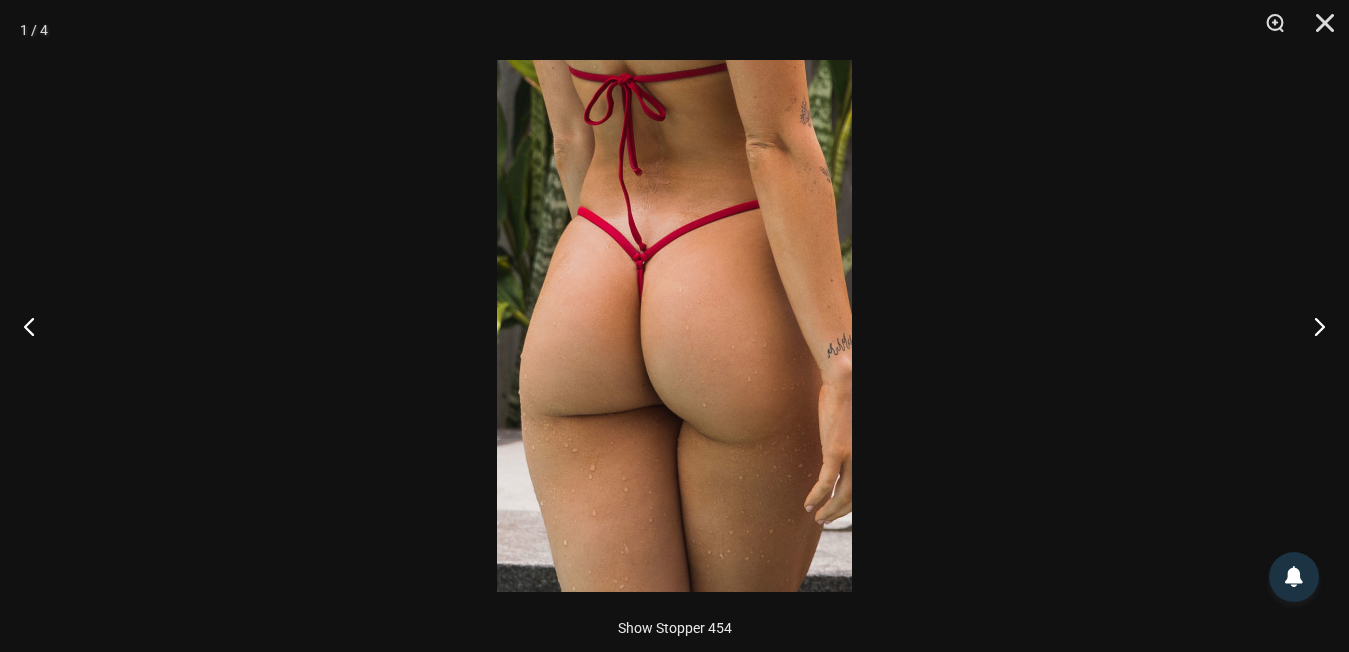 click at bounding box center (674, 326) 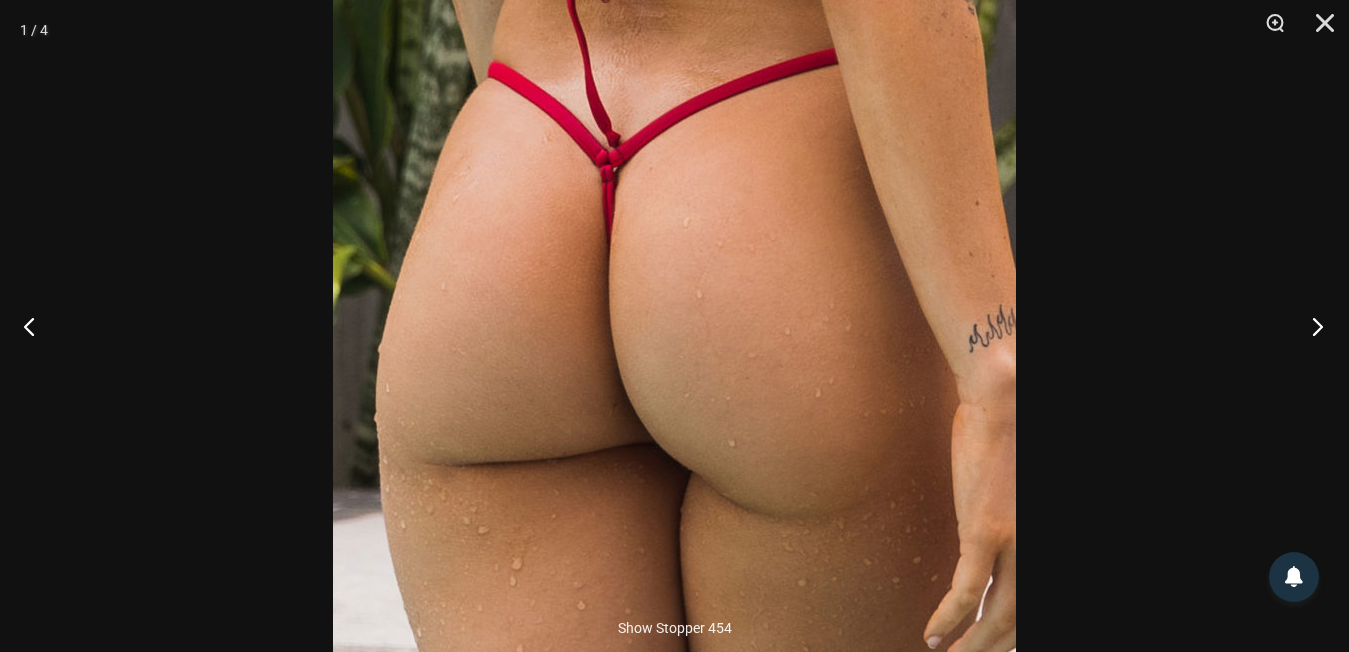 click at bounding box center [1311, 326] 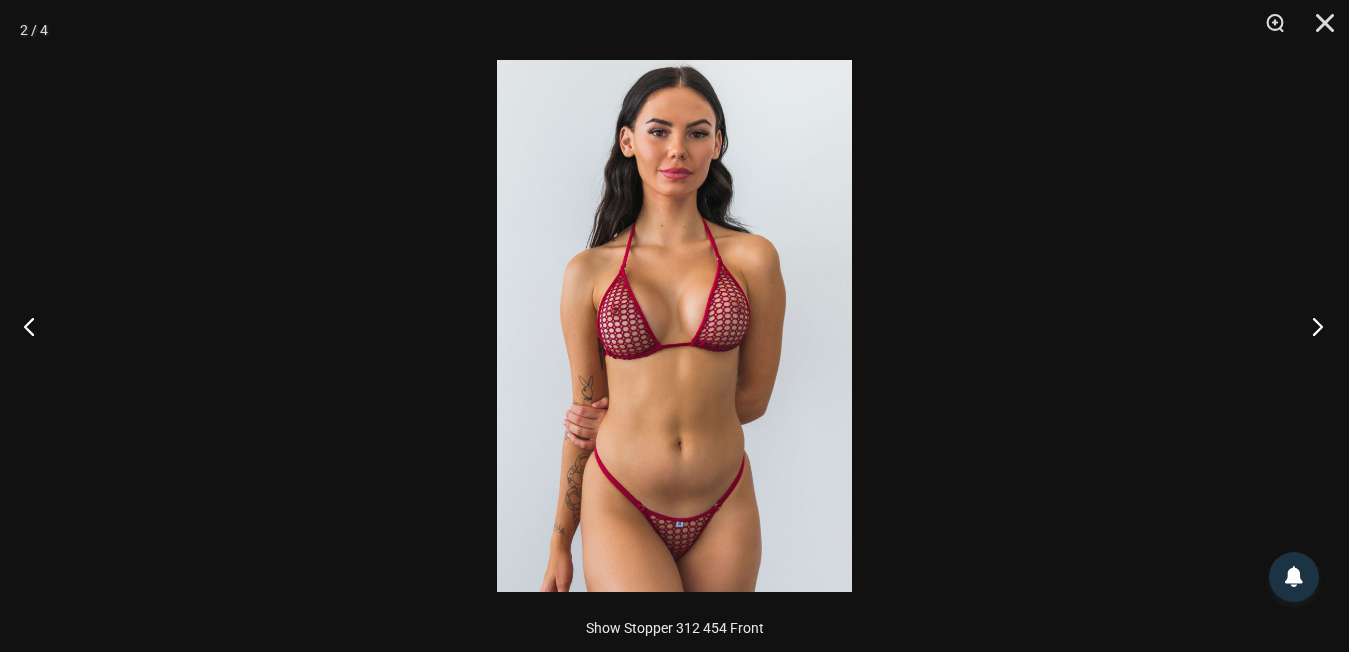 click at bounding box center [1311, 326] 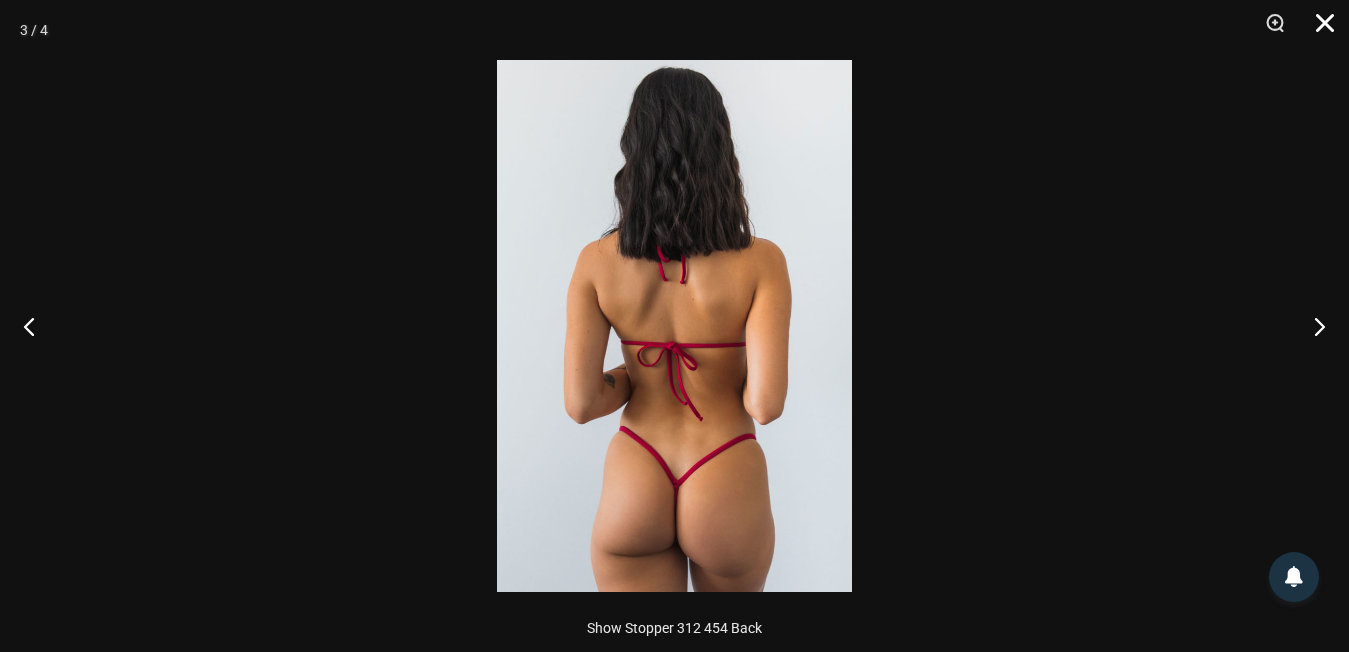 click at bounding box center [1318, 30] 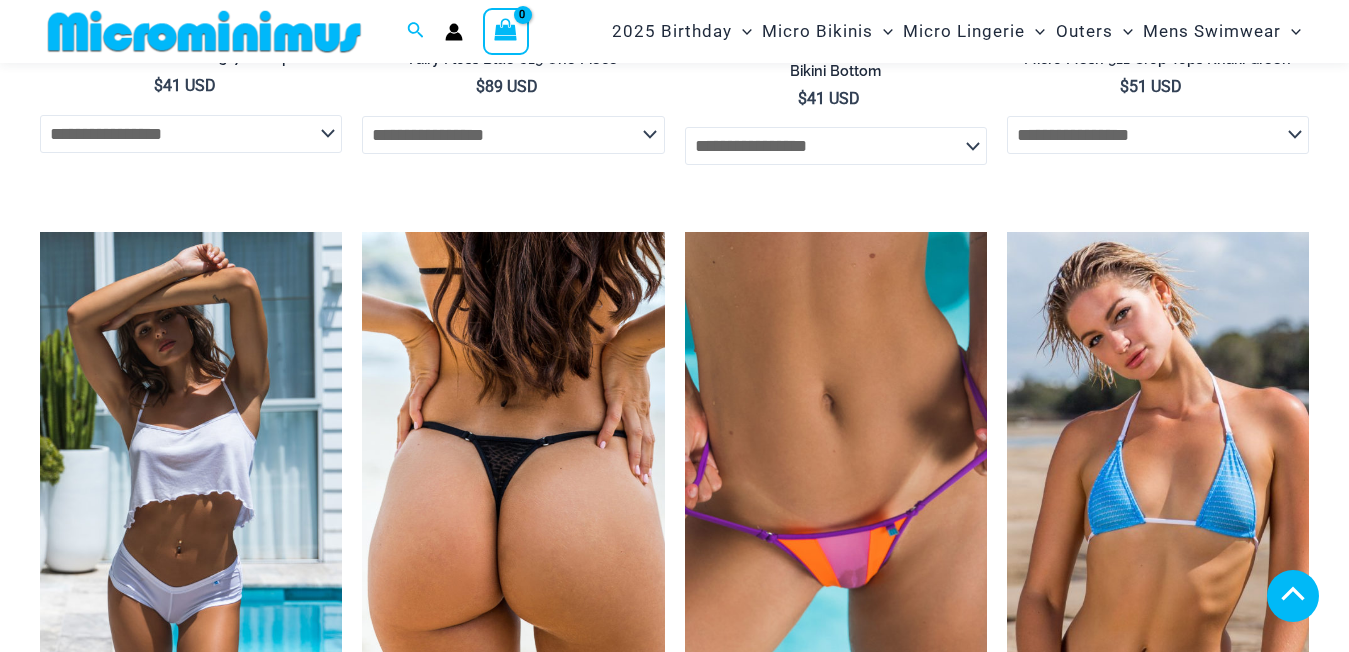 scroll, scrollTop: 3530, scrollLeft: 0, axis: vertical 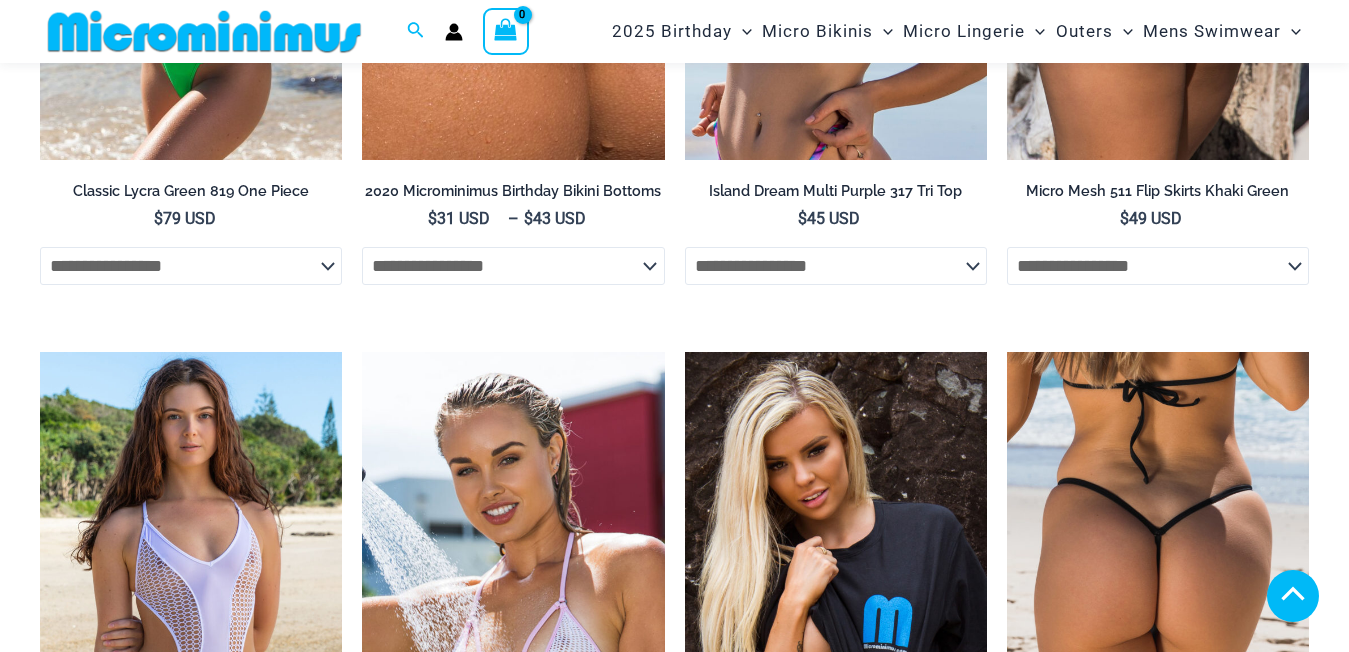 click at bounding box center (191, 578) 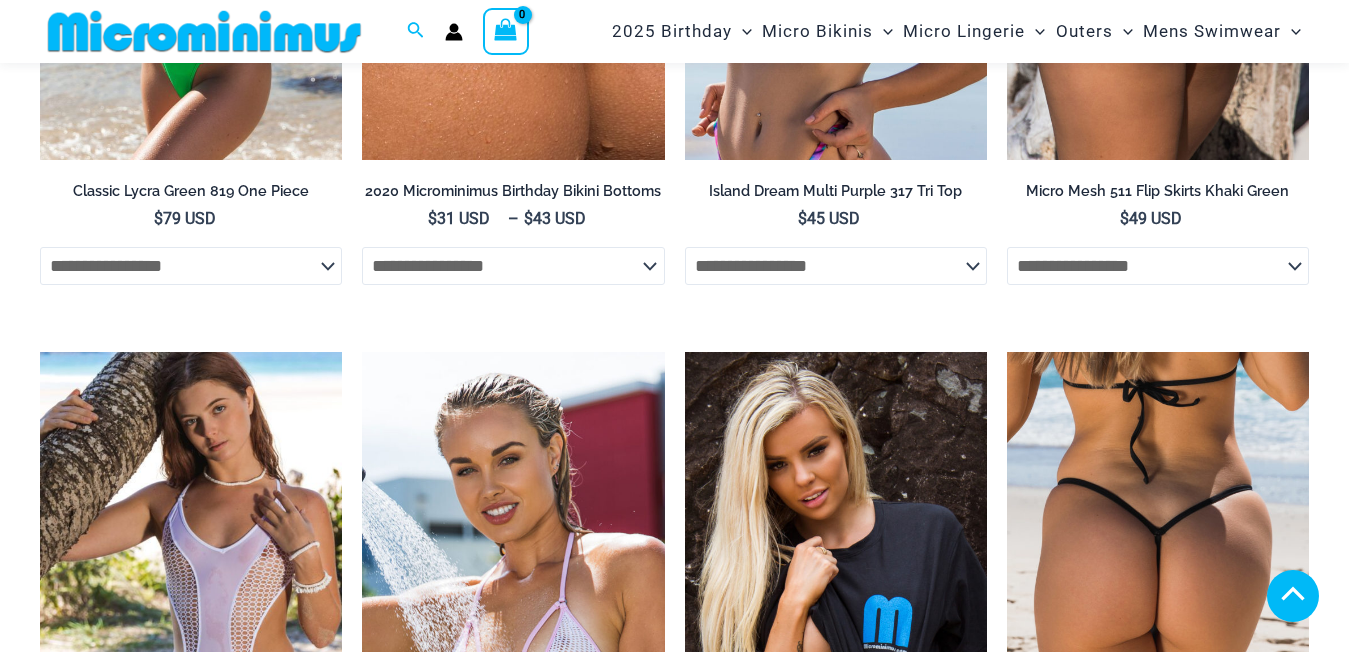 click at bounding box center [191, 1234] 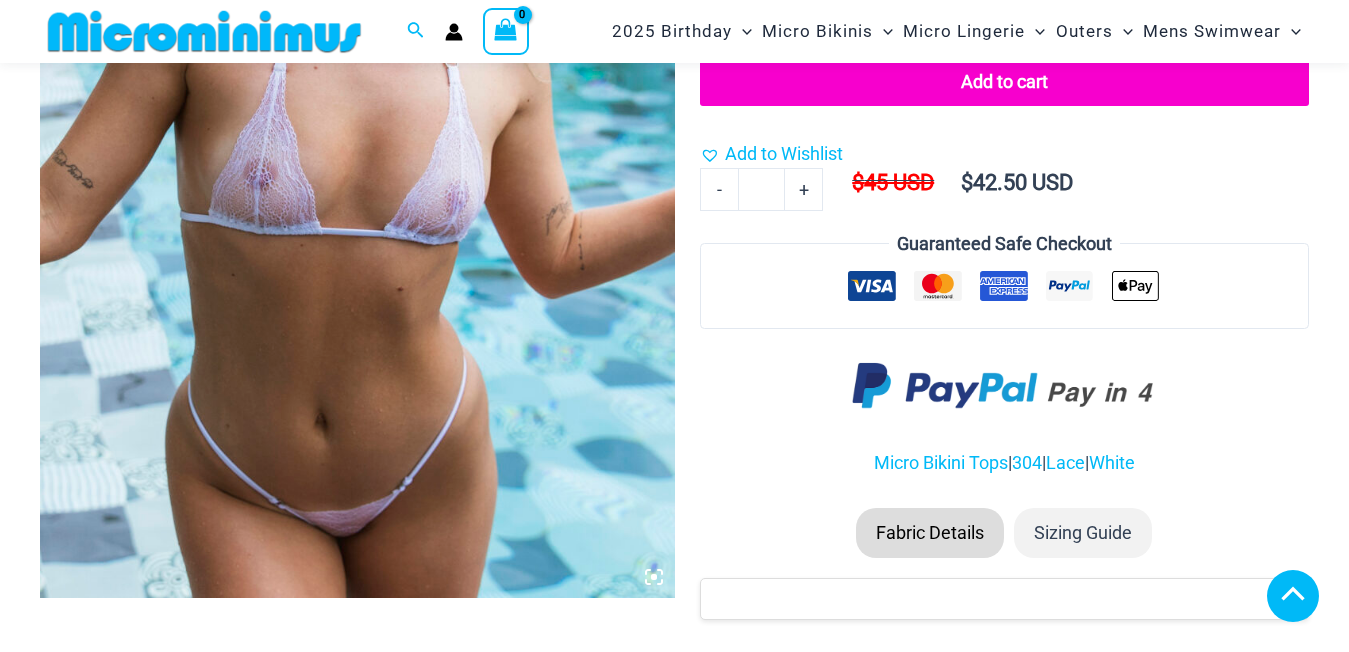 scroll, scrollTop: 805, scrollLeft: 0, axis: vertical 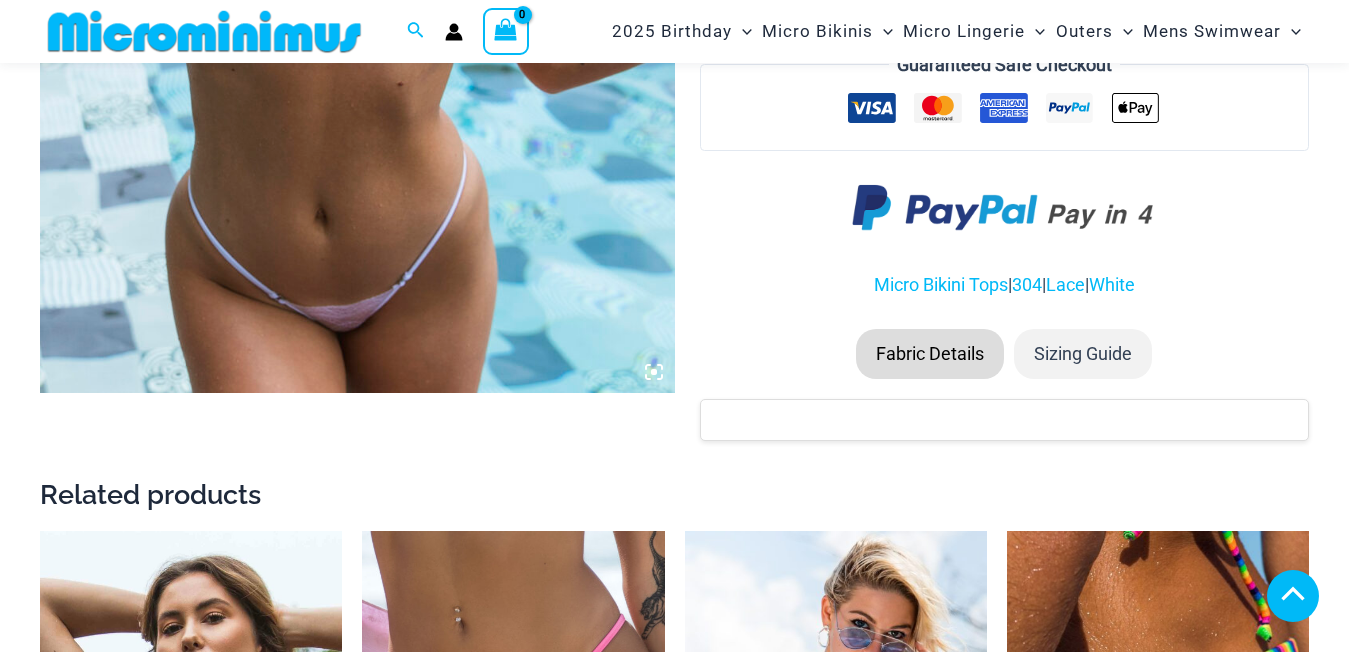 click 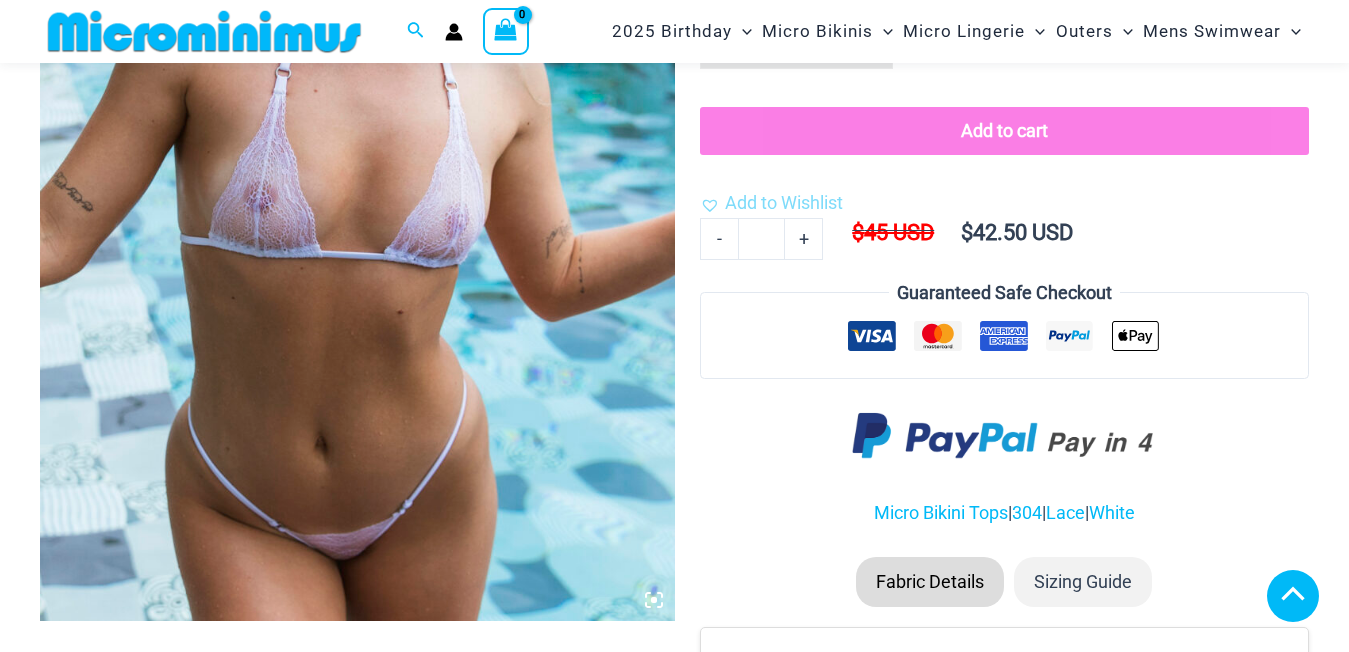 scroll, scrollTop: 580, scrollLeft: 0, axis: vertical 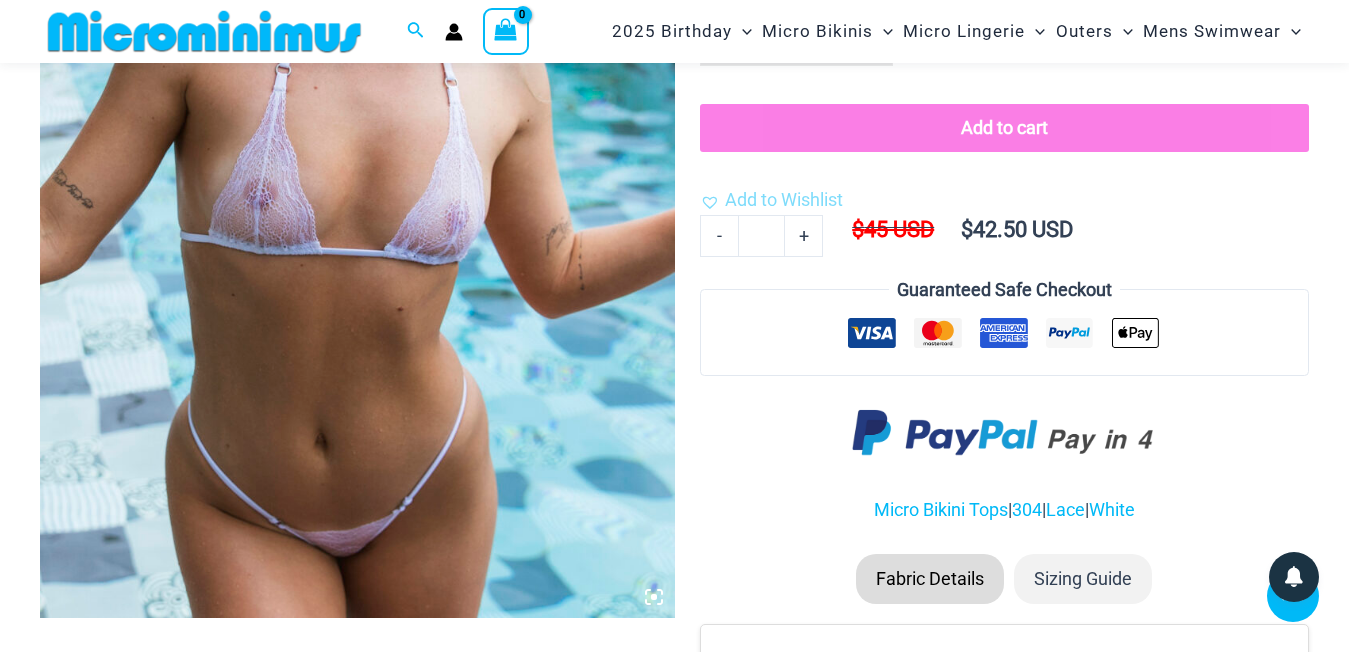 click 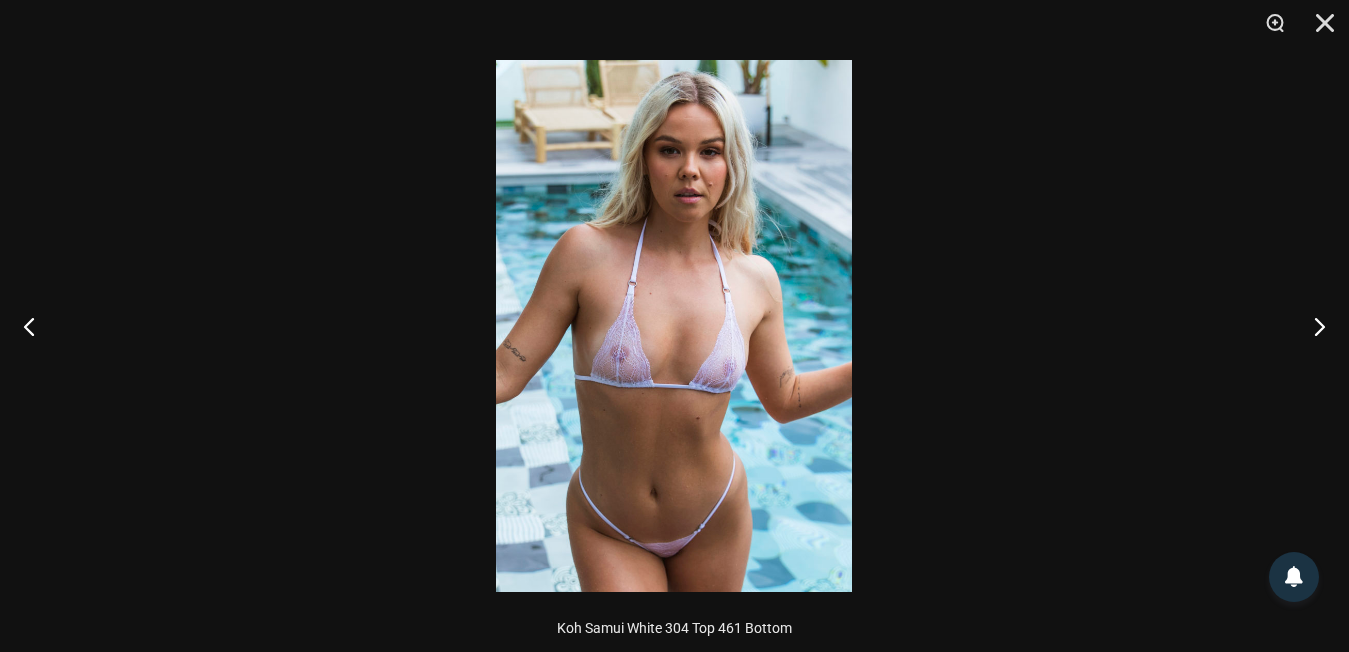 click at bounding box center (674, 326) 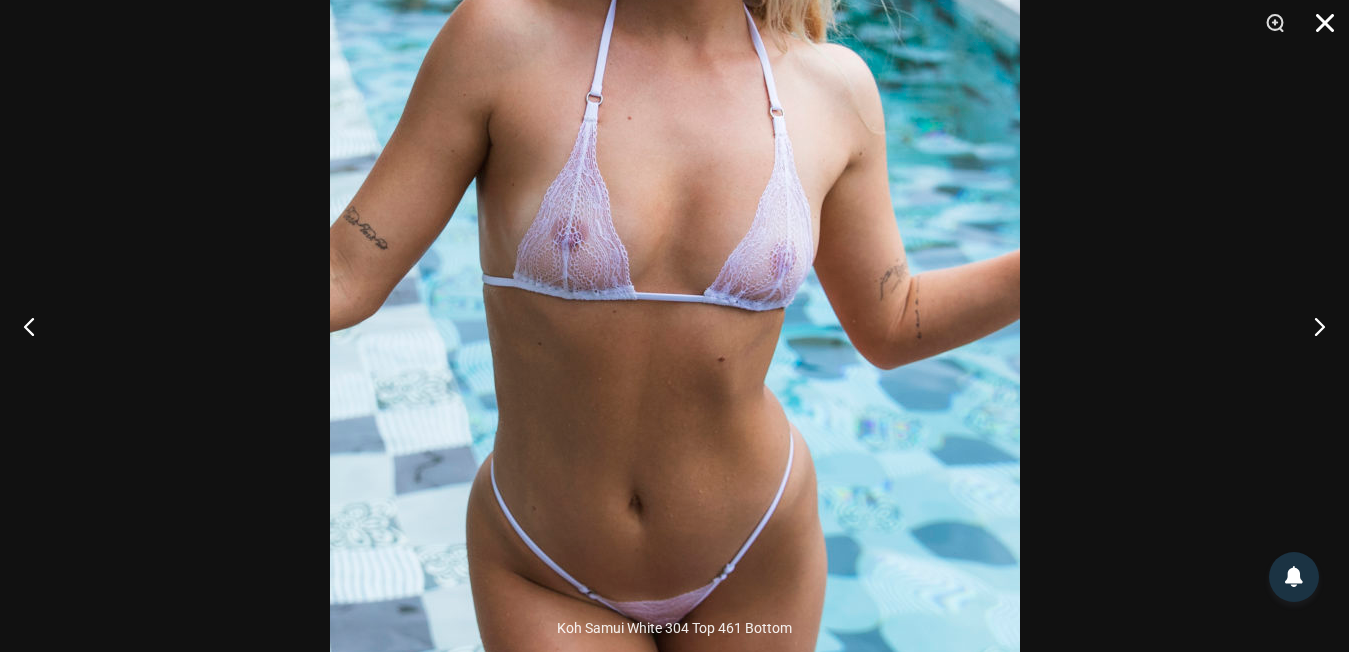 click at bounding box center [1318, 30] 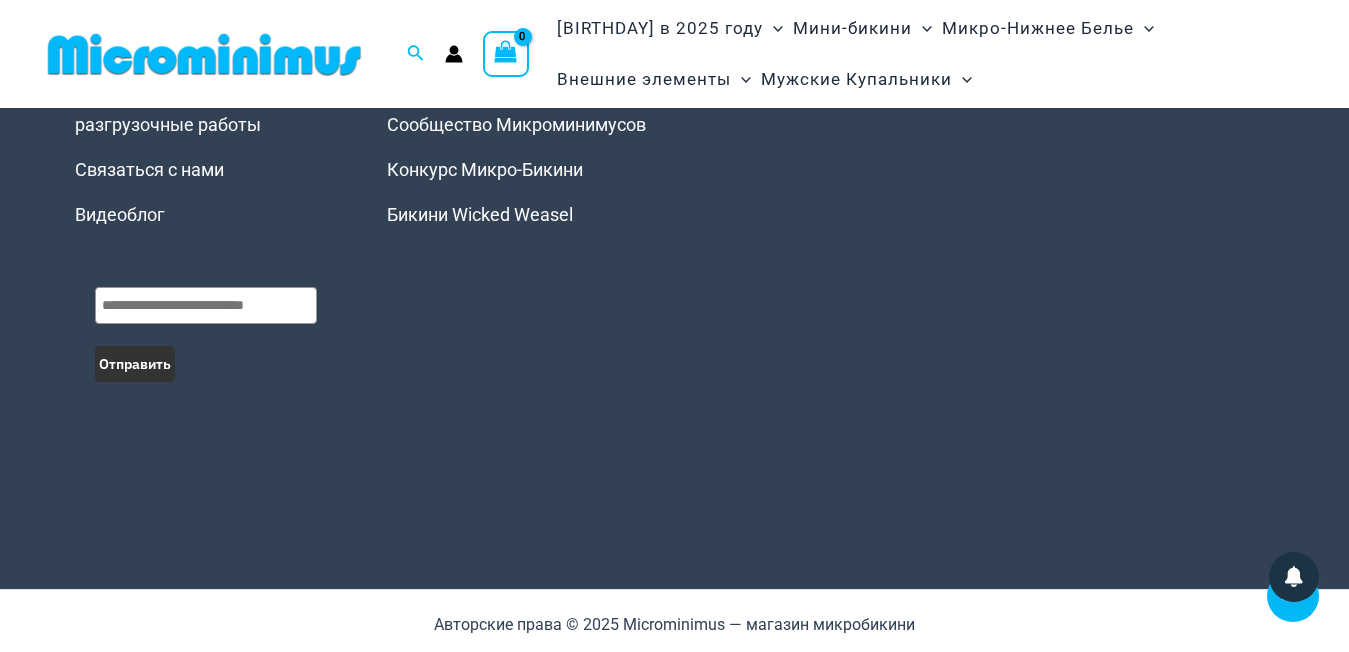 scroll, scrollTop: 5670, scrollLeft: 0, axis: vertical 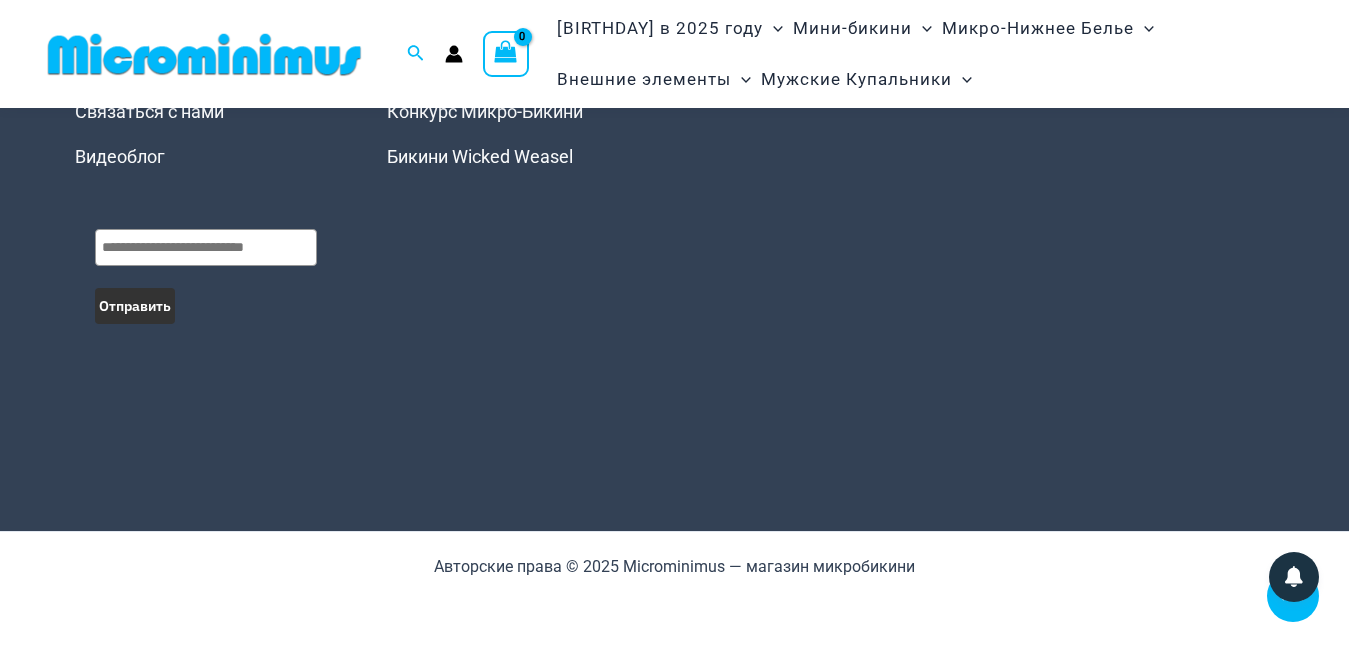 click on "Конкурс Микро-Бикини" at bounding box center [1110, -91] 